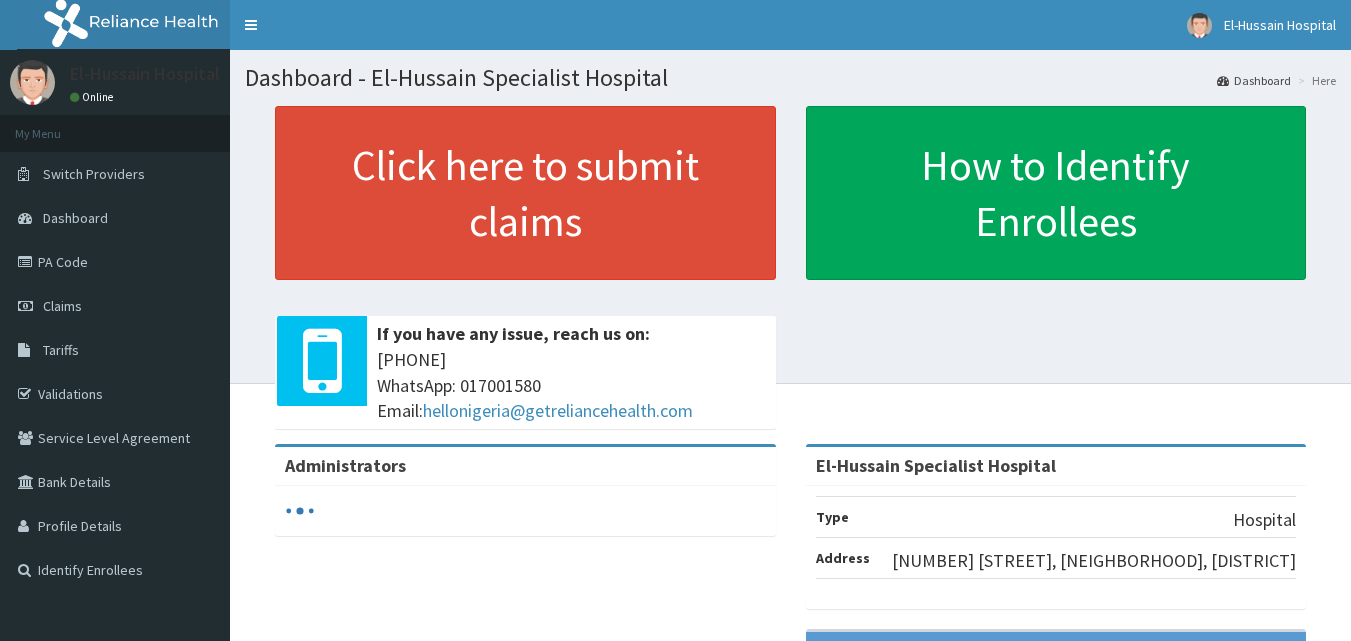 scroll, scrollTop: 0, scrollLeft: 0, axis: both 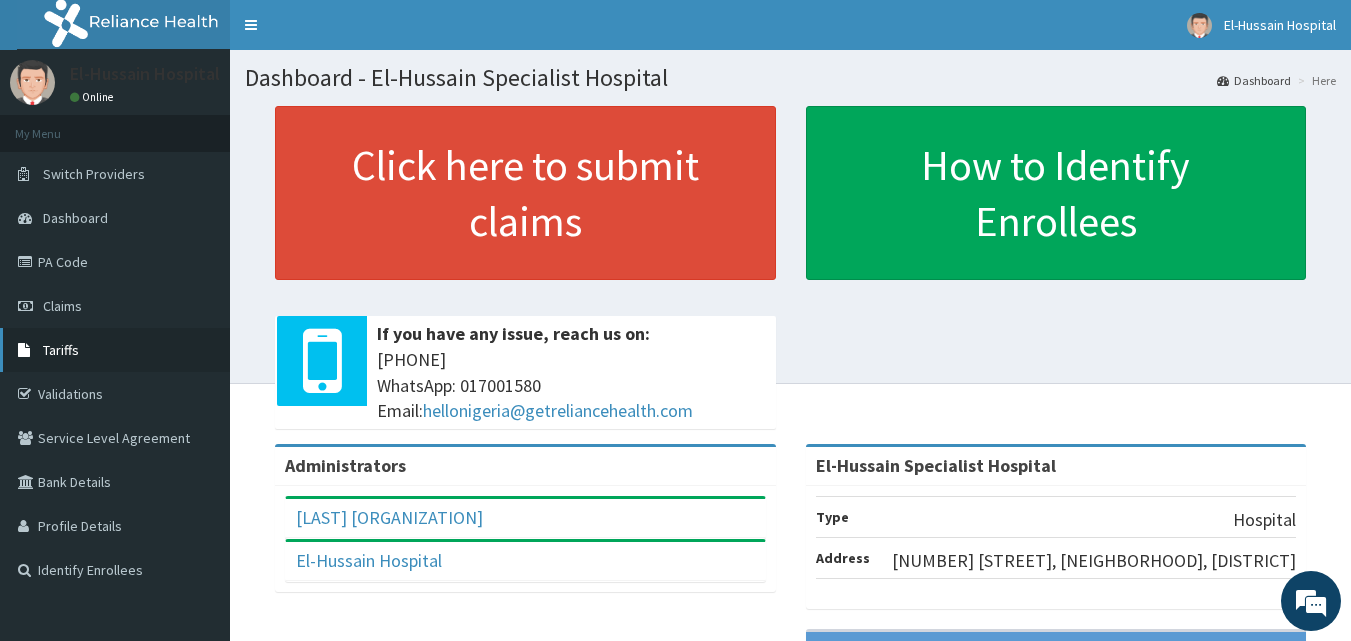 click on "Tariffs" at bounding box center [115, 350] 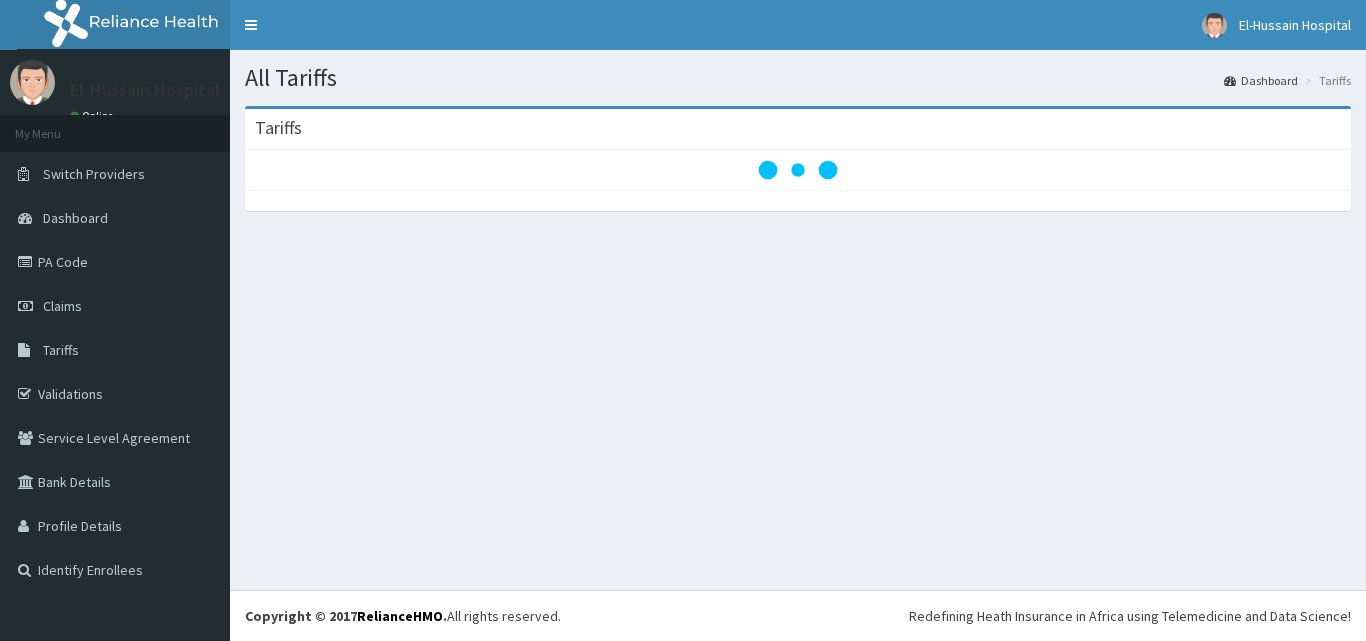 scroll, scrollTop: 0, scrollLeft: 0, axis: both 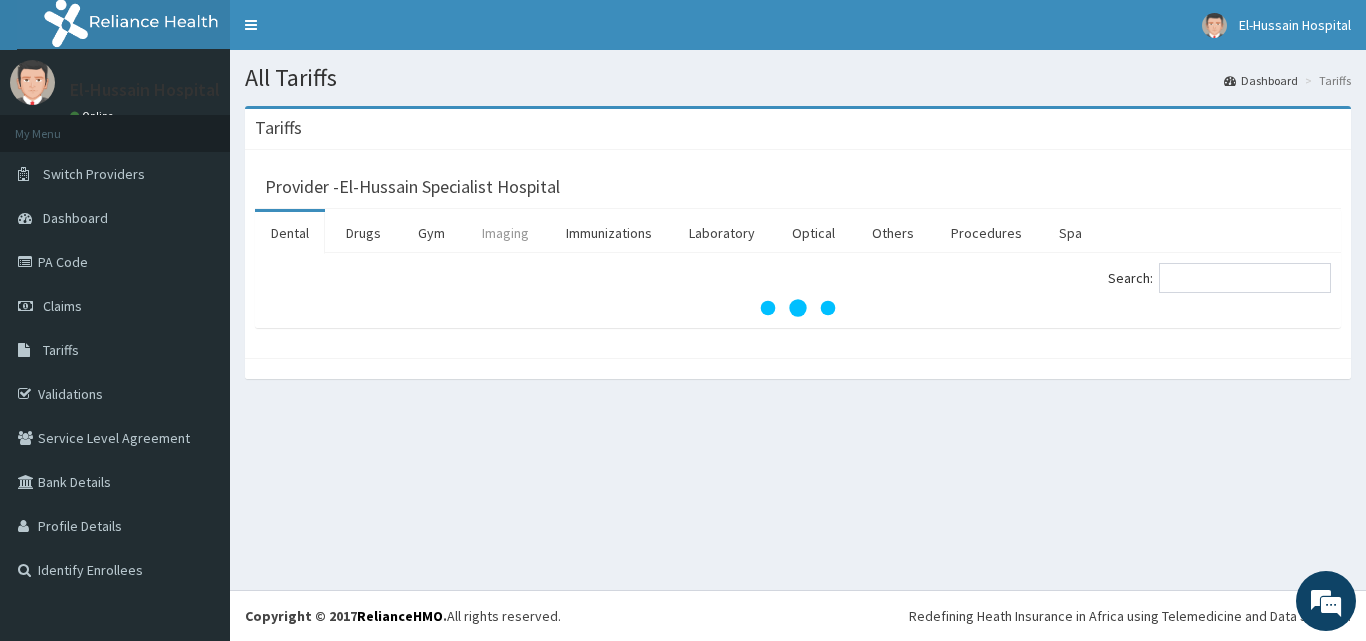 click on "Imaging" at bounding box center [505, 233] 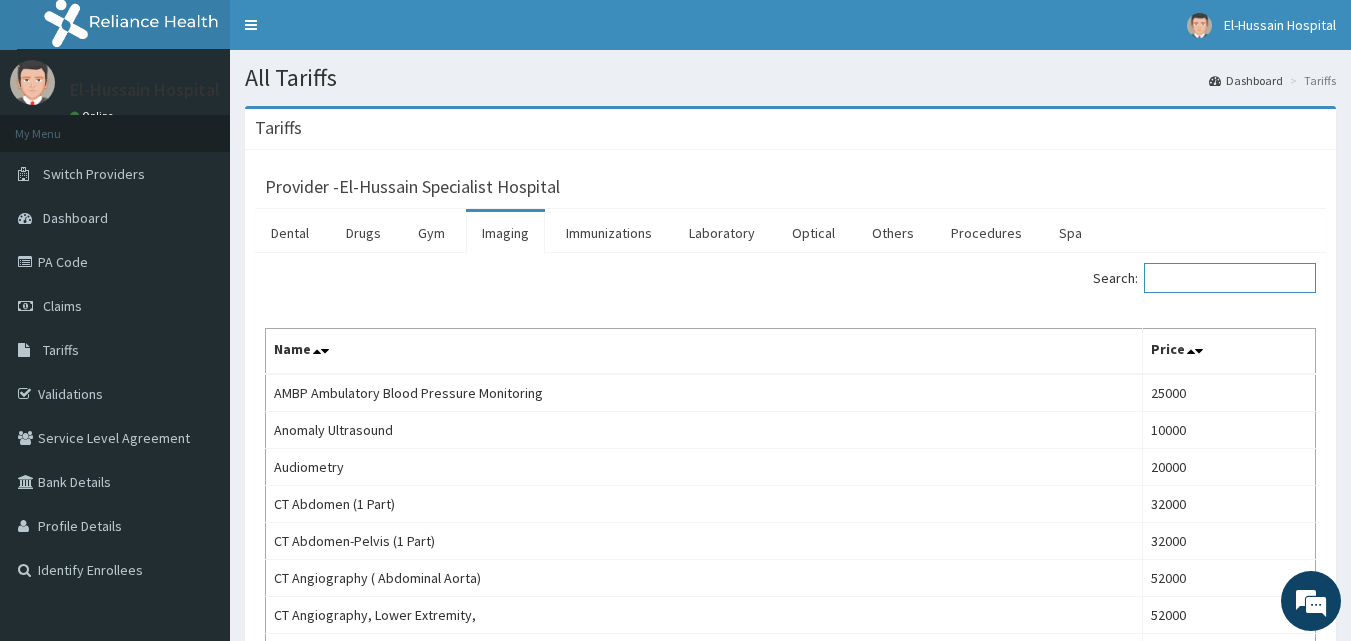 click on "Search:" at bounding box center (1230, 278) 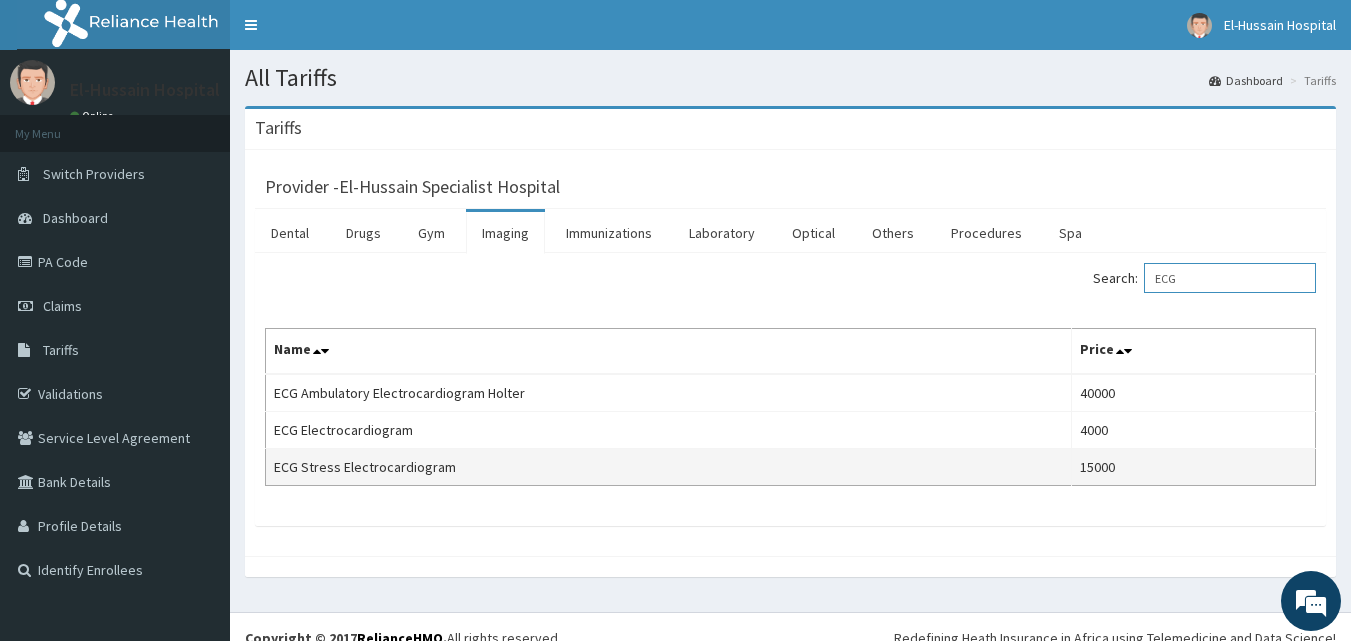 scroll, scrollTop: 0, scrollLeft: 0, axis: both 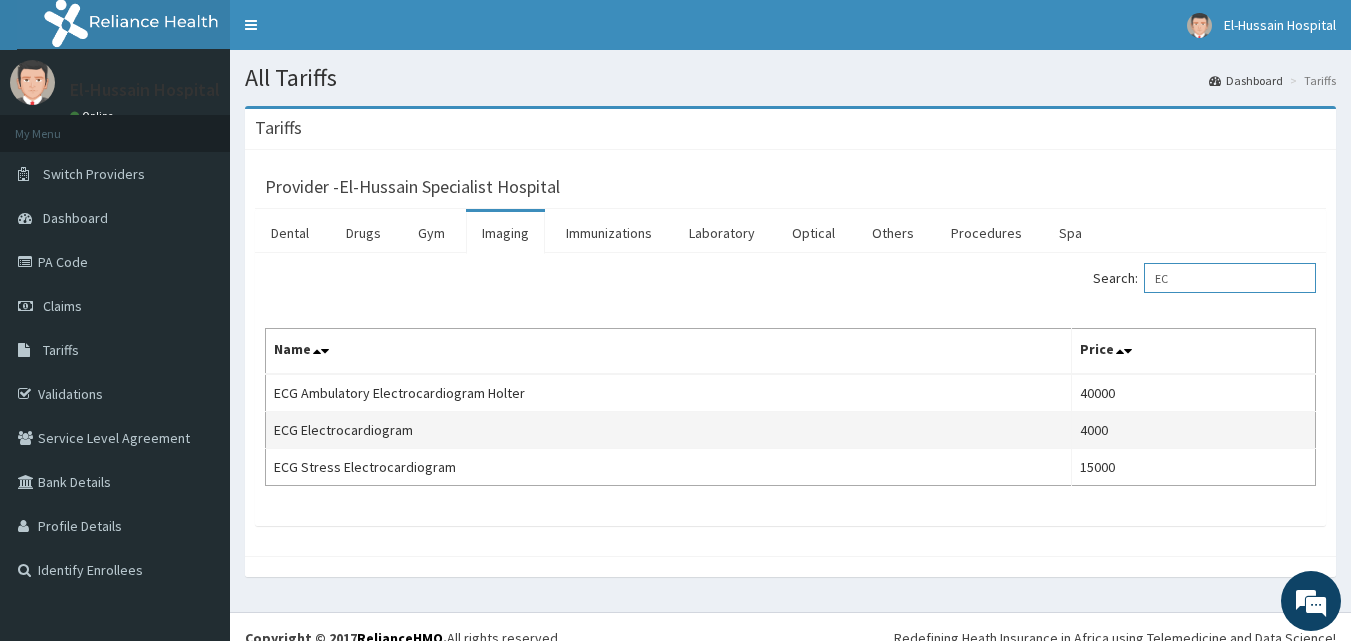 type on "E" 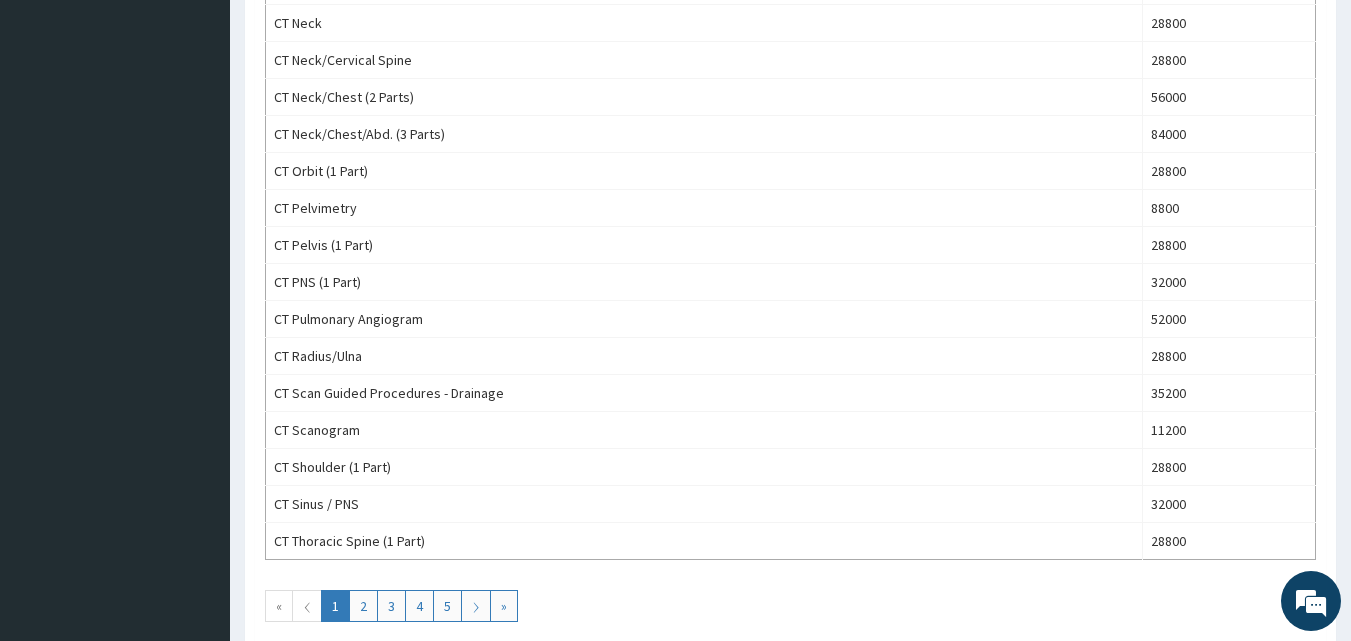 scroll, scrollTop: 1700, scrollLeft: 0, axis: vertical 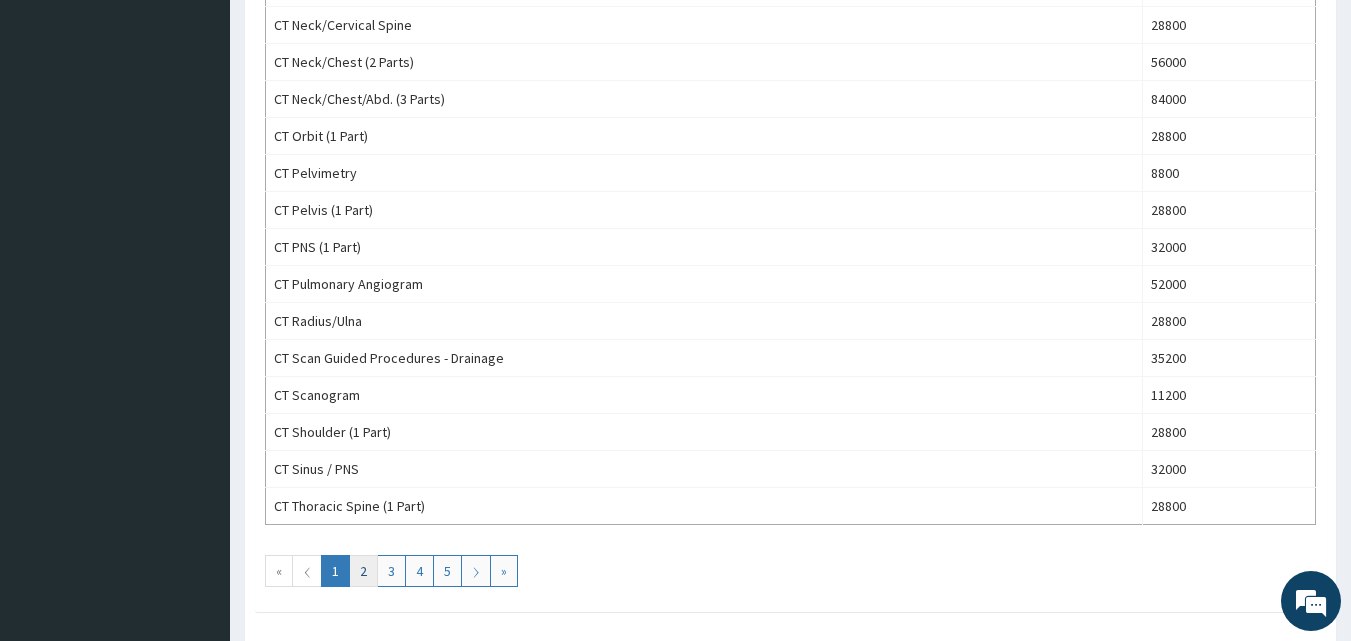 click on "2" at bounding box center [363, 571] 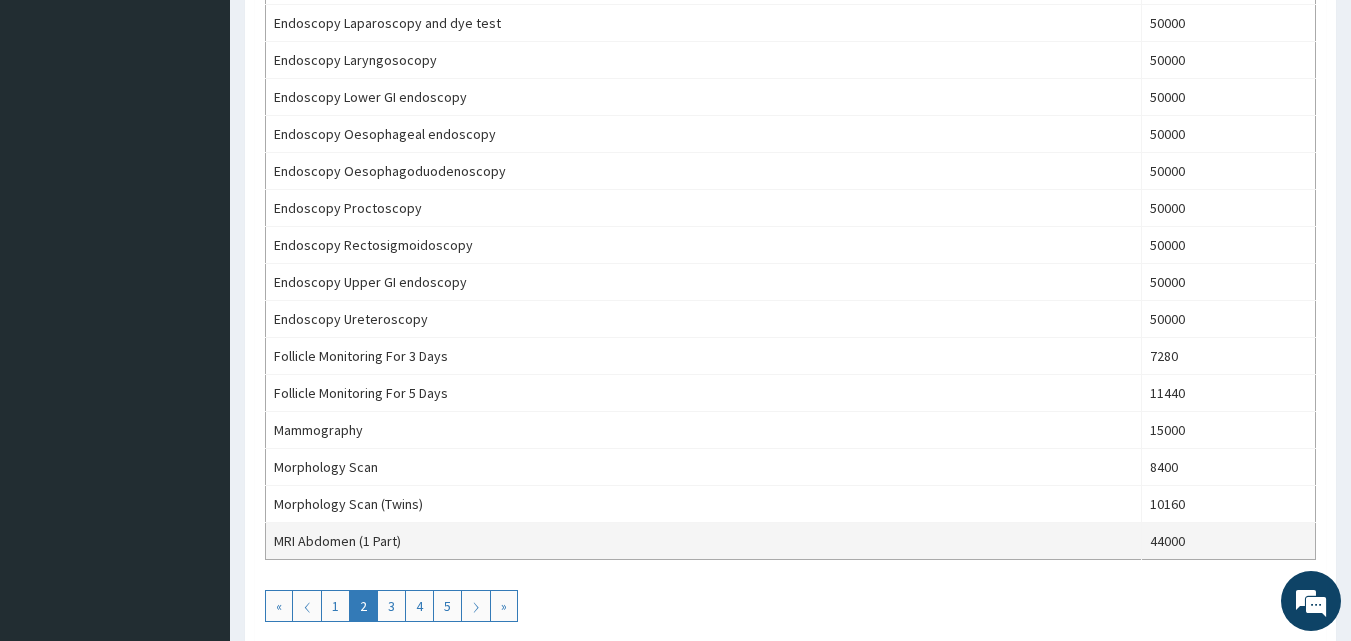 scroll, scrollTop: 1700, scrollLeft: 0, axis: vertical 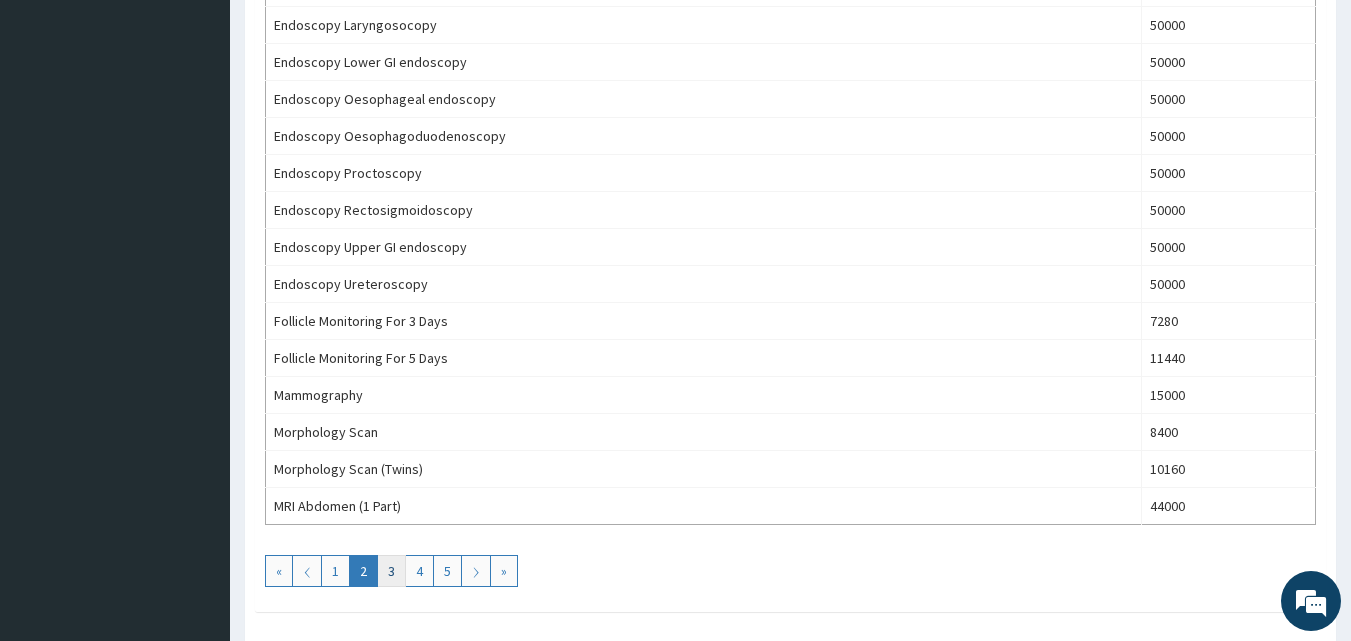 click on "3" at bounding box center (391, 571) 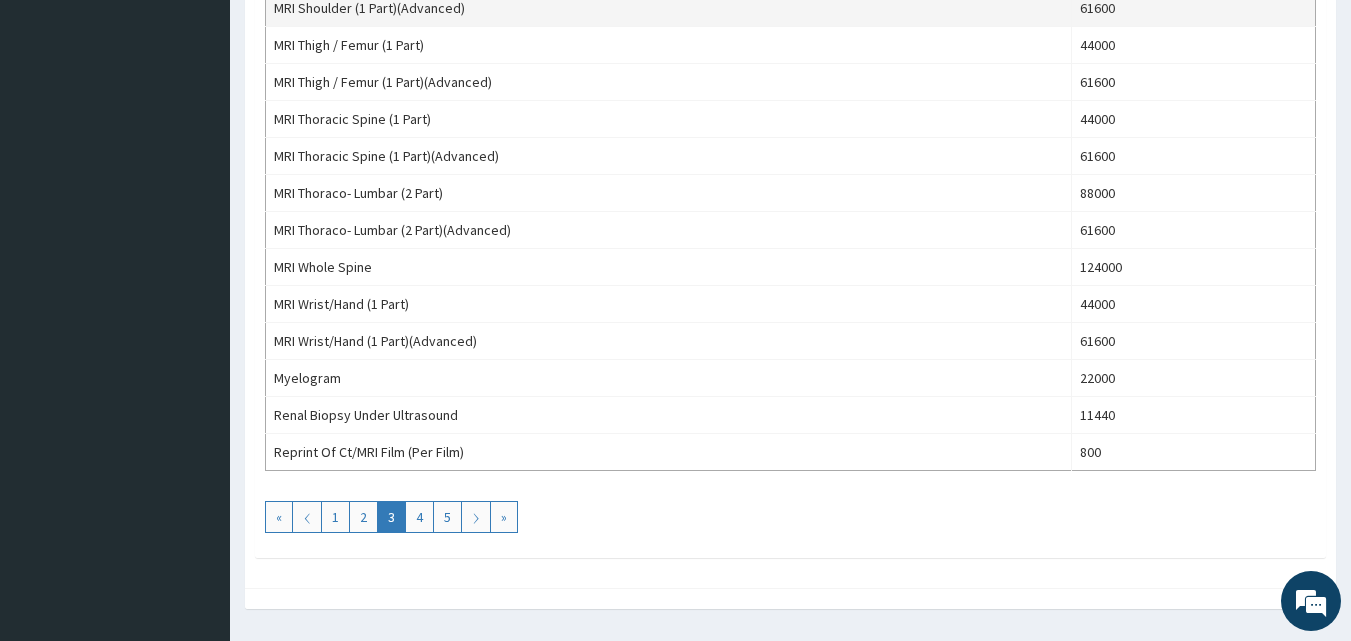 scroll, scrollTop: 1800, scrollLeft: 0, axis: vertical 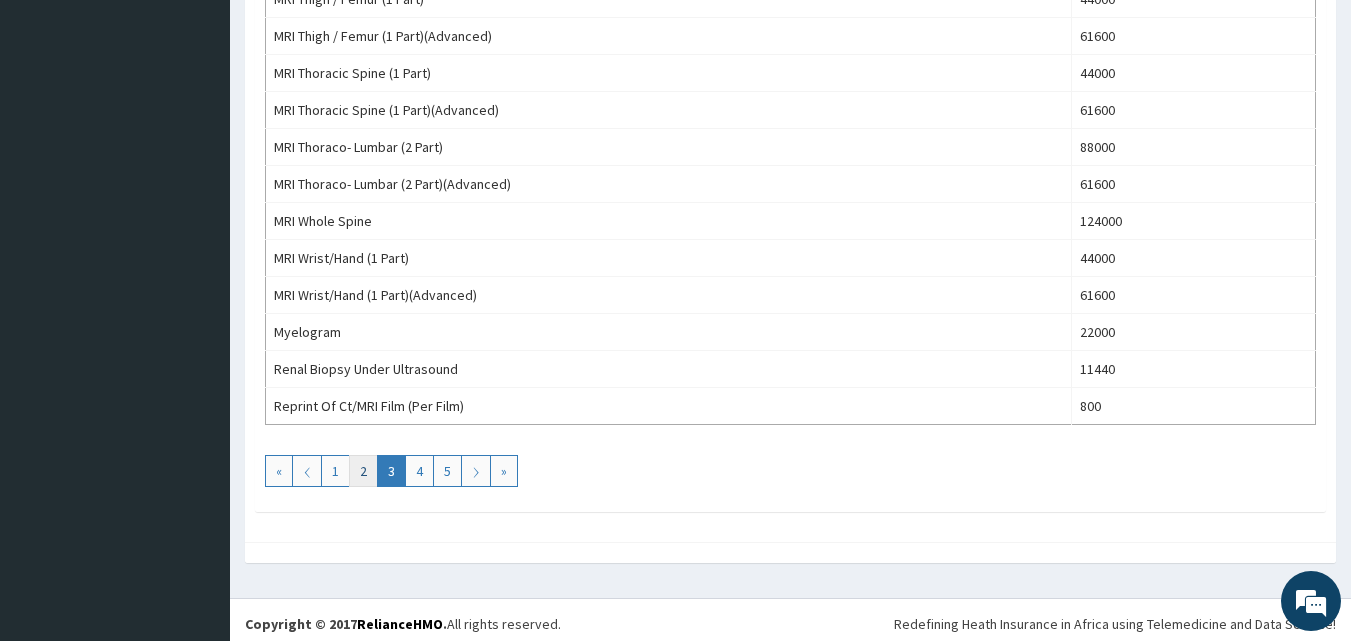 click on "2" at bounding box center (363, 471) 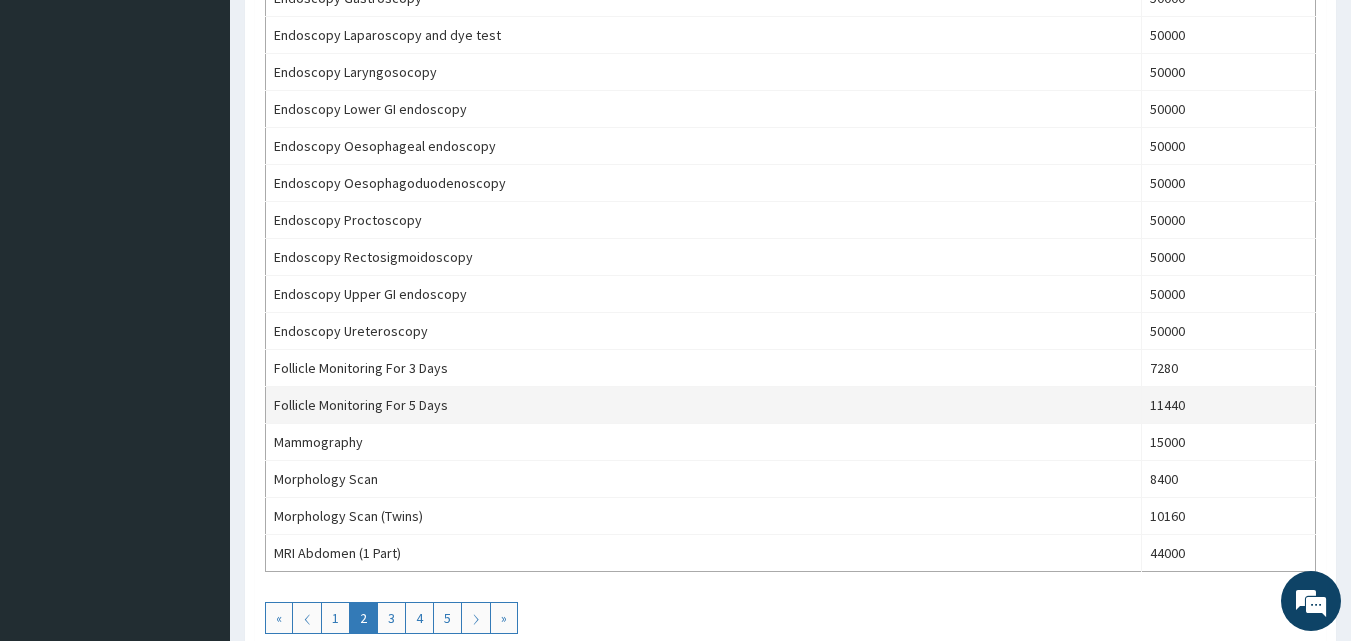 scroll, scrollTop: 1808, scrollLeft: 0, axis: vertical 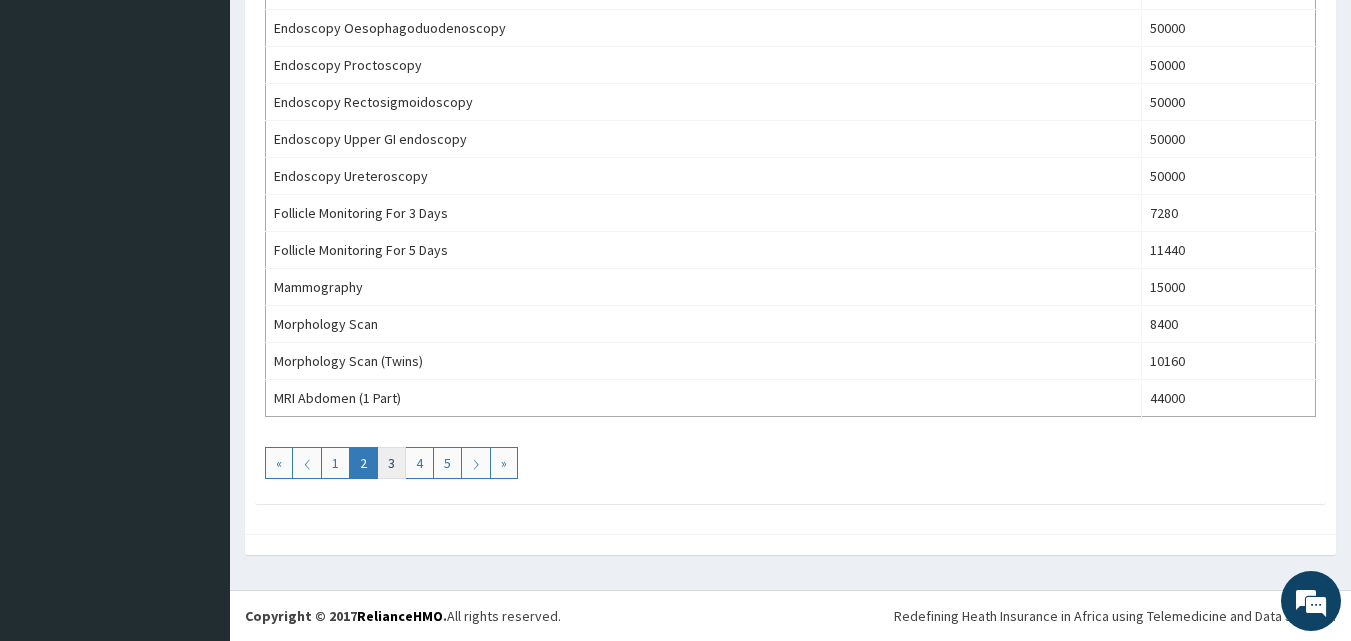 click on "3" at bounding box center (391, 463) 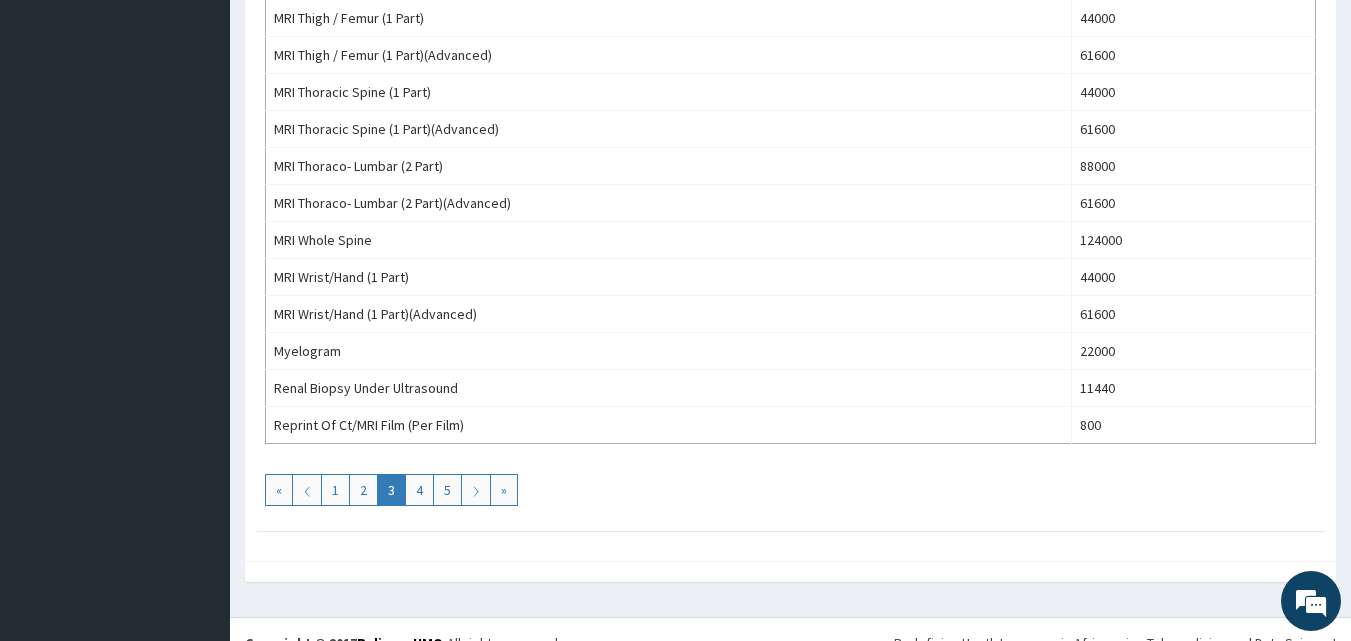 scroll, scrollTop: 1808, scrollLeft: 0, axis: vertical 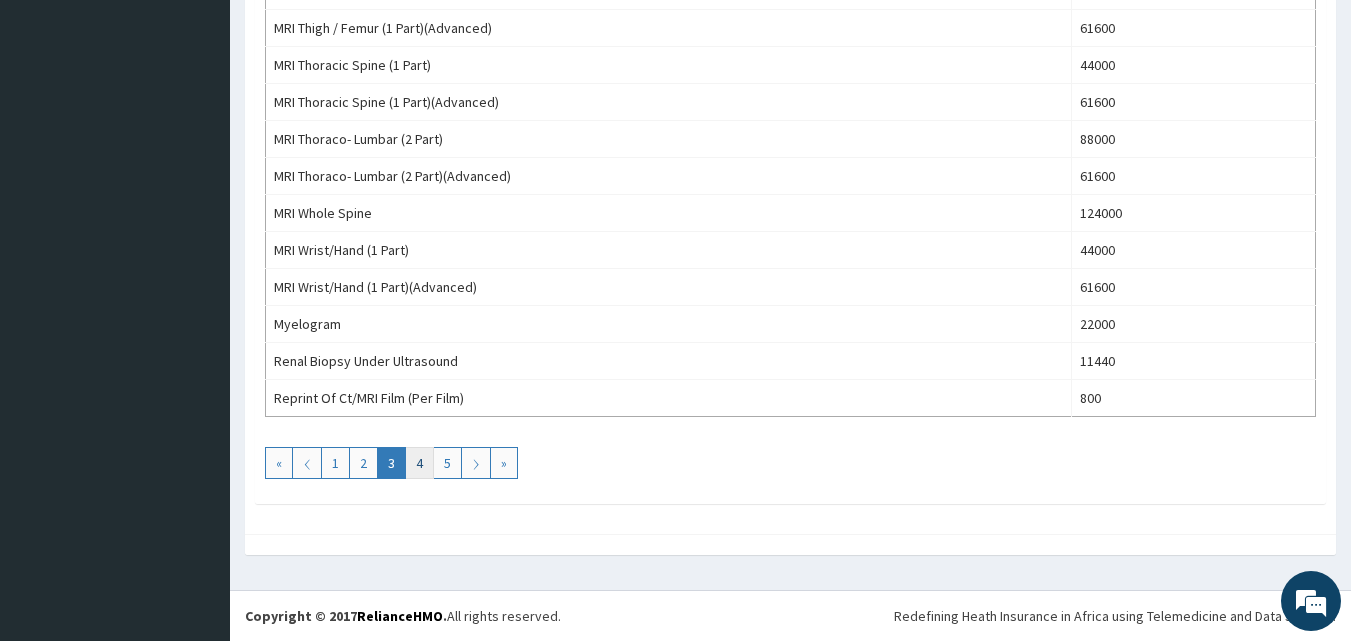 click on "4" at bounding box center [419, 463] 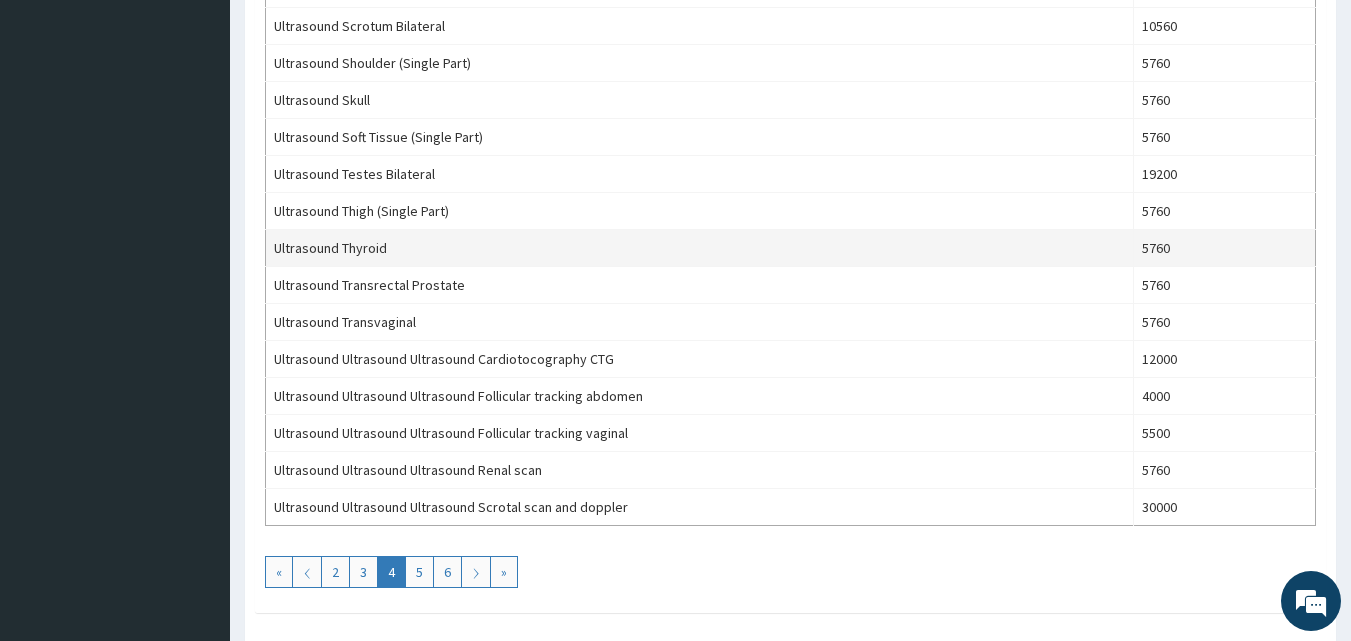 scroll, scrollTop: 1700, scrollLeft: 0, axis: vertical 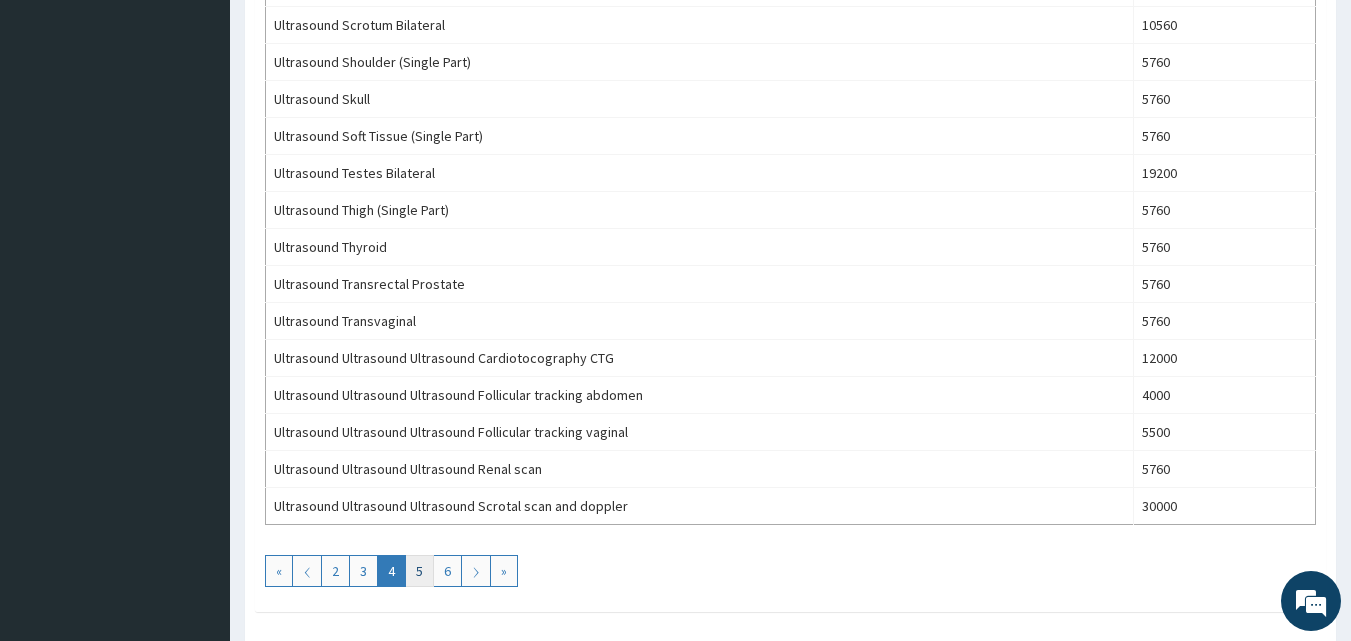 click on "5" at bounding box center (419, 571) 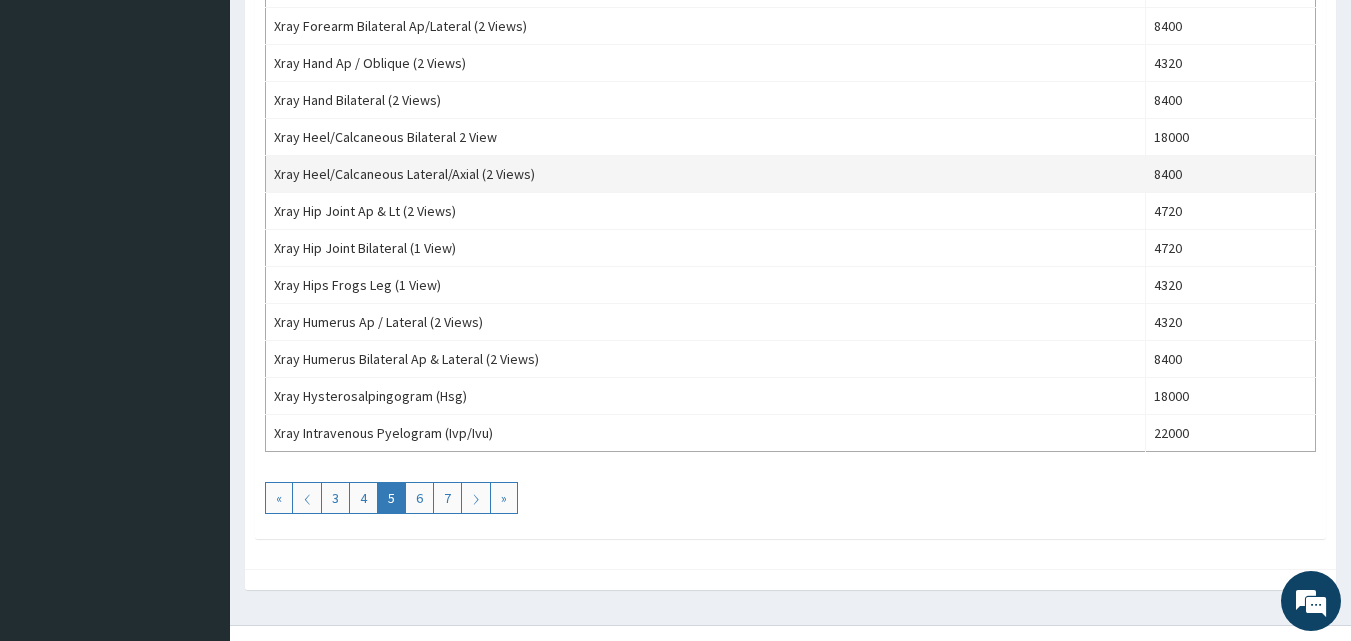 scroll, scrollTop: 1800, scrollLeft: 0, axis: vertical 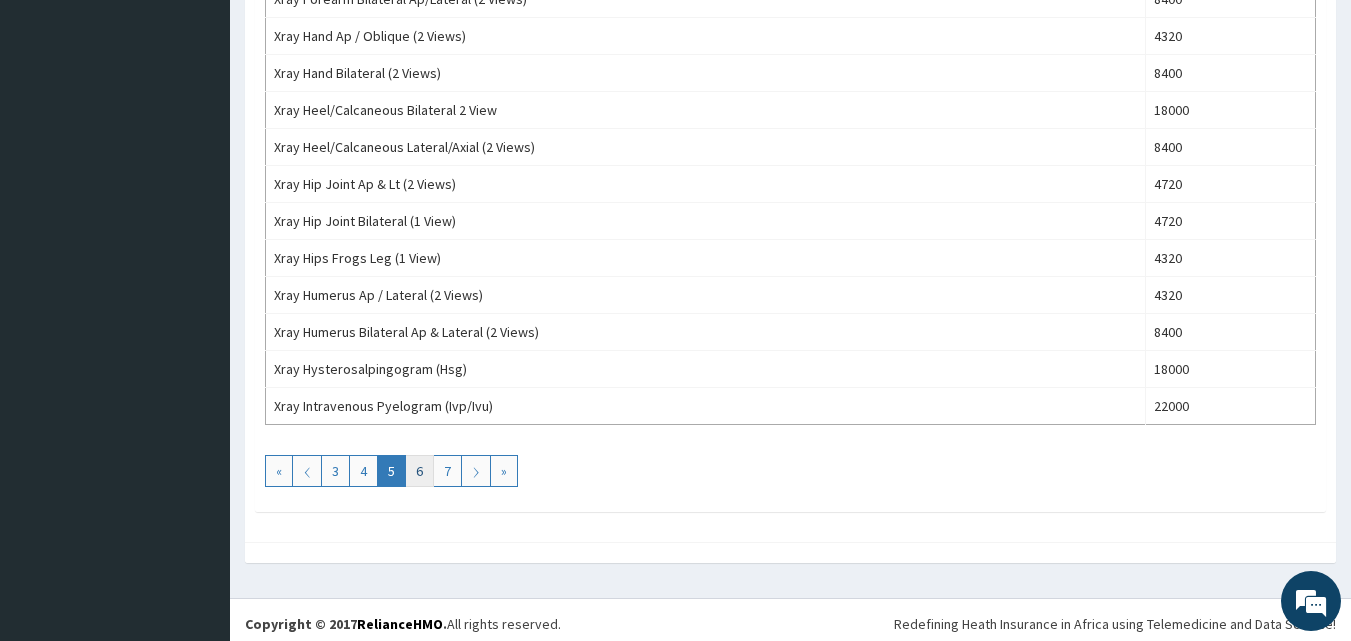 click on "6" at bounding box center (419, 471) 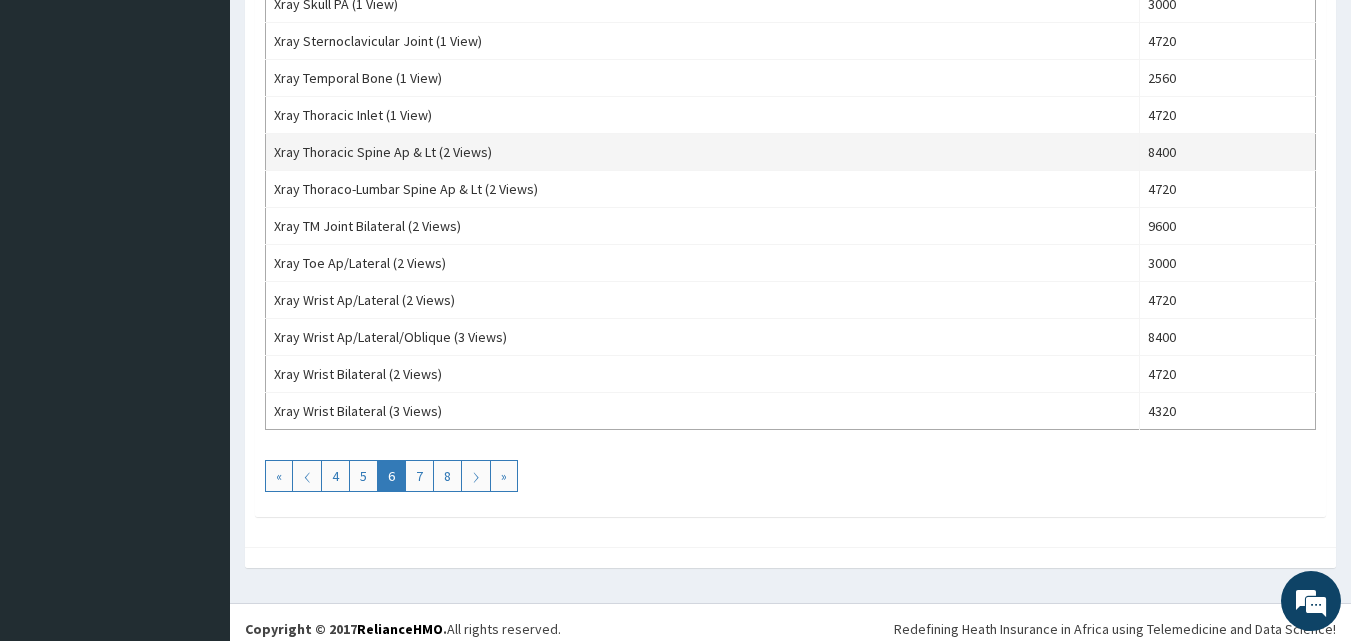 scroll, scrollTop: 1808, scrollLeft: 0, axis: vertical 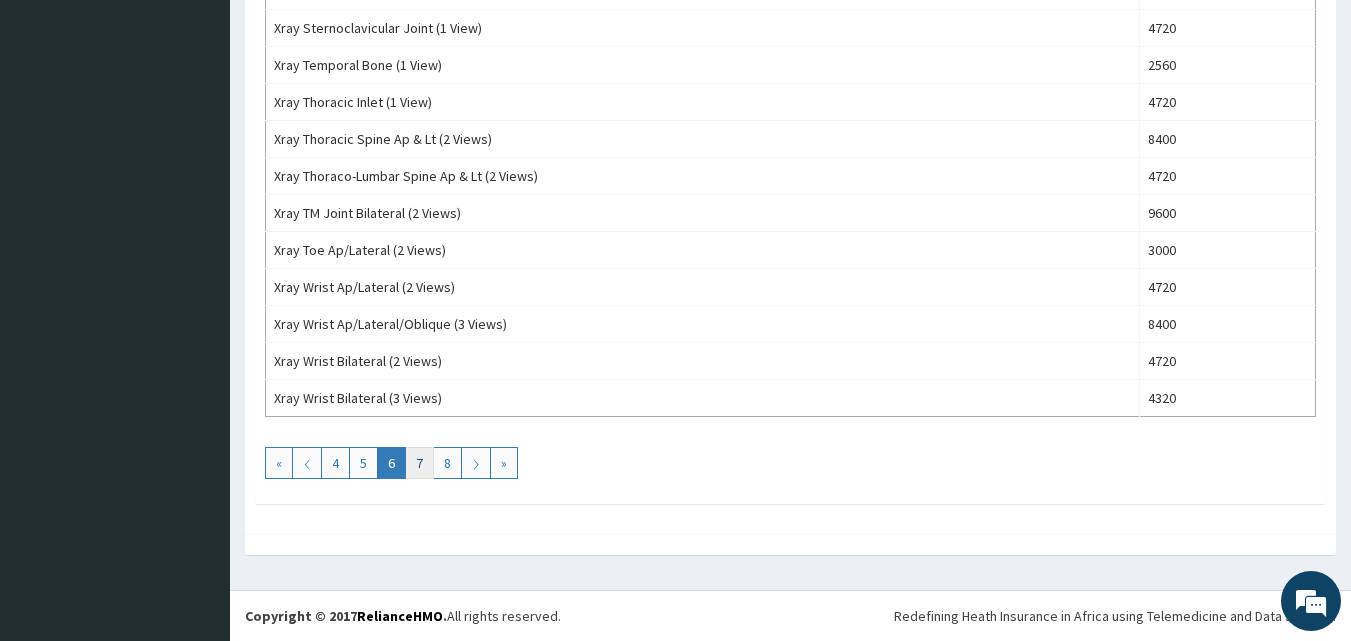 click on "7" at bounding box center [419, 463] 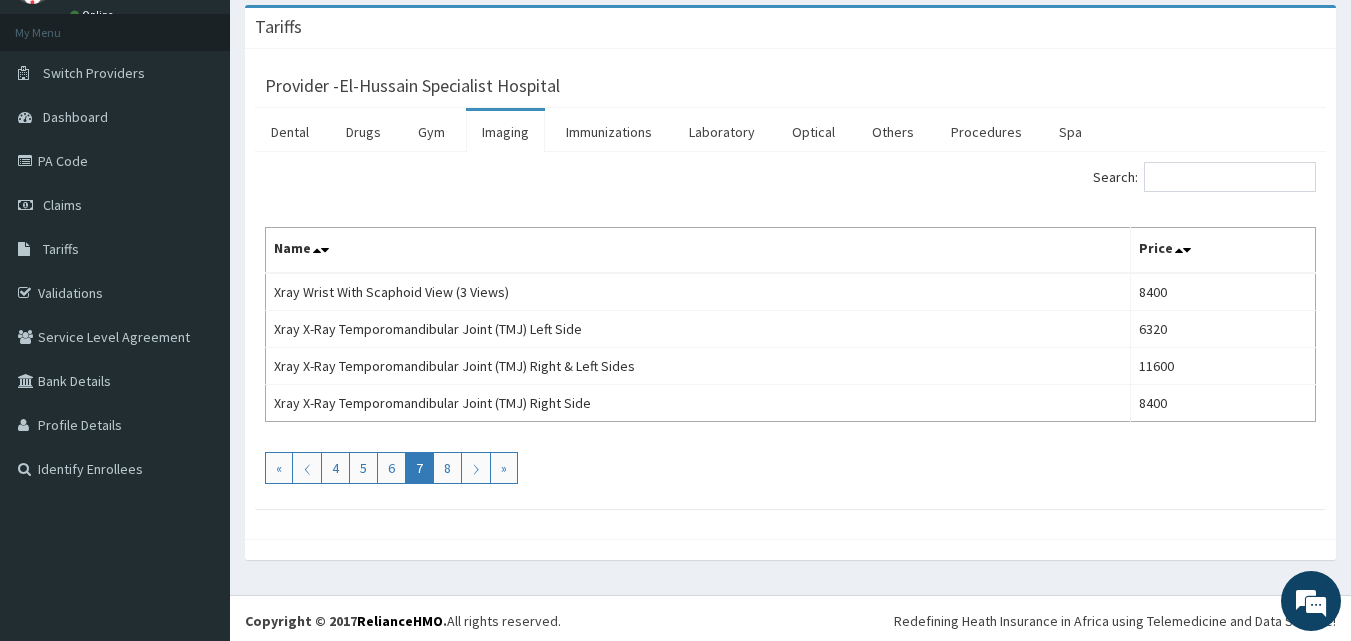 scroll, scrollTop: 106, scrollLeft: 0, axis: vertical 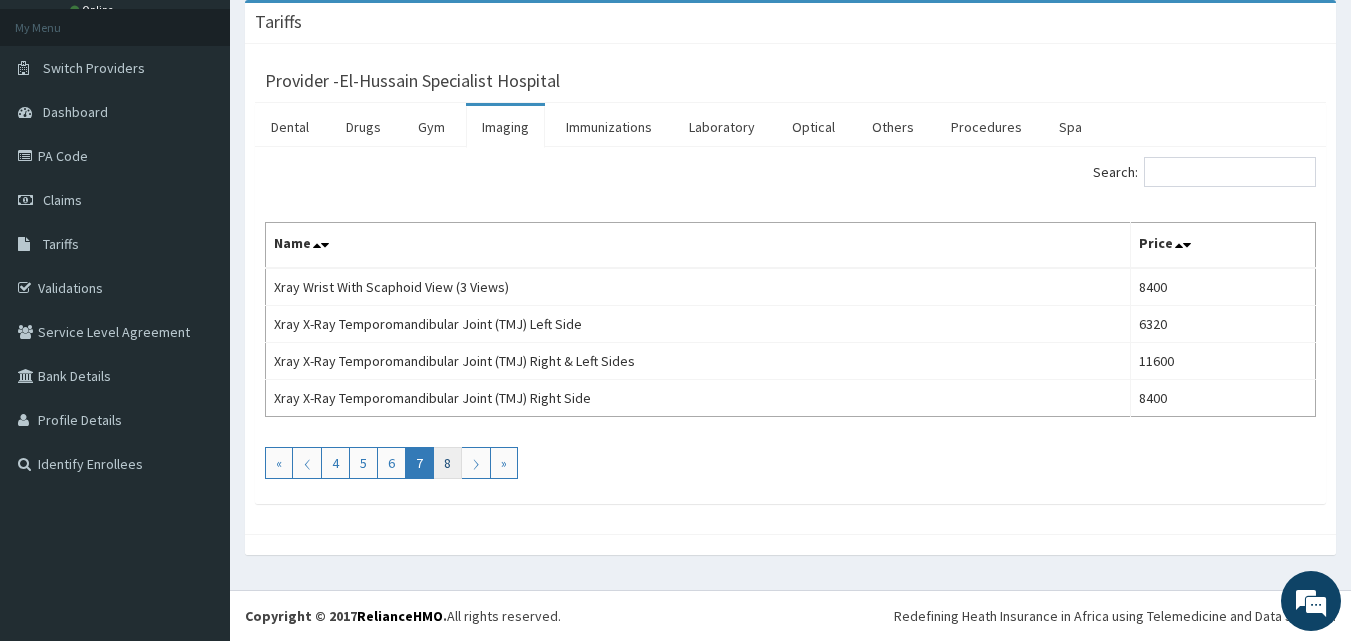 click on "8" at bounding box center (447, 463) 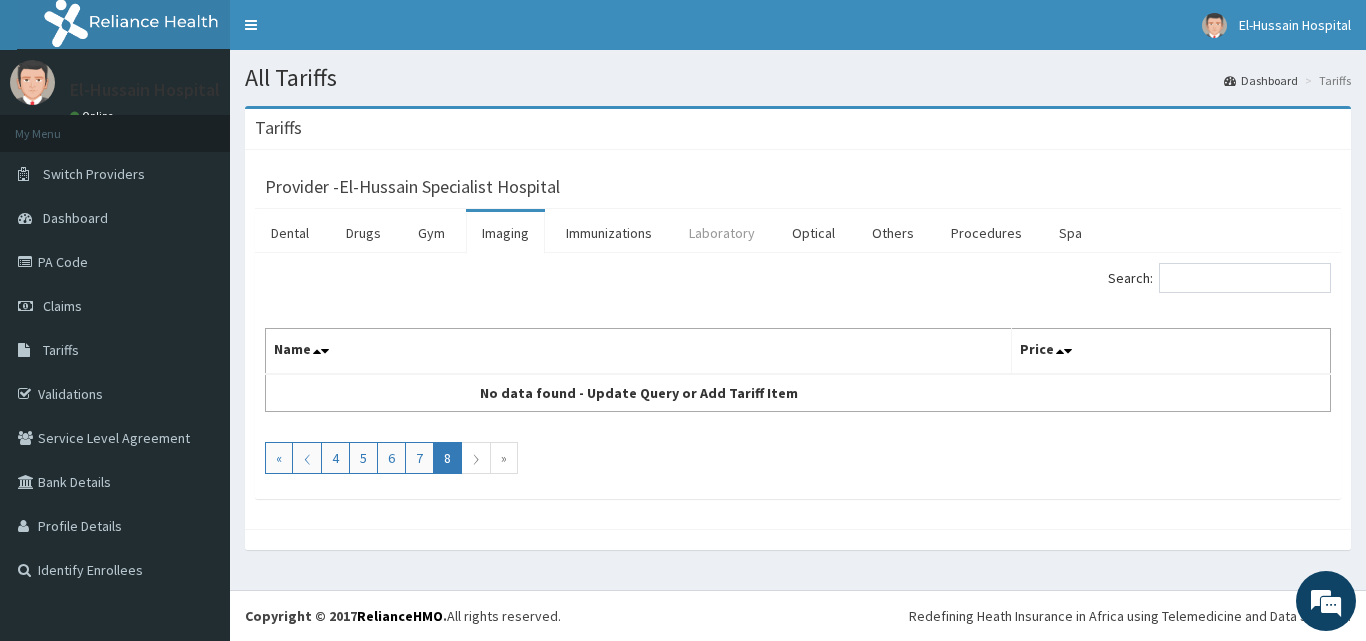 click on "Laboratory" at bounding box center [722, 233] 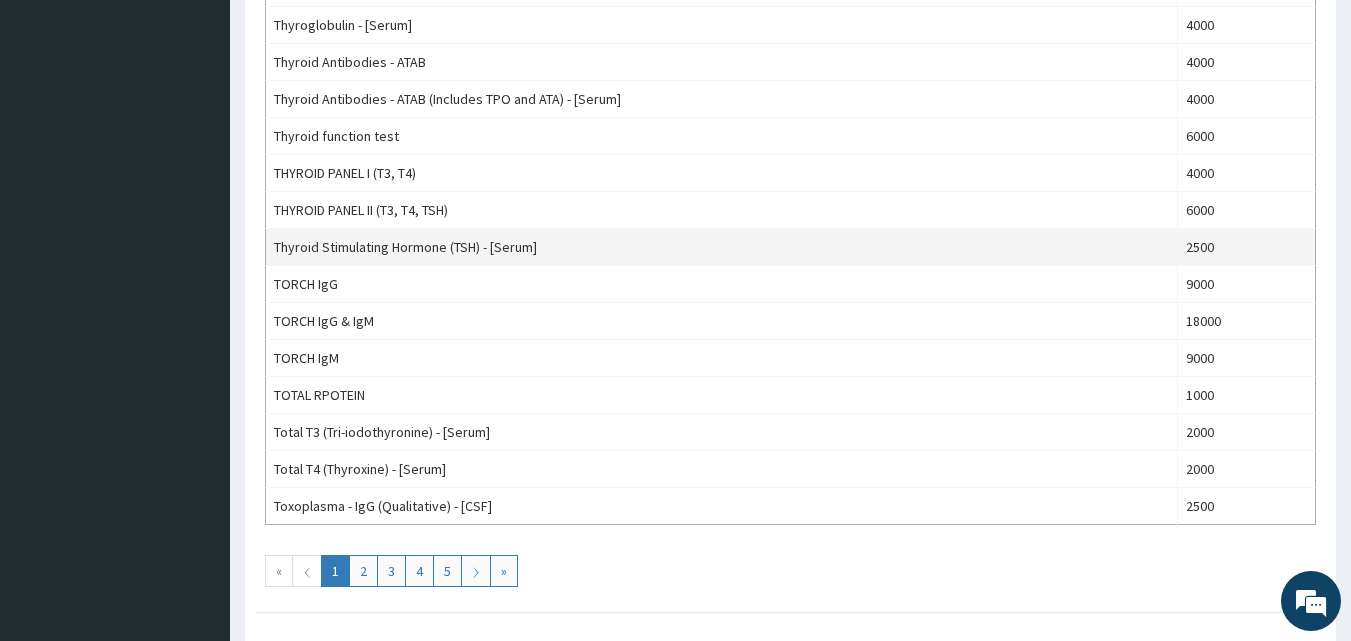 scroll, scrollTop: 1800, scrollLeft: 0, axis: vertical 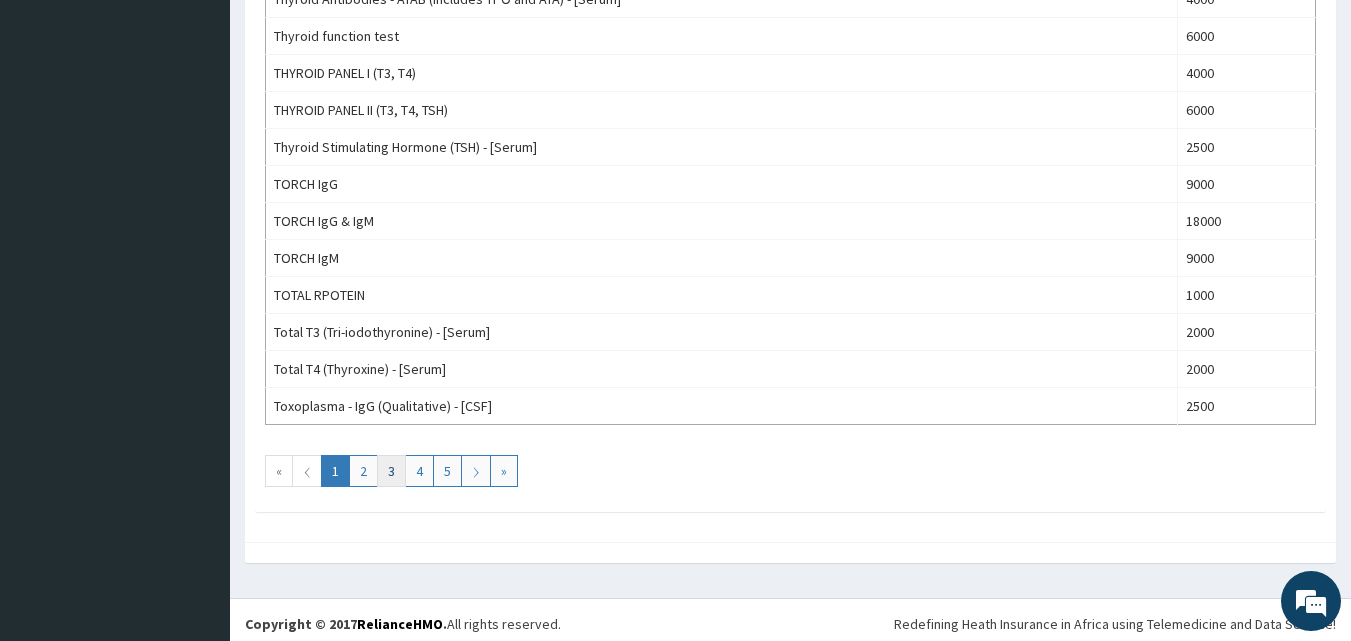 click on "3" at bounding box center (391, 471) 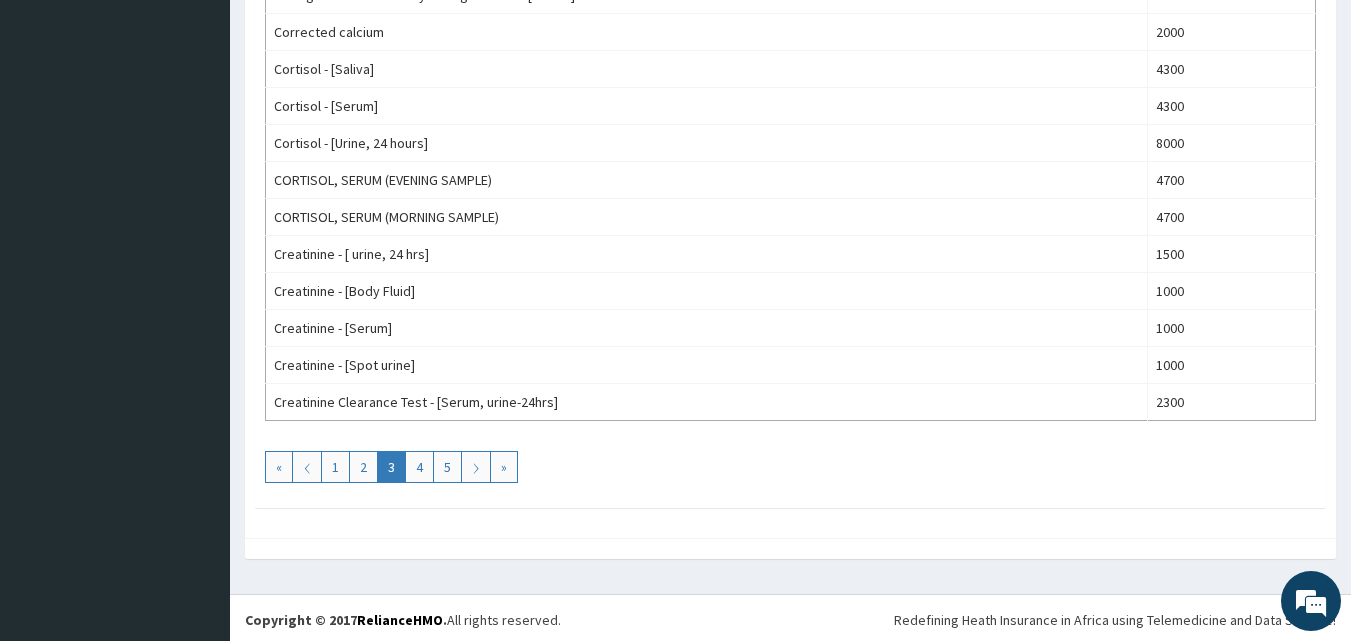 scroll, scrollTop: 1808, scrollLeft: 0, axis: vertical 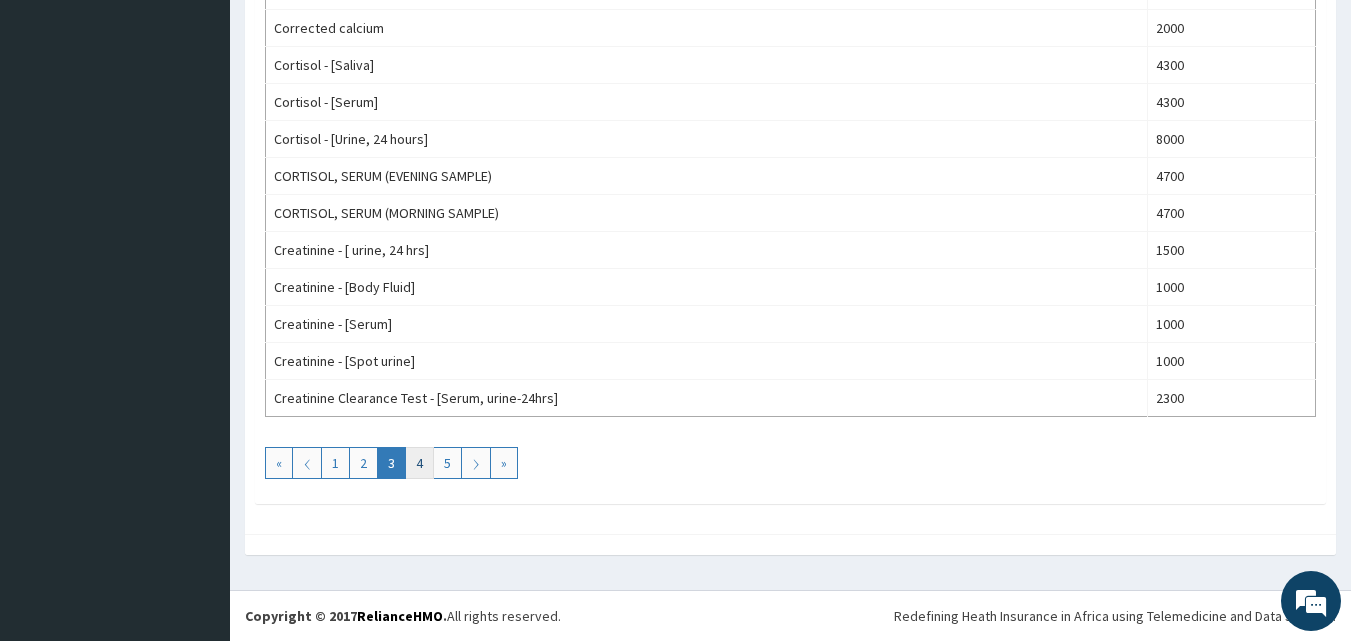 click on "4" at bounding box center [419, 463] 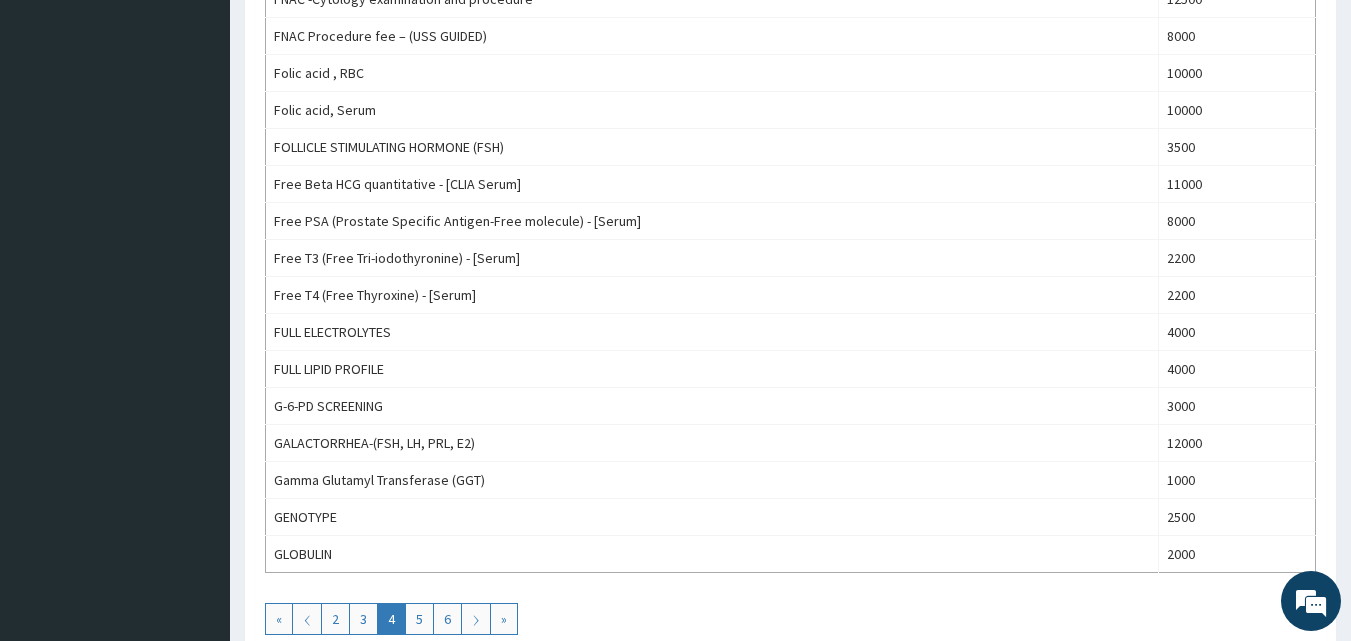 scroll, scrollTop: 1700, scrollLeft: 0, axis: vertical 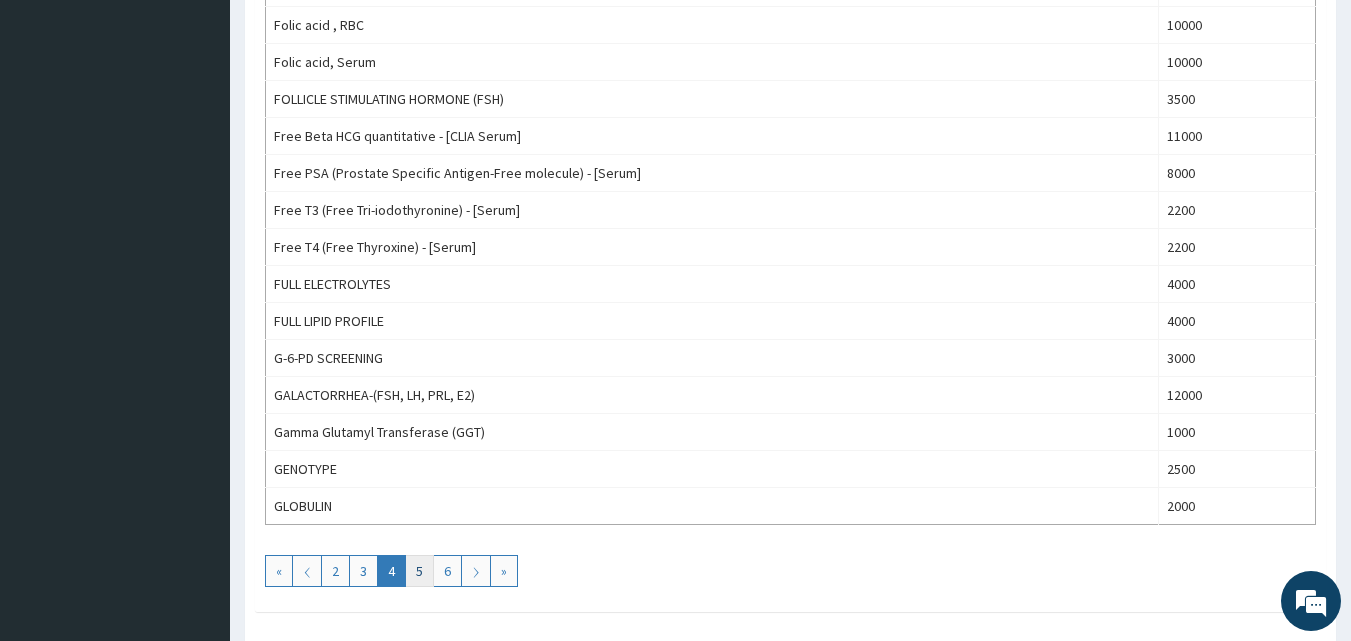 click on "5" at bounding box center [419, 571] 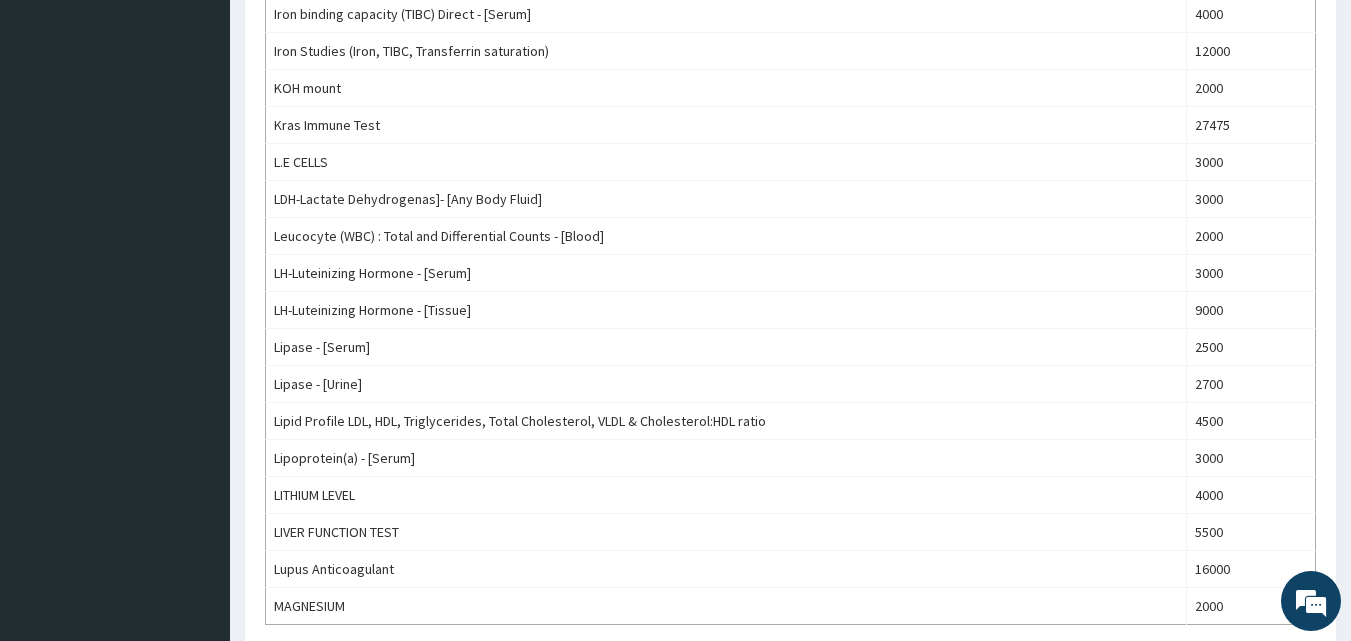 scroll, scrollTop: 1800, scrollLeft: 0, axis: vertical 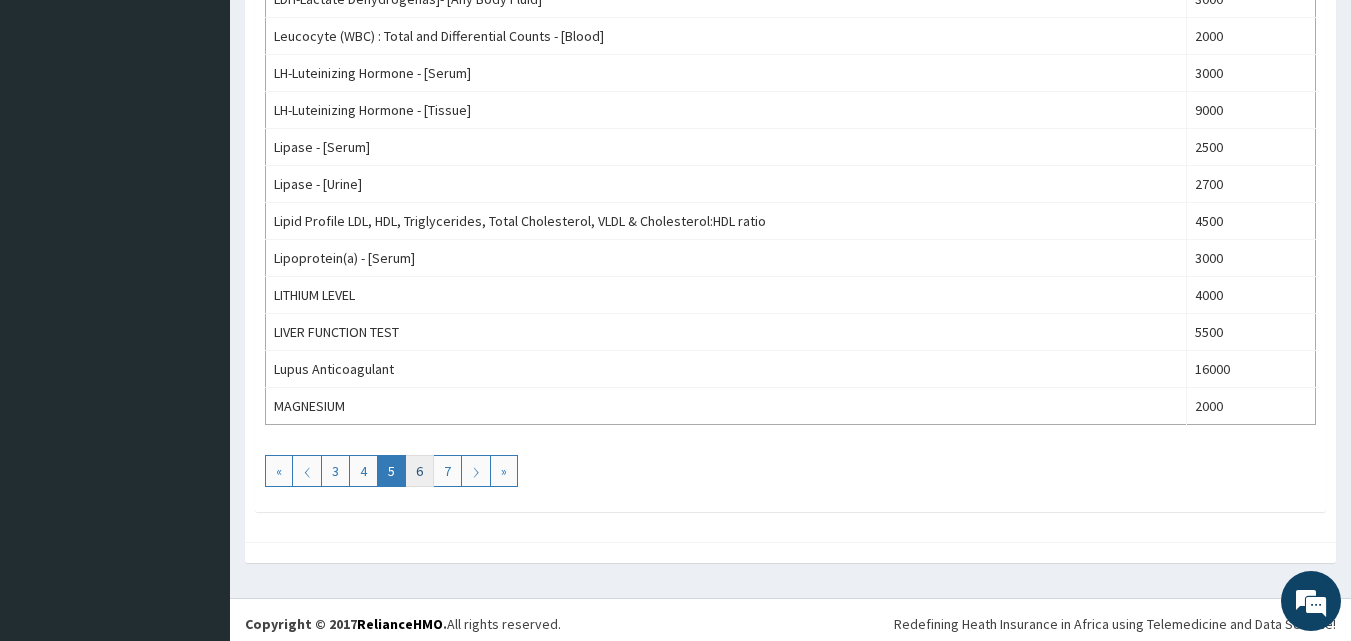 click on "6" at bounding box center [419, 471] 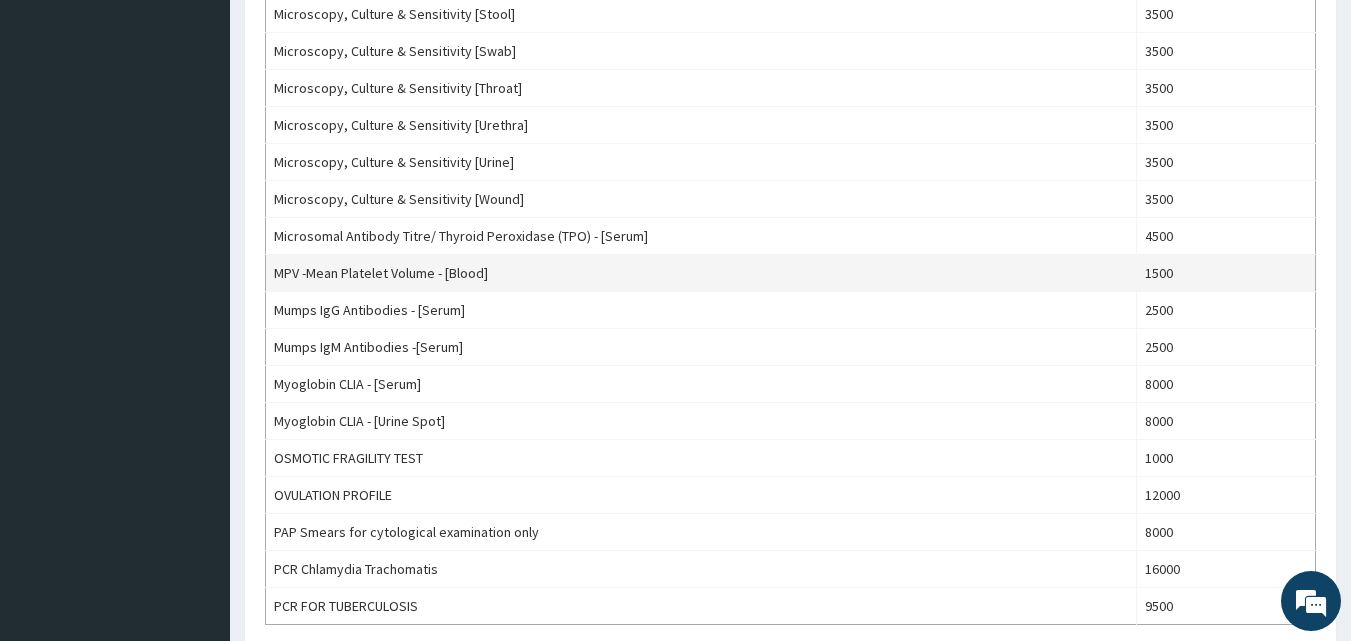 scroll, scrollTop: 1700, scrollLeft: 0, axis: vertical 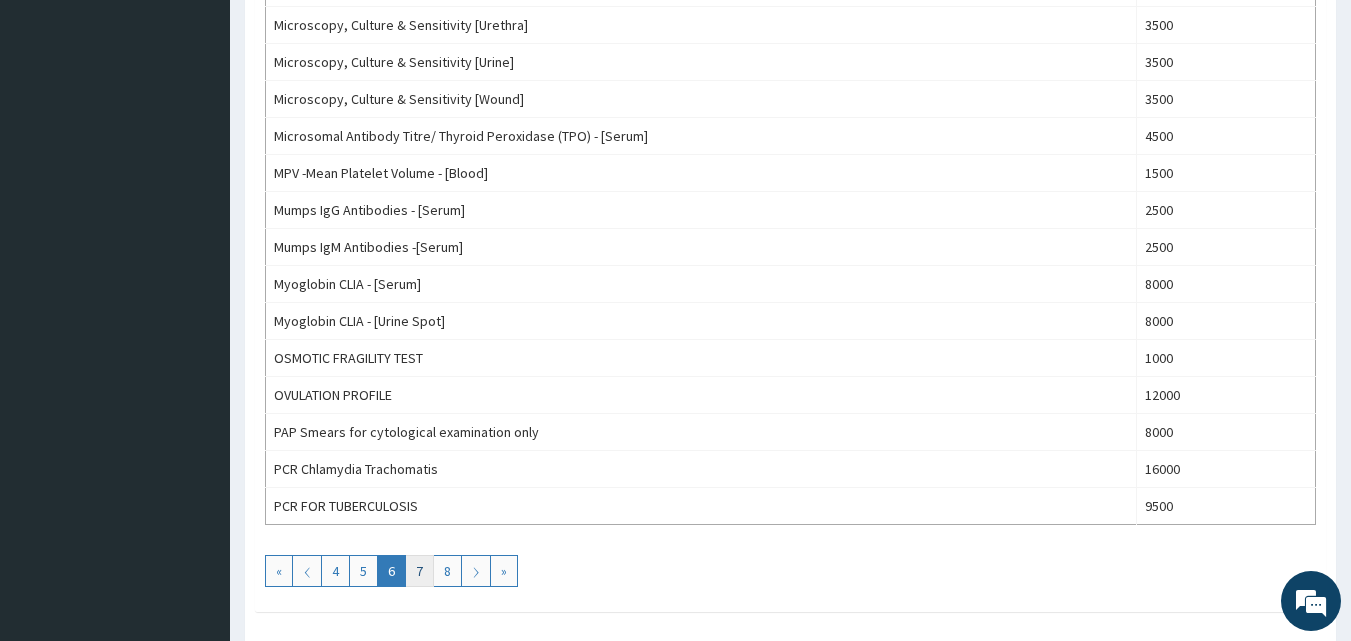 click on "7" at bounding box center (419, 571) 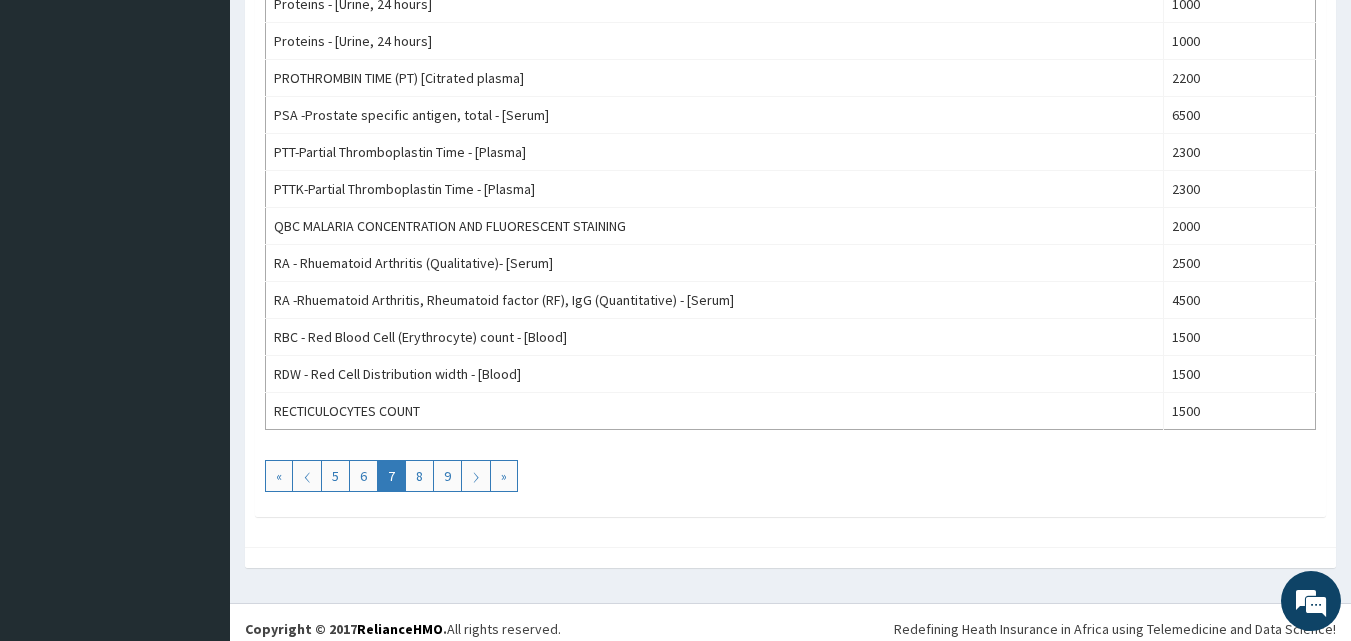 scroll, scrollTop: 1808, scrollLeft: 0, axis: vertical 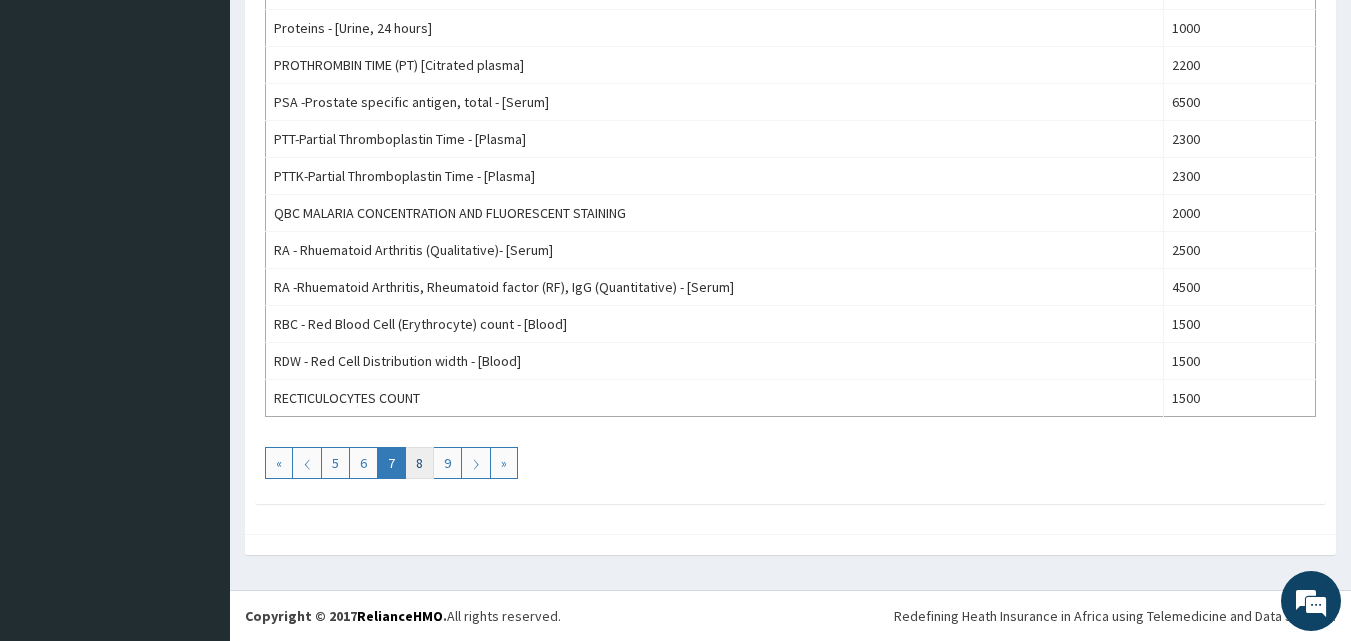 click on "8" at bounding box center (419, 463) 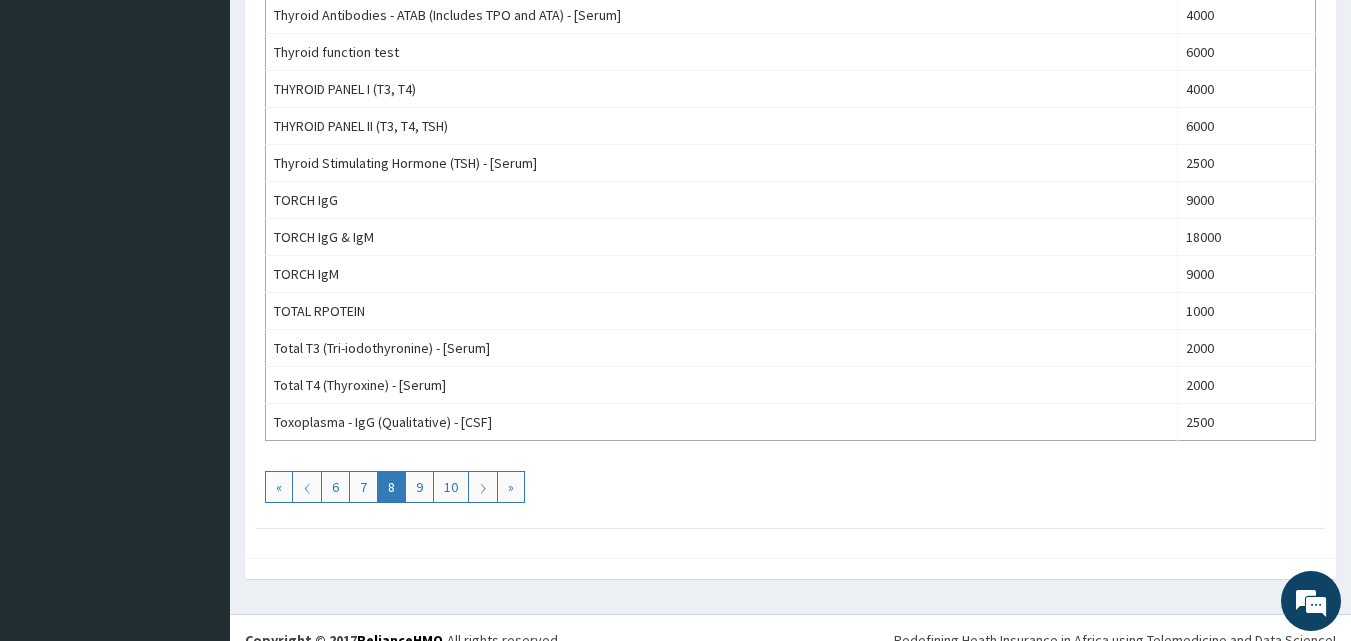 scroll, scrollTop: 1800, scrollLeft: 0, axis: vertical 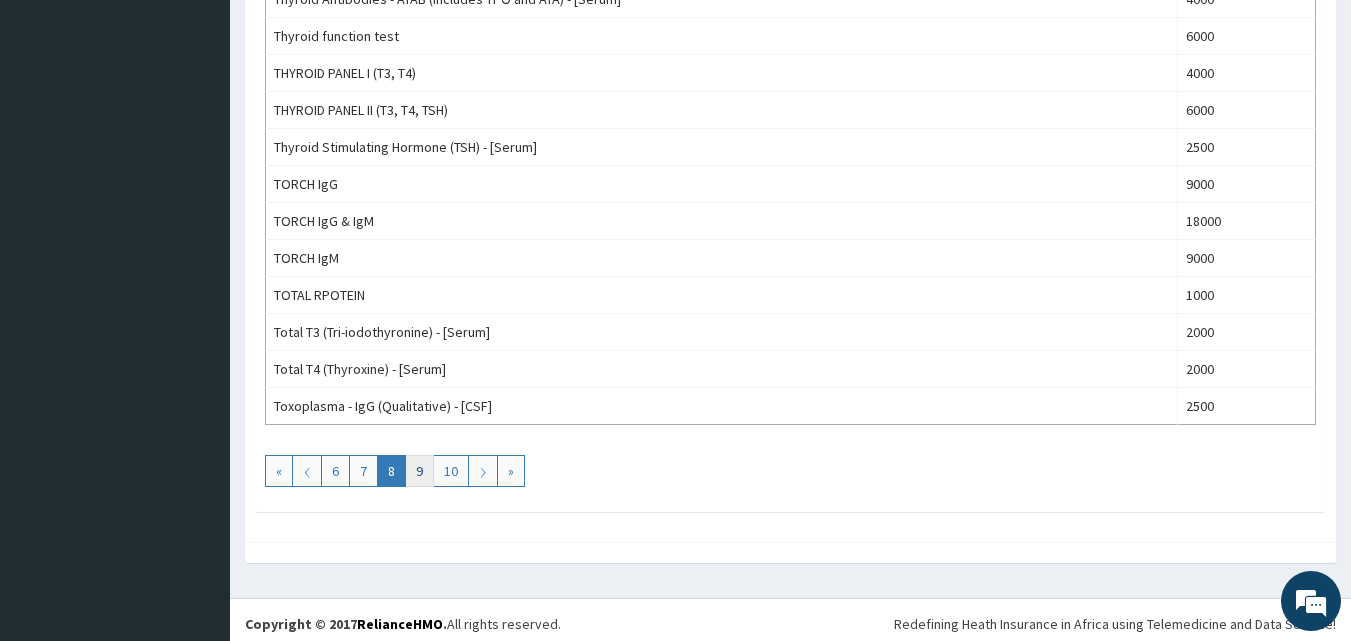 click on "9" at bounding box center (419, 471) 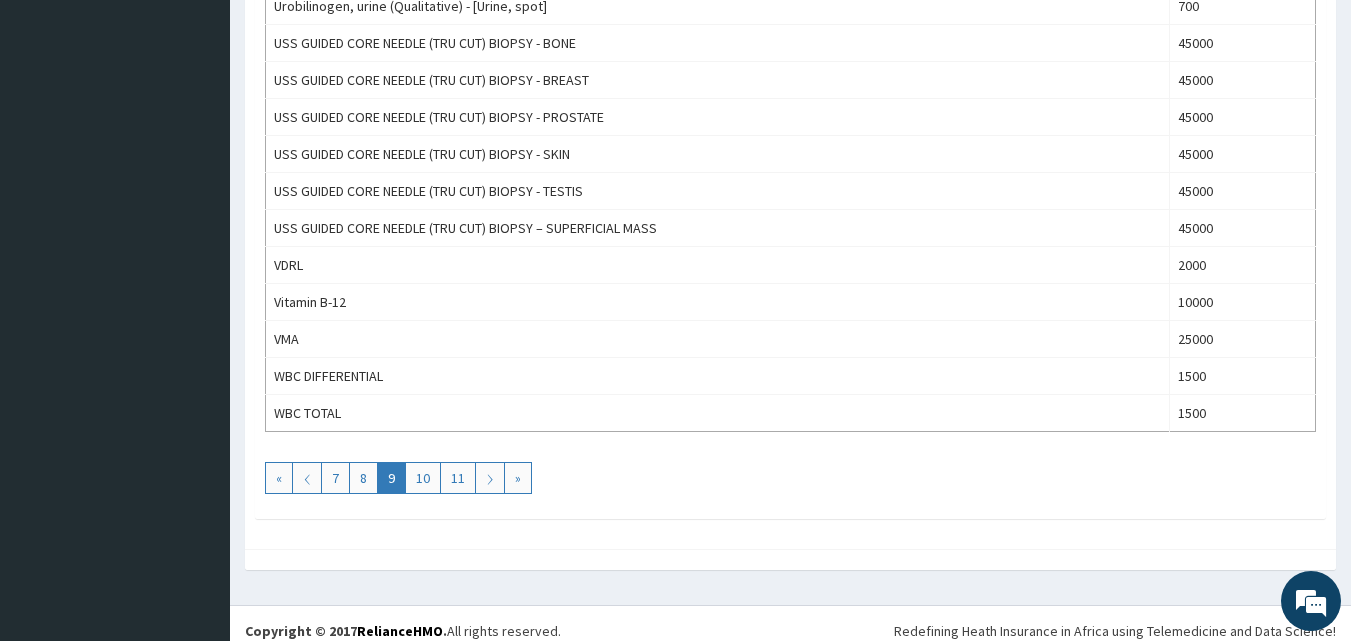 scroll, scrollTop: 1586, scrollLeft: 0, axis: vertical 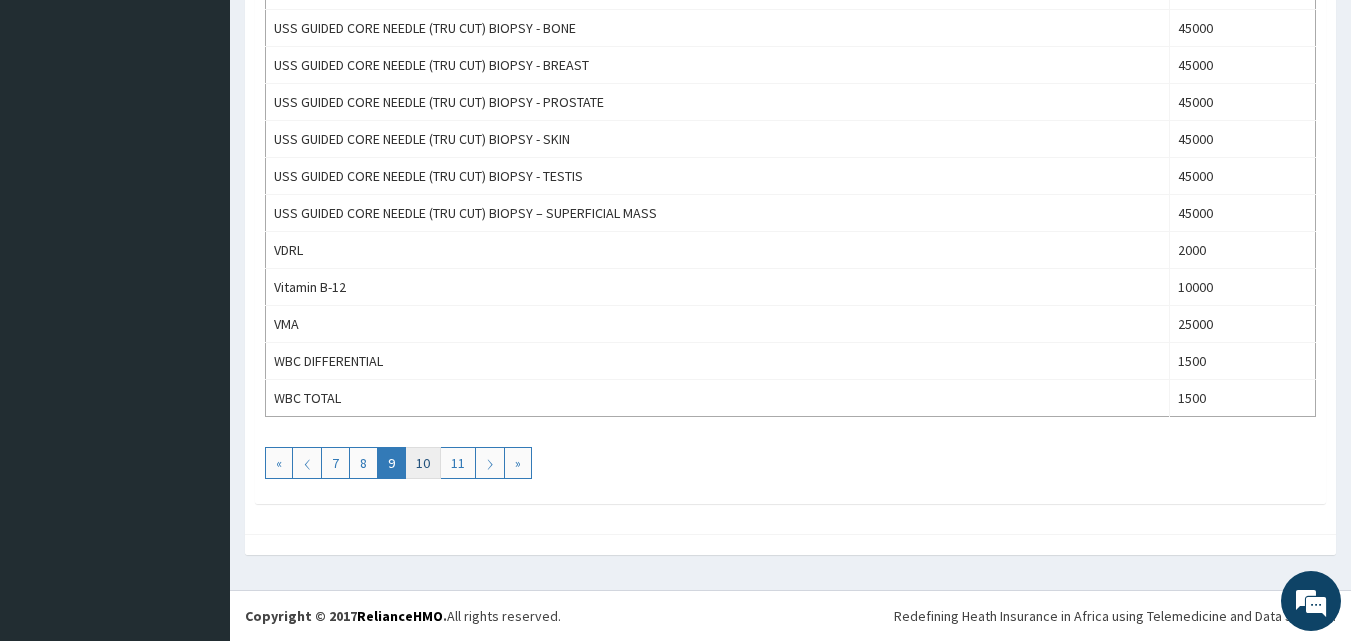 click on "10" at bounding box center [423, 463] 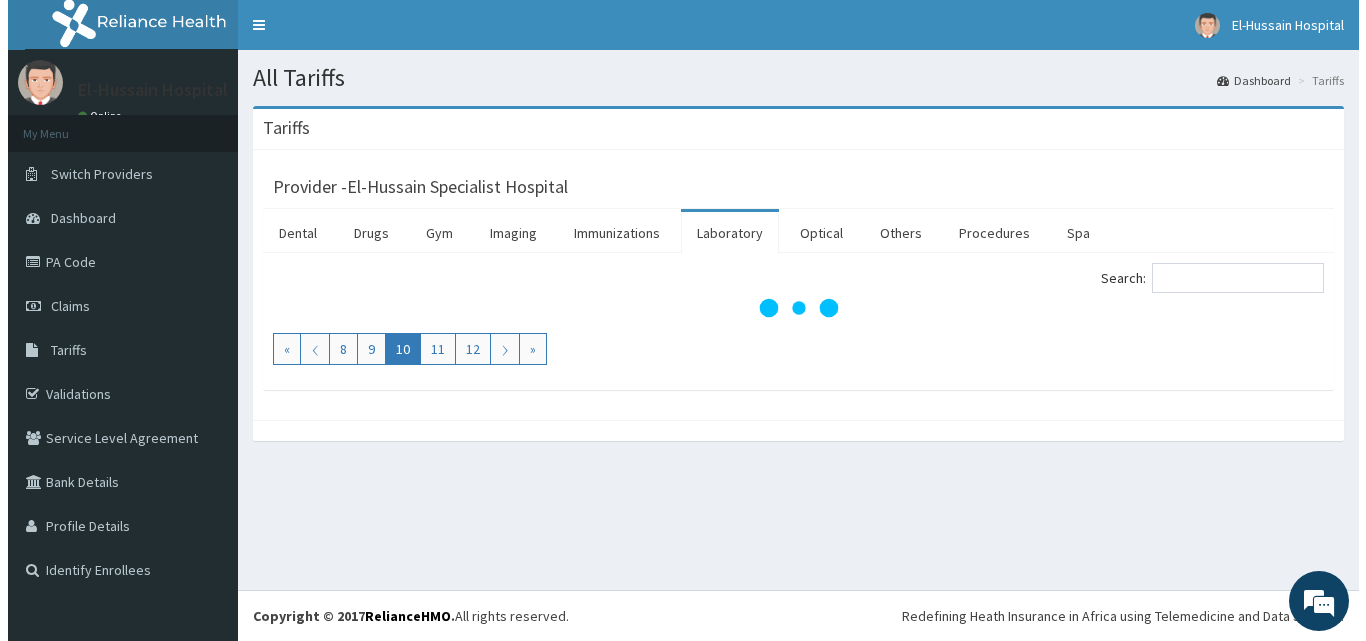scroll, scrollTop: 0, scrollLeft: 0, axis: both 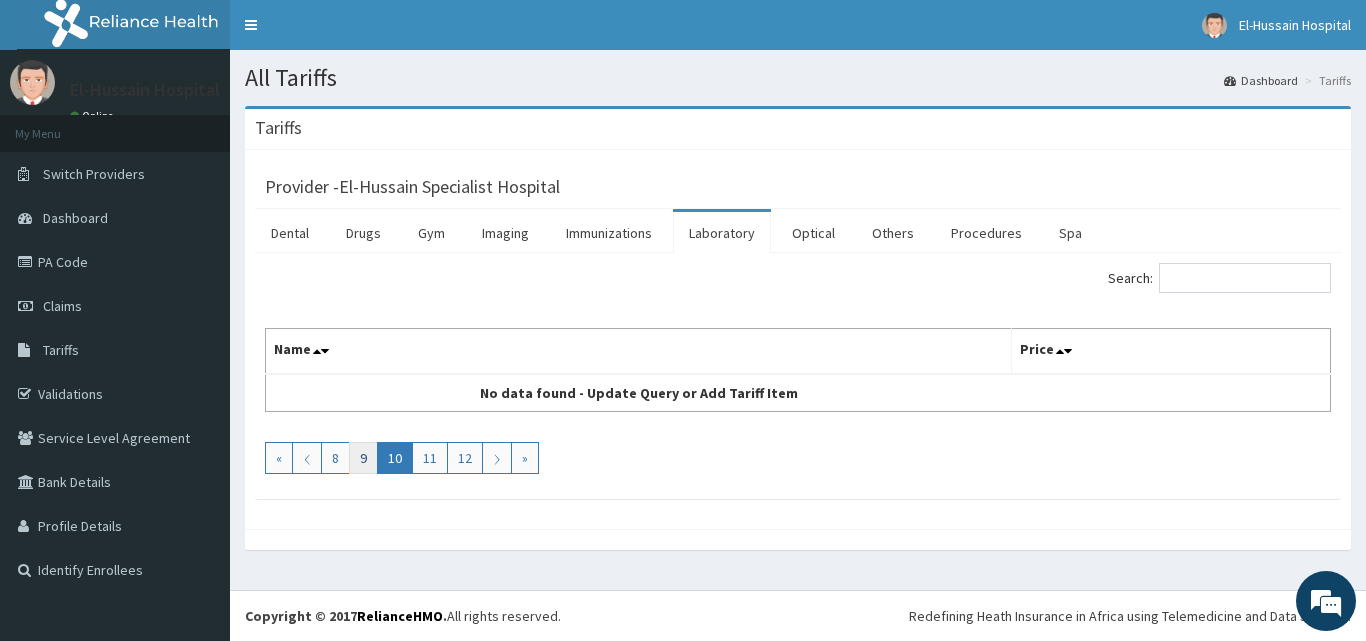 click on "9" at bounding box center [363, 458] 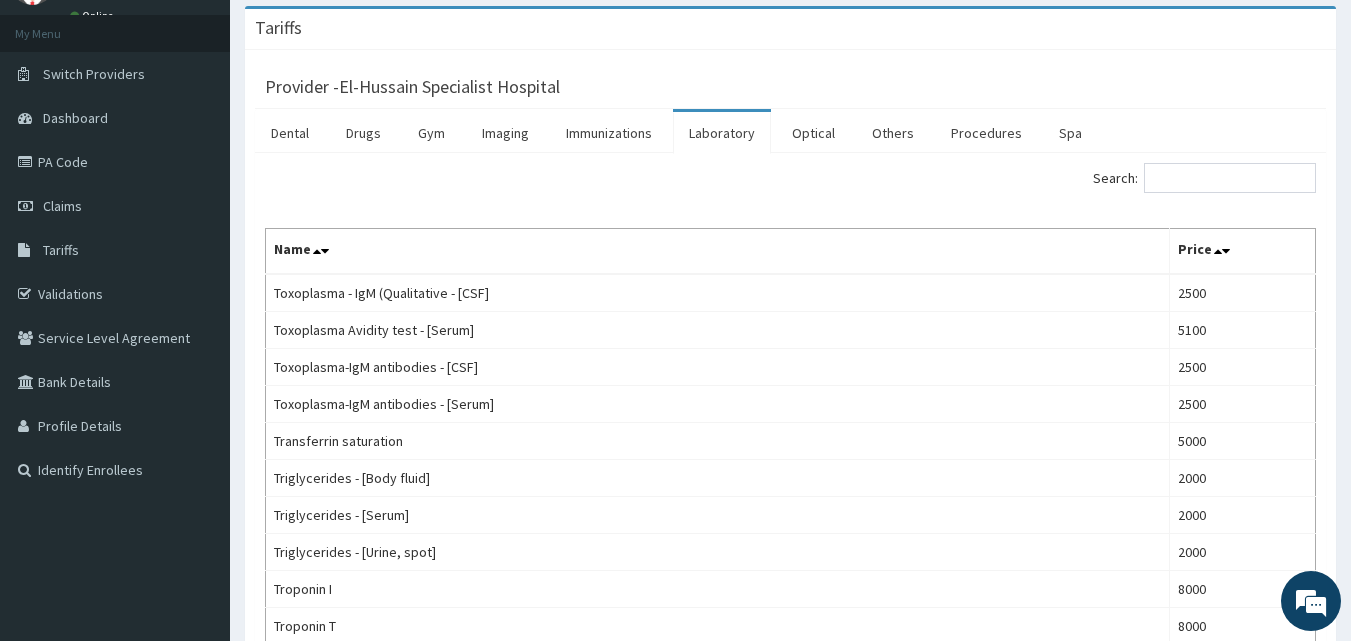 scroll, scrollTop: 0, scrollLeft: 0, axis: both 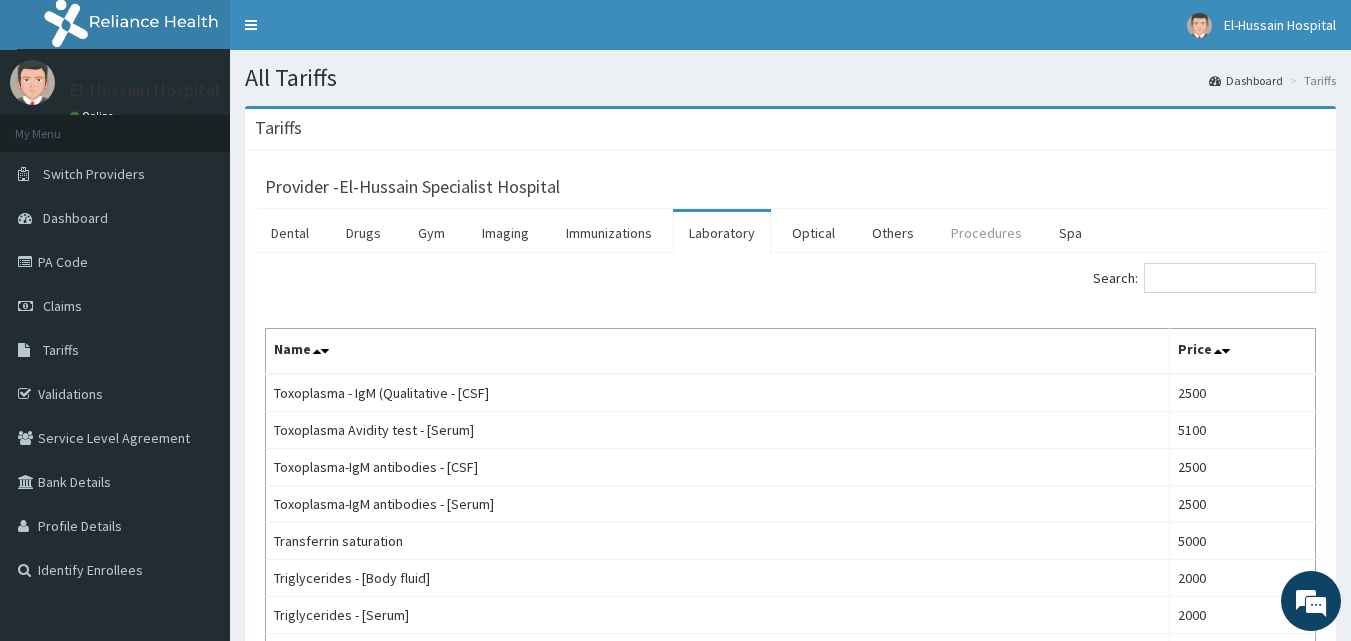 click on "Procedures" at bounding box center (986, 233) 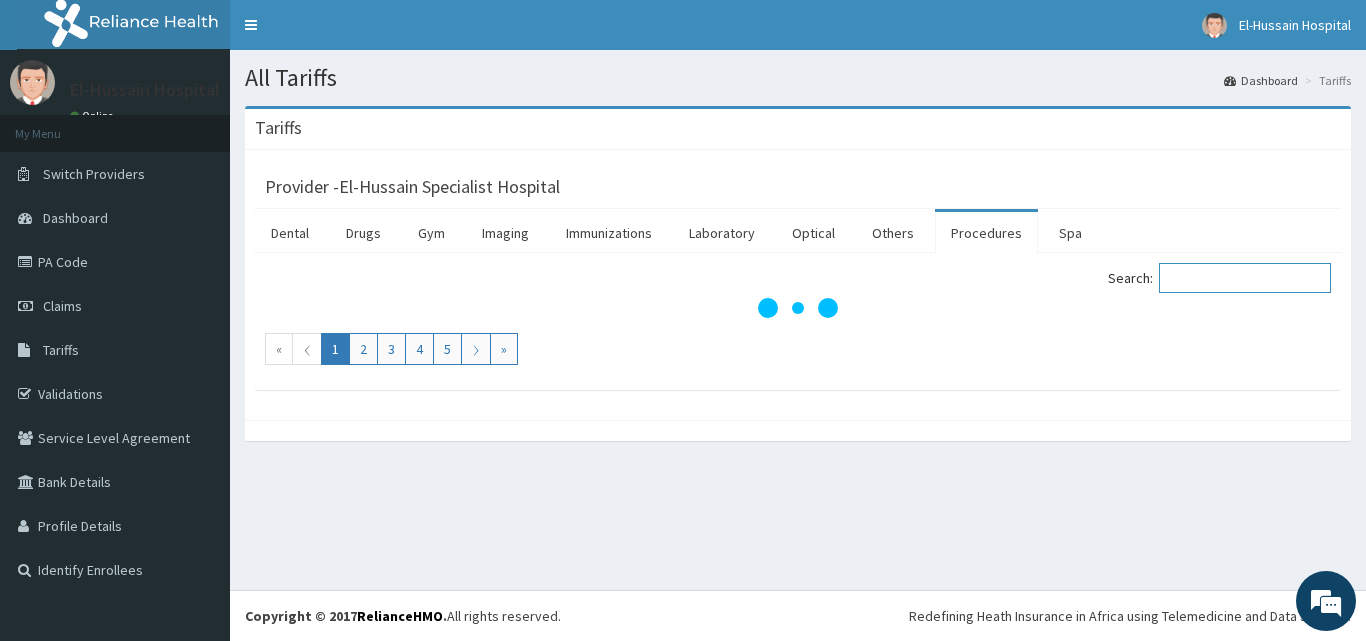 click on "Search:" at bounding box center [1245, 278] 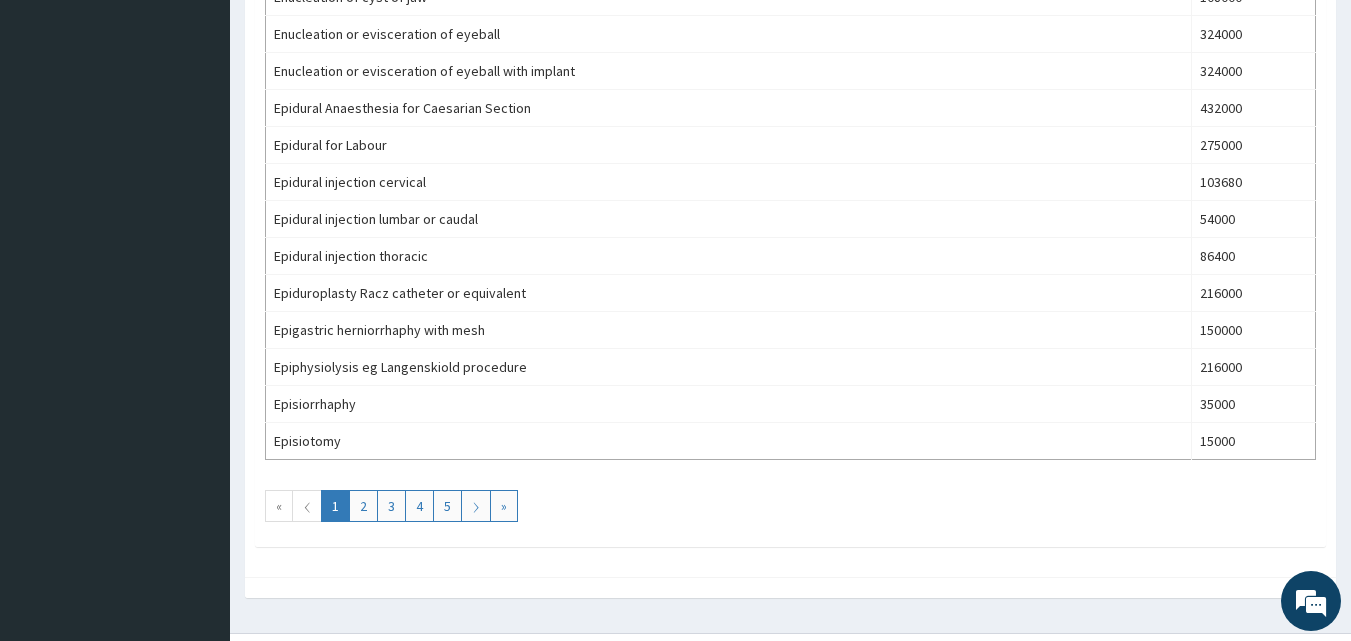 scroll, scrollTop: 1800, scrollLeft: 0, axis: vertical 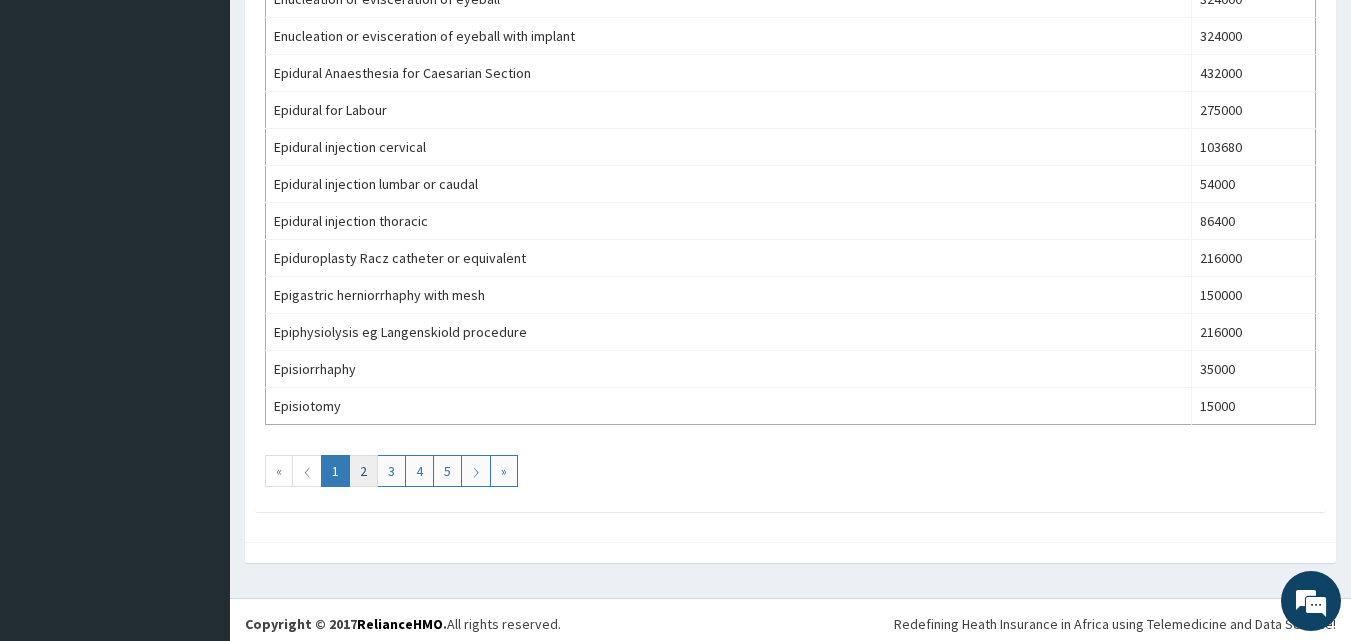 click on "2" at bounding box center [363, 471] 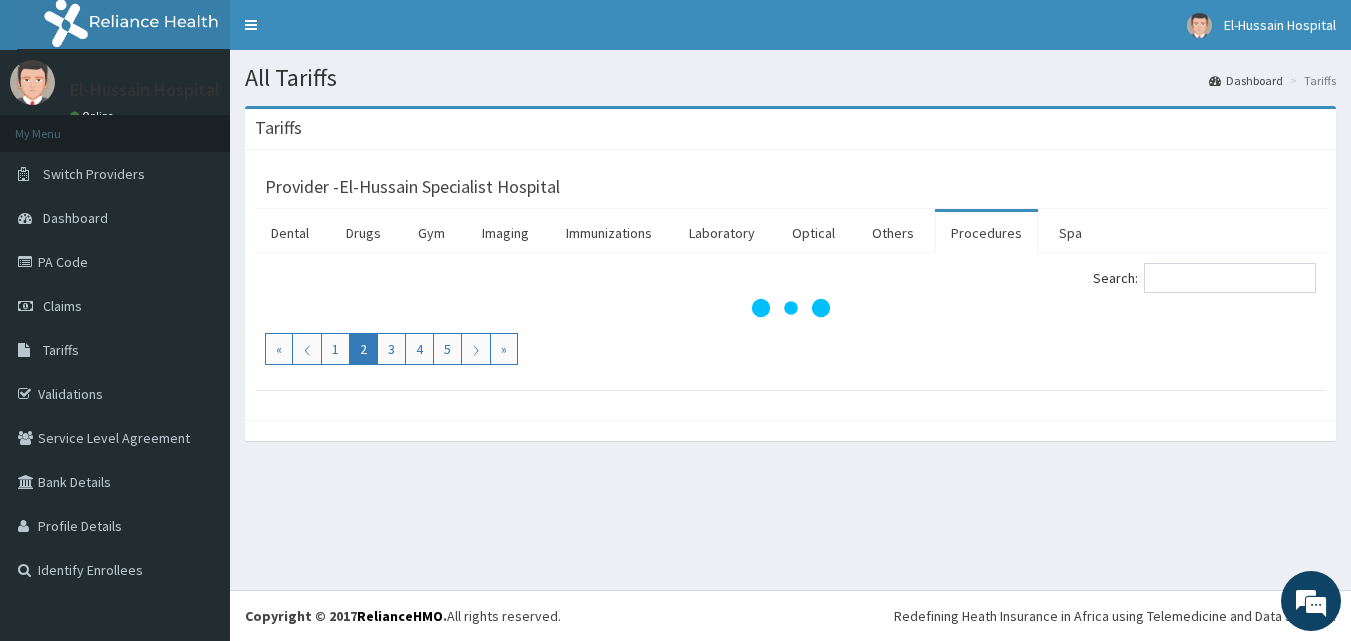 scroll, scrollTop: 0, scrollLeft: 0, axis: both 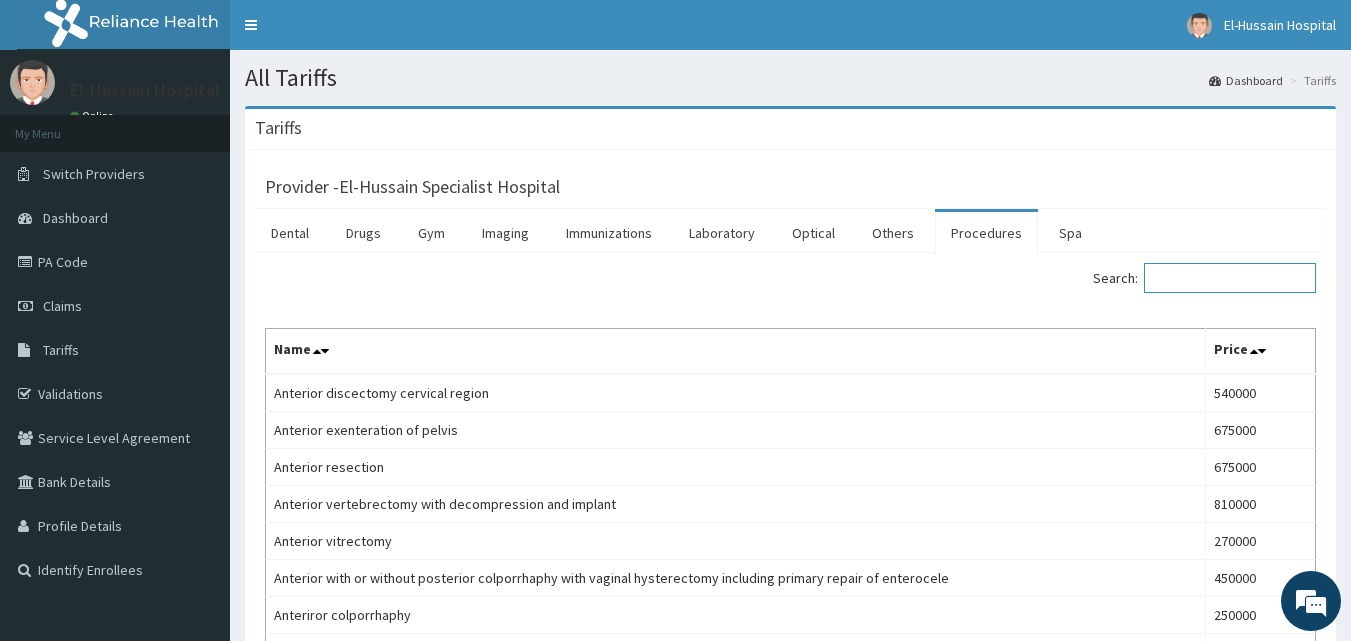 click on "Search:" at bounding box center (1230, 278) 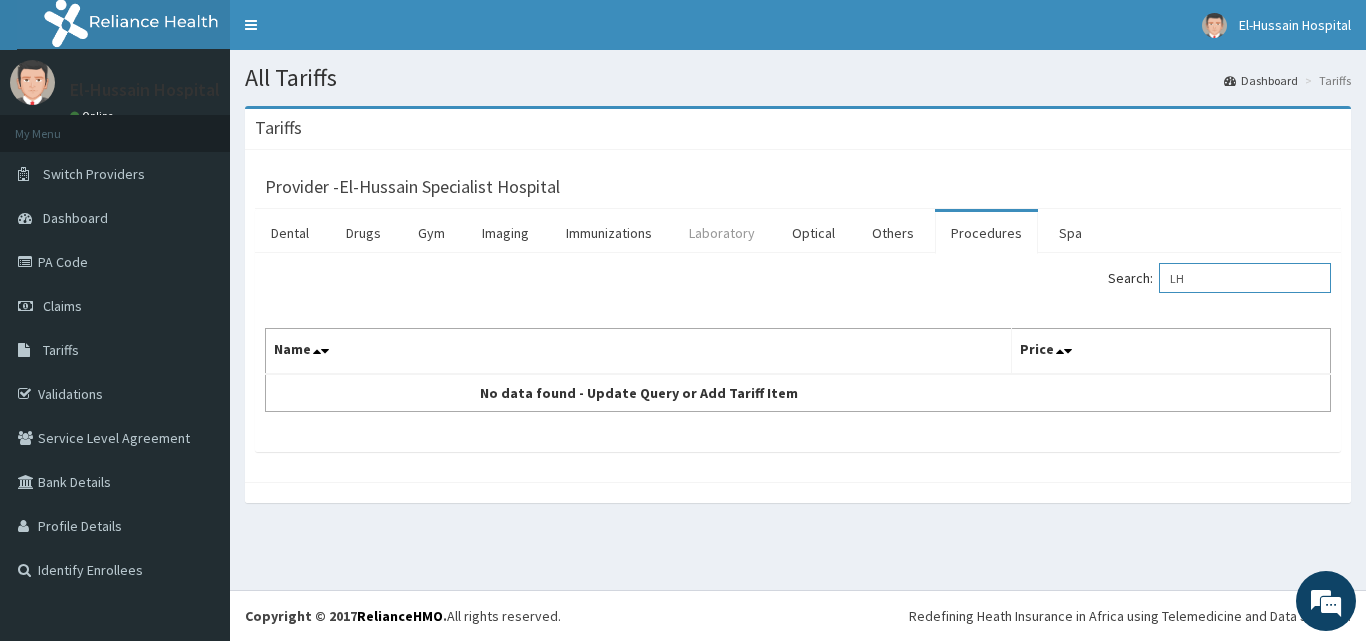 type on "LH" 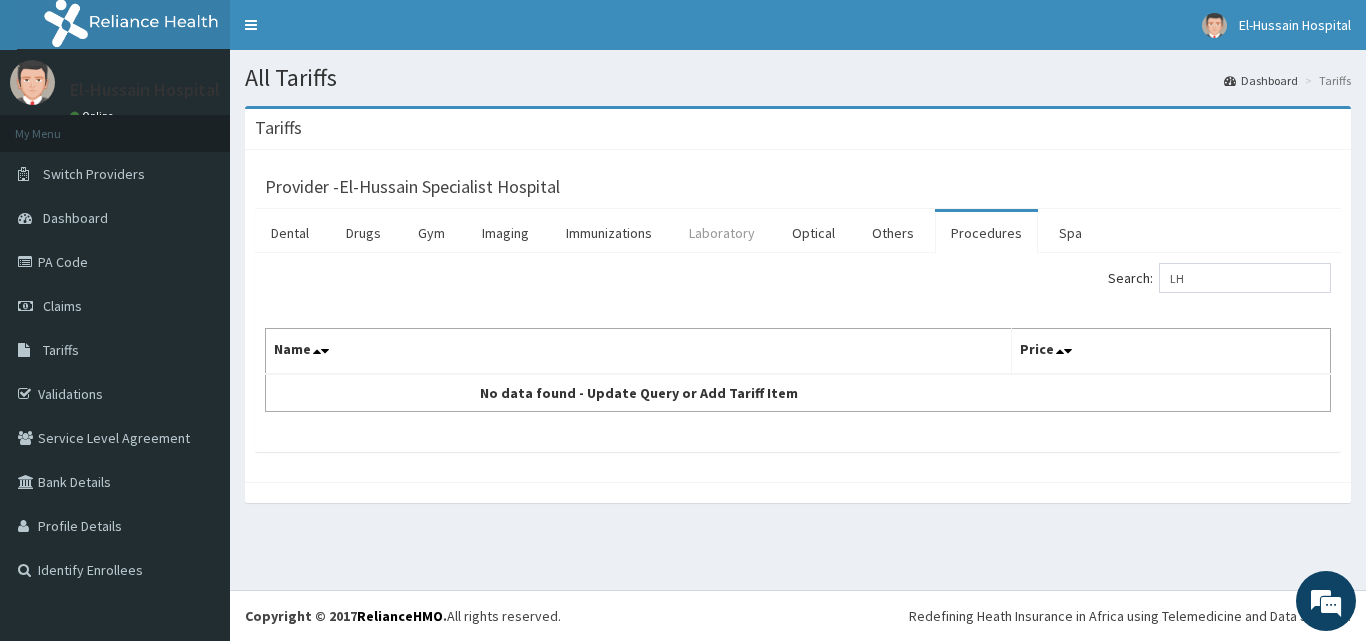 click on "Laboratory" at bounding box center [722, 233] 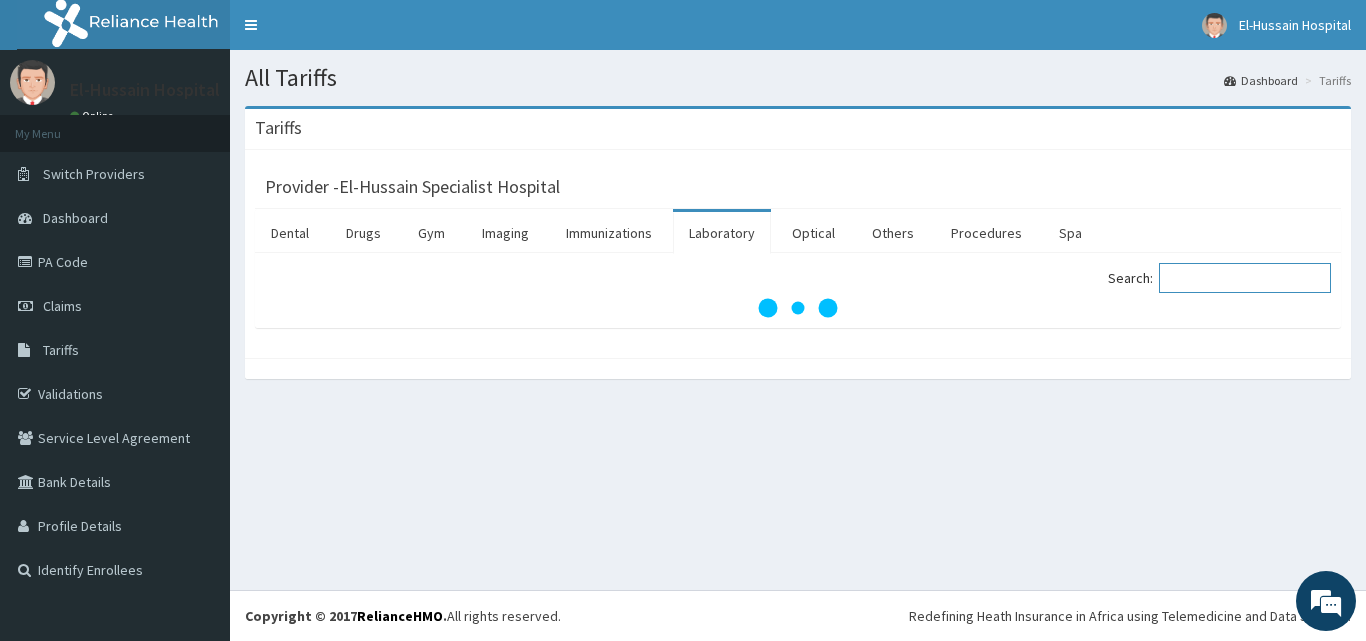 click on "Search:" at bounding box center (1245, 278) 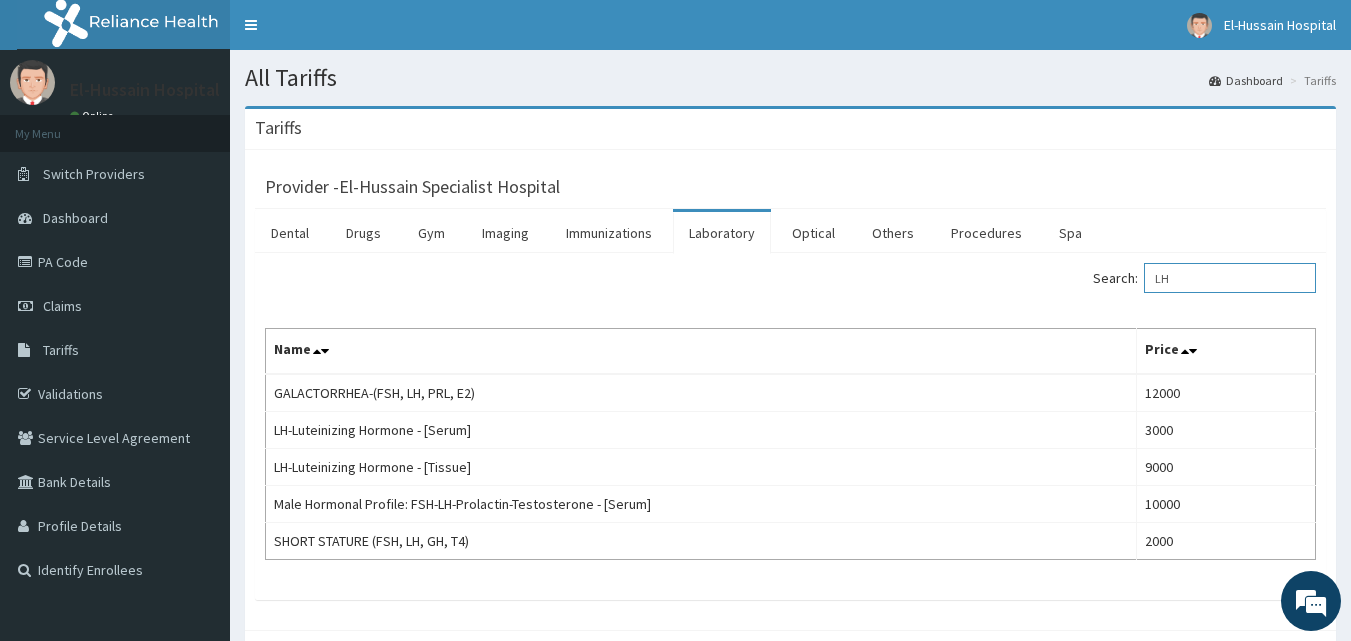click on "LH" at bounding box center (1230, 278) 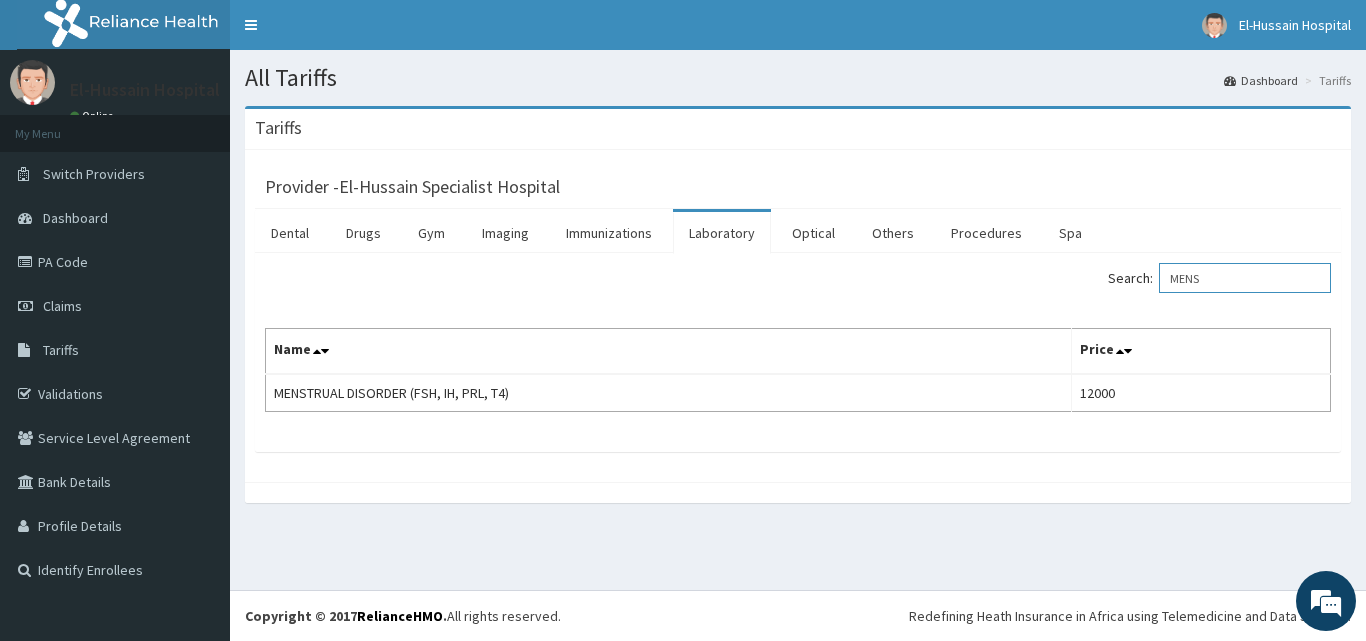 type on "MENS" 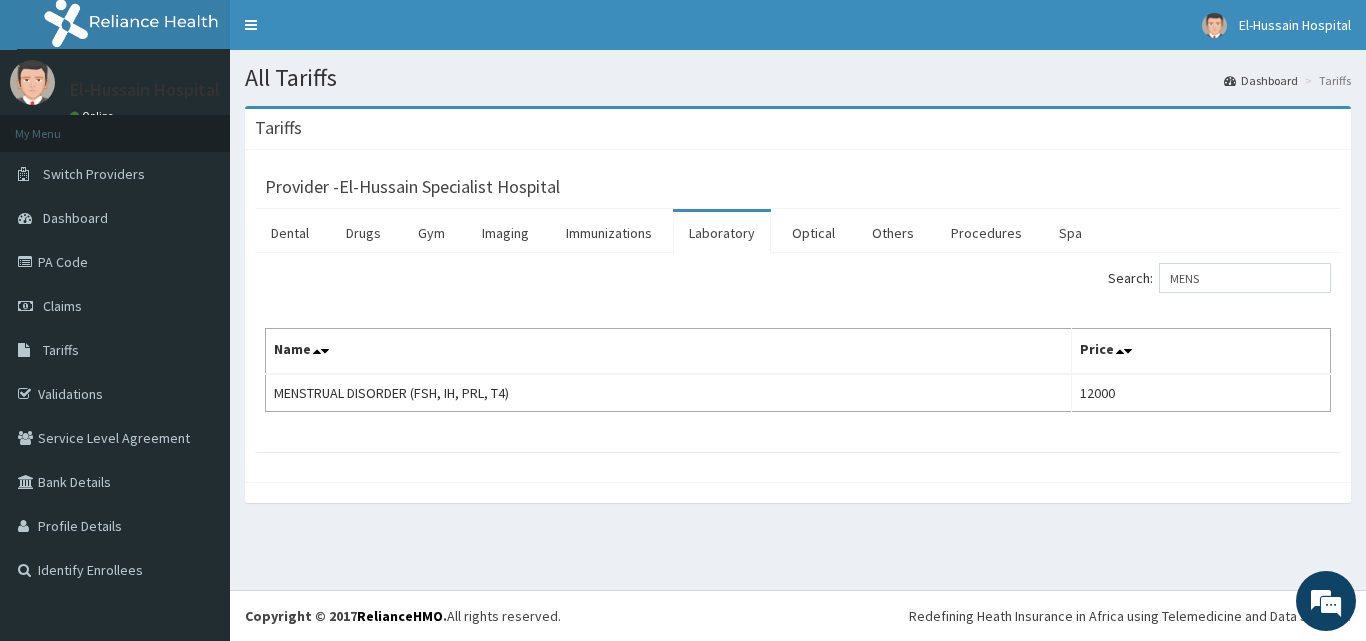 click on "All Tariffs
Dashboard
Tariffs
Tariffs
Provider -  El-Hussain Specialist Hospital   Dental Drugs Gym Imaging Immunizations Laboratory Optical Others Procedures Spa Search: MENS Name Price MENSTRUAL DISORDER (FSH, IH, PRL, T4) 12000" at bounding box center [798, 320] 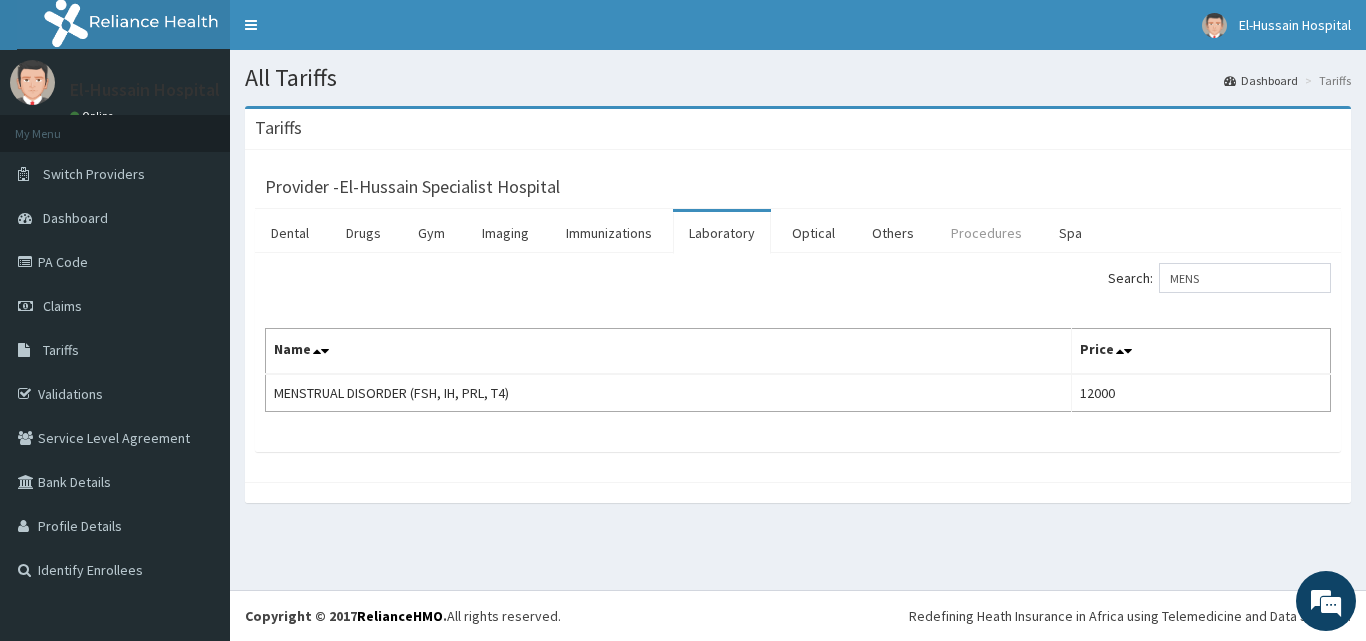 click on "Procedures" at bounding box center (986, 233) 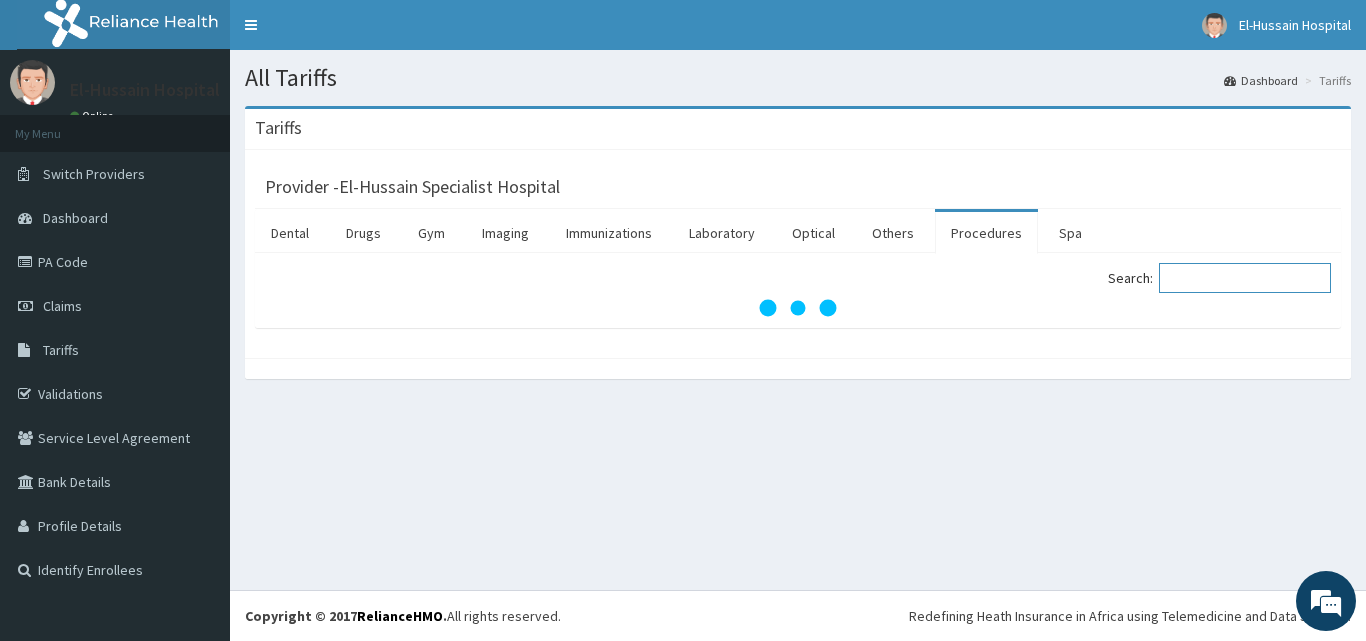 click on "Search:" at bounding box center (1245, 278) 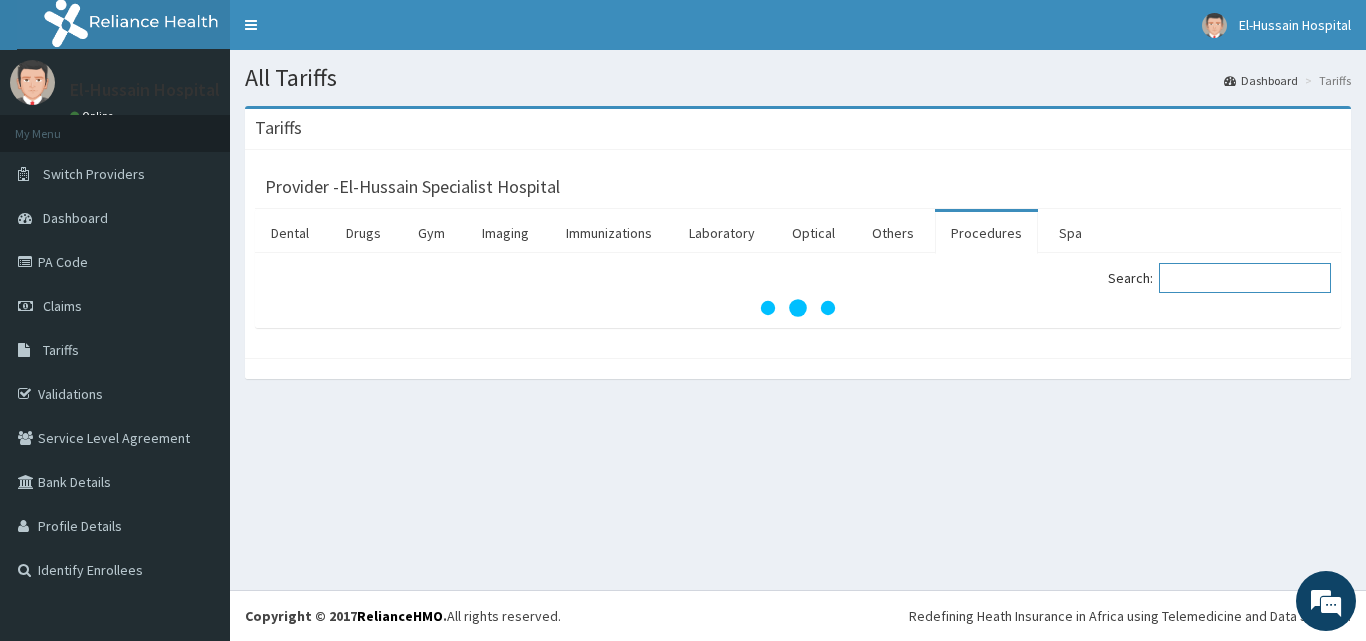 type on "G" 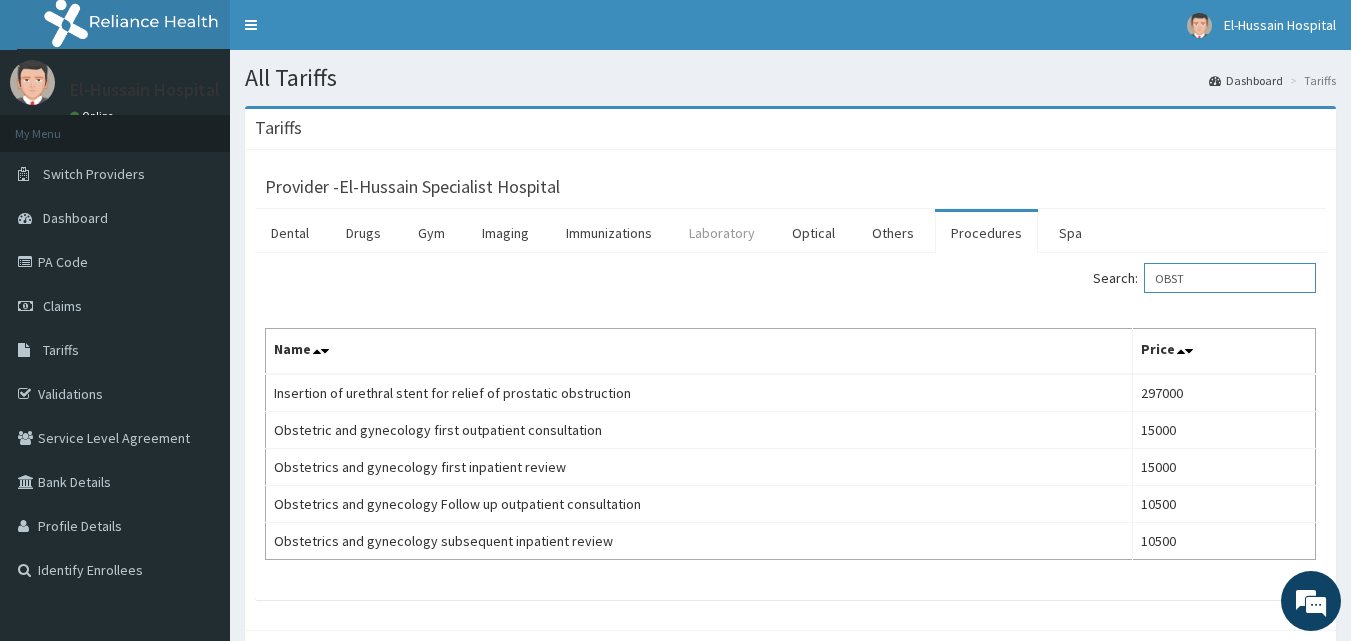type on "OBST" 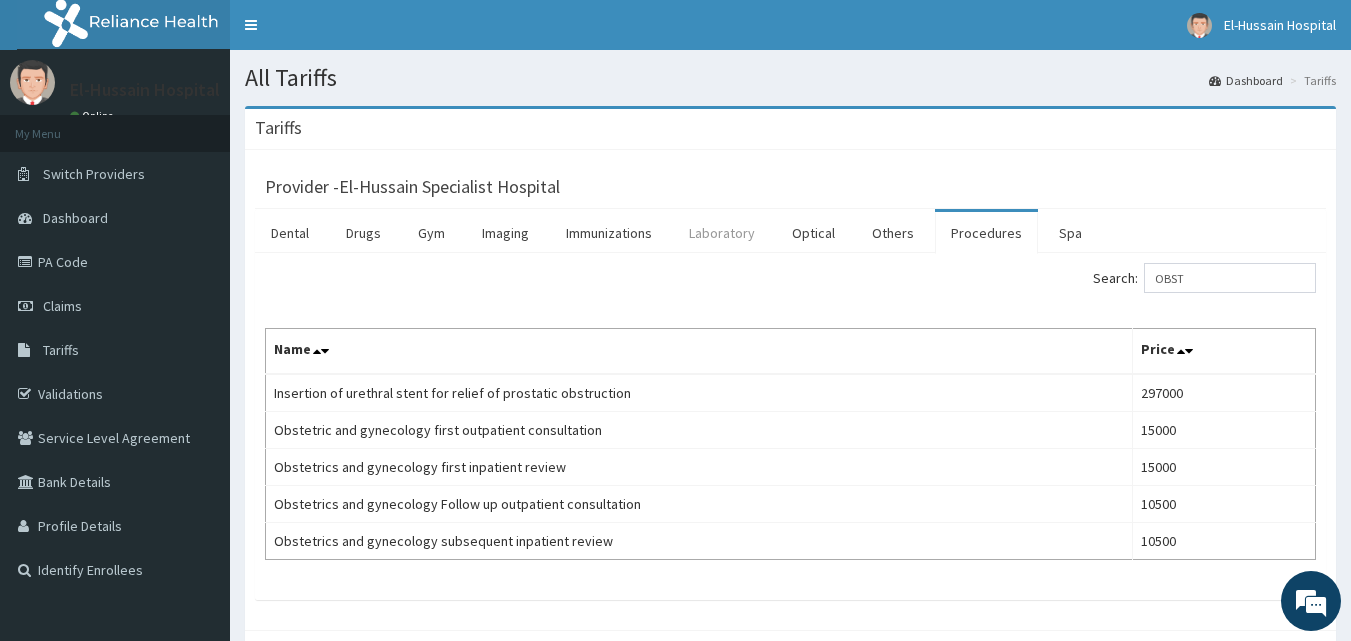 click on "Laboratory" at bounding box center (722, 233) 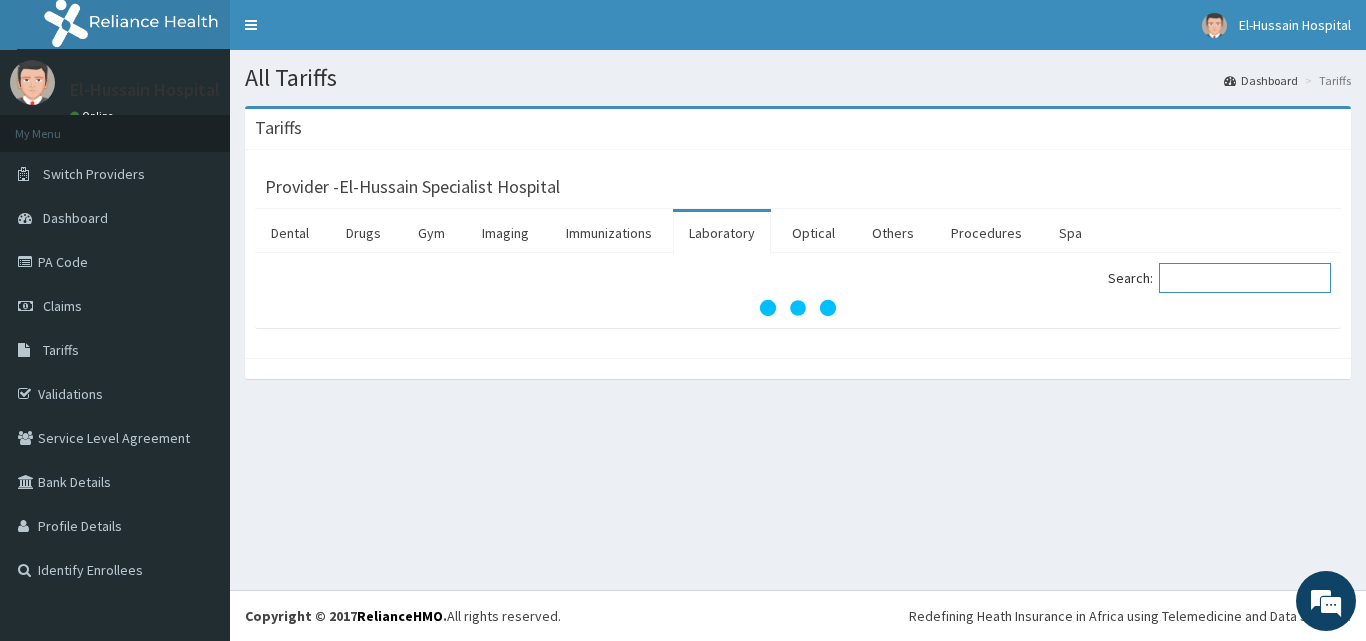 click on "Search:" at bounding box center [1245, 278] 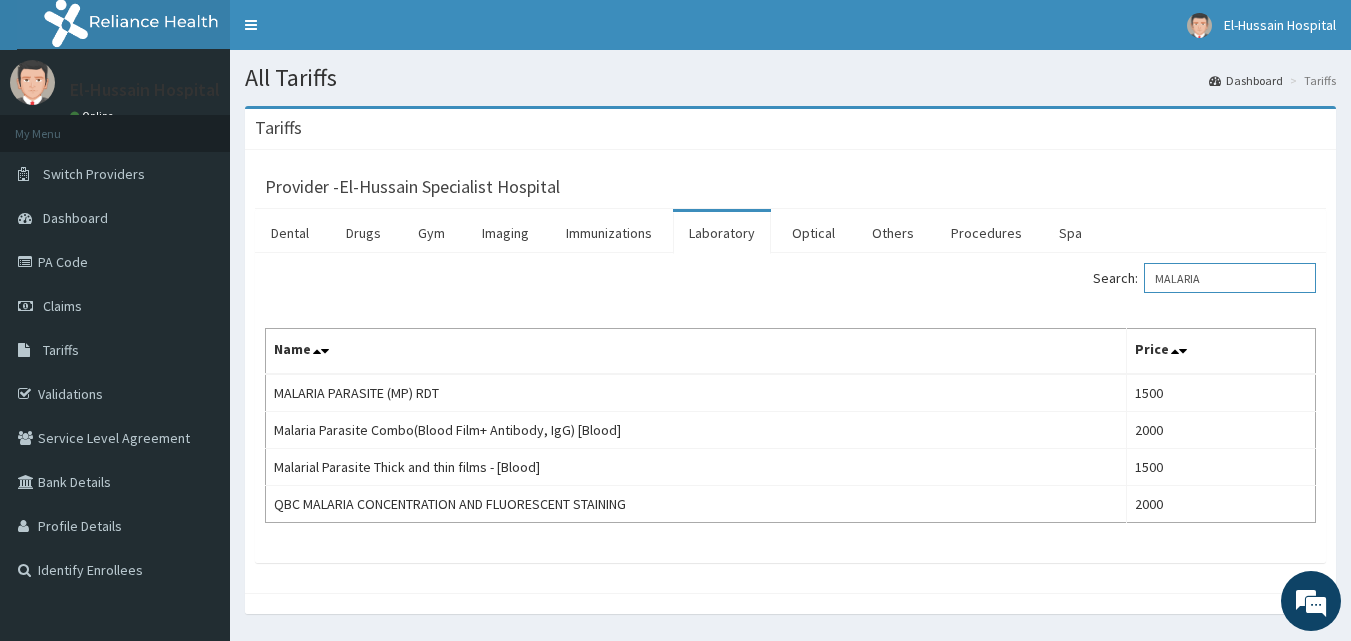 click on "MALARIA" at bounding box center [1230, 278] 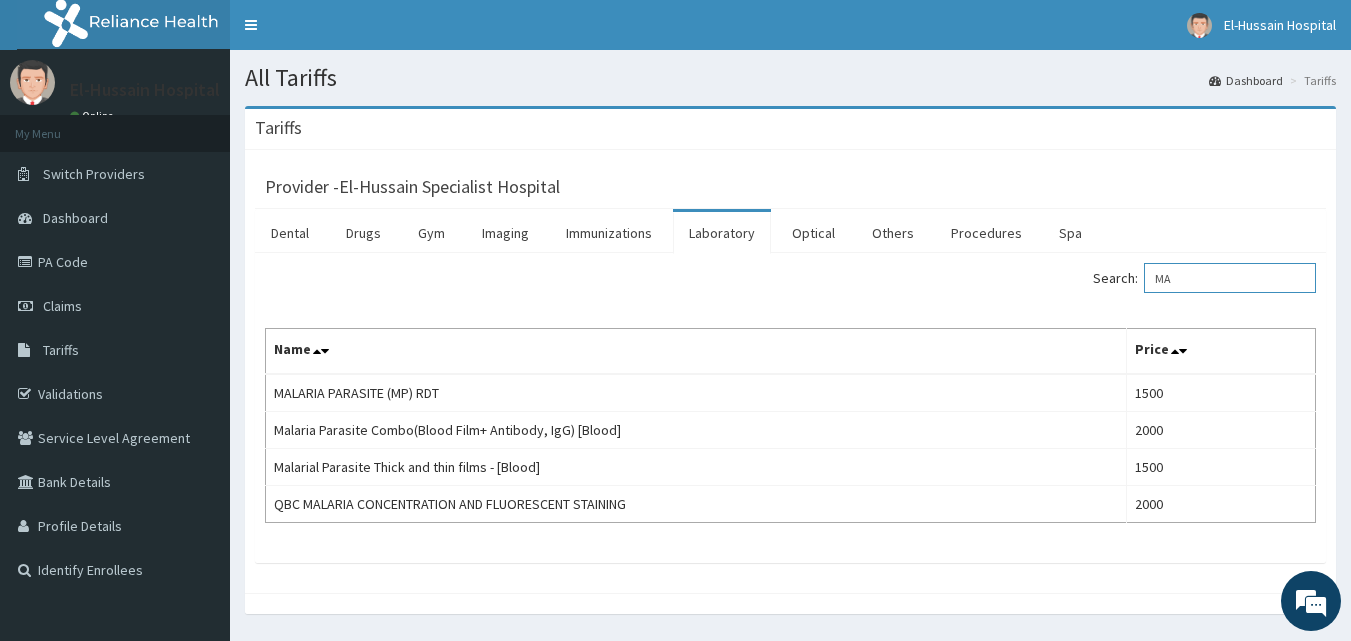 type on "M" 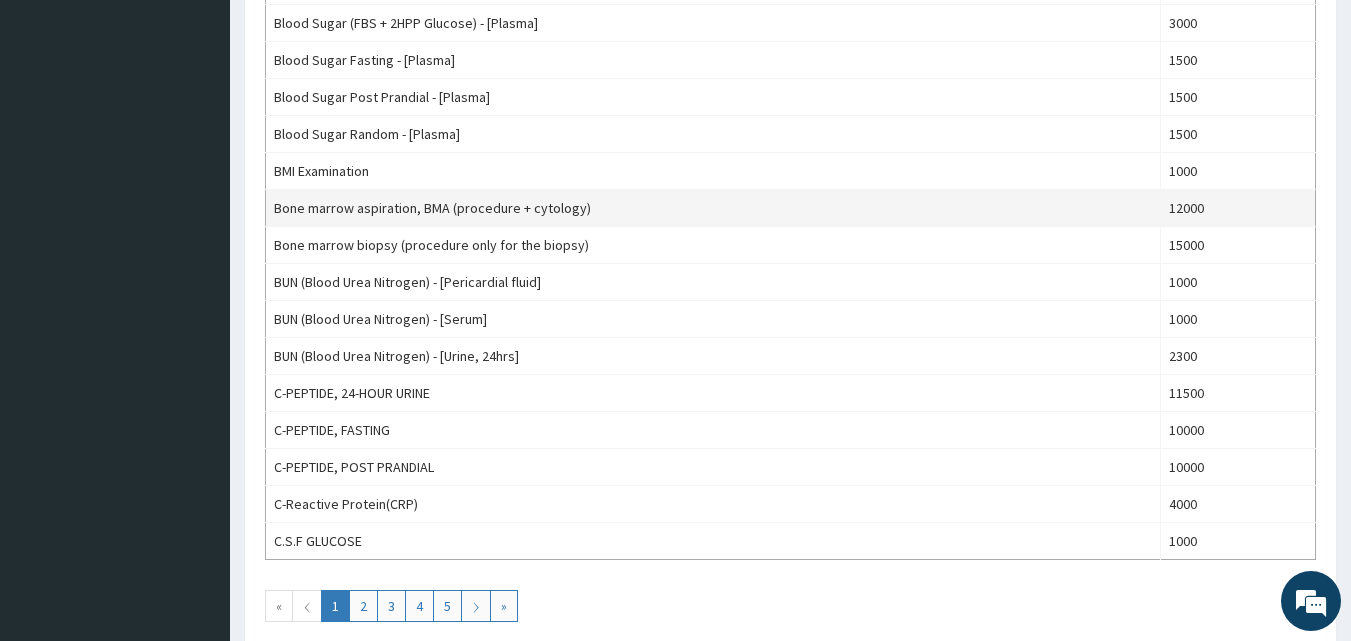 scroll, scrollTop: 1700, scrollLeft: 0, axis: vertical 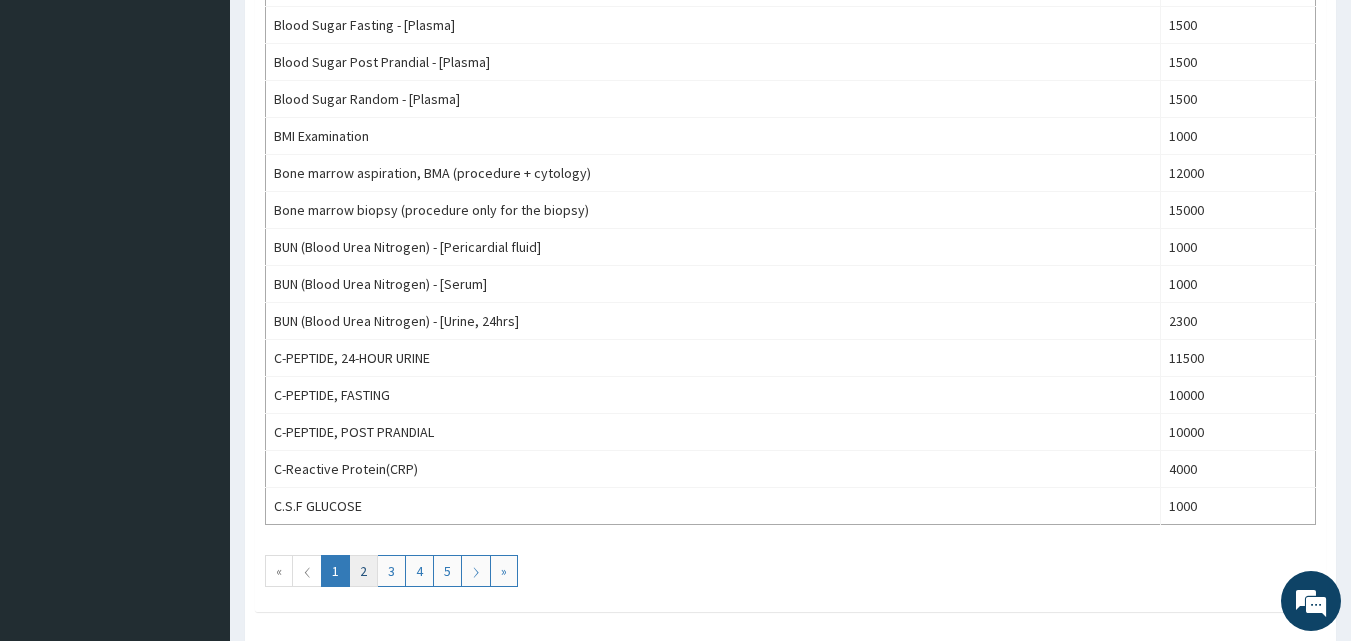 click on "2" at bounding box center (363, 571) 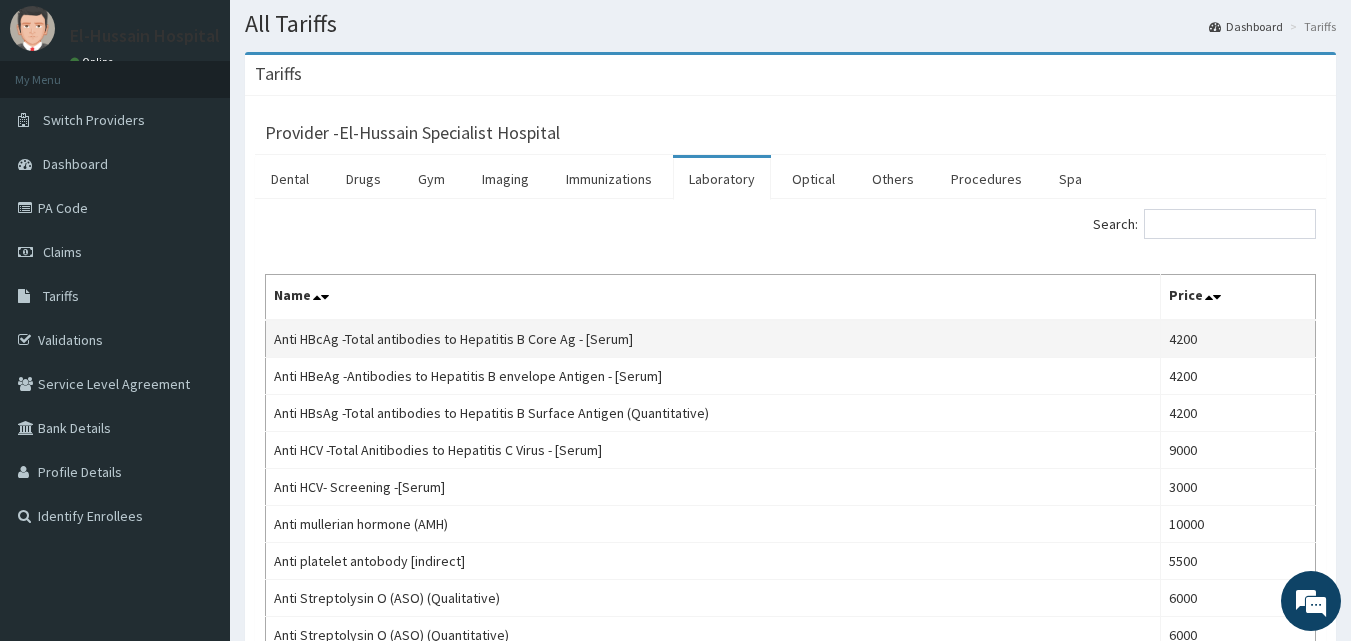 scroll, scrollTop: 100, scrollLeft: 0, axis: vertical 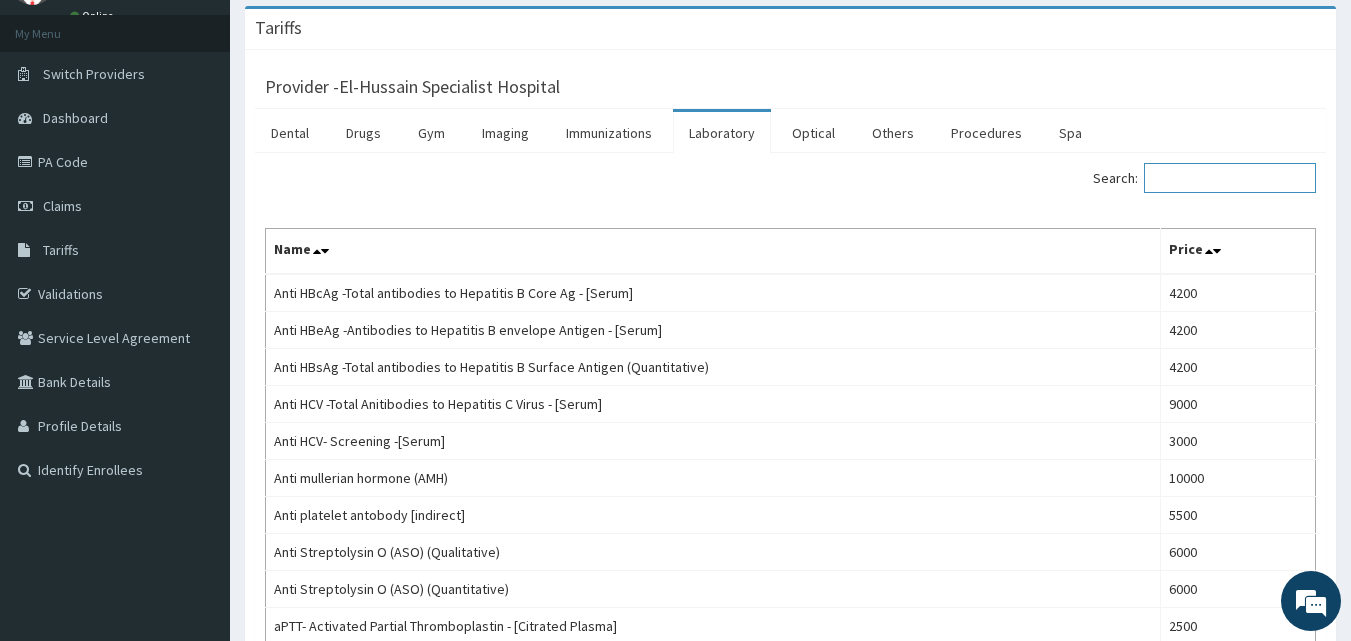 click on "Search:" at bounding box center (1230, 178) 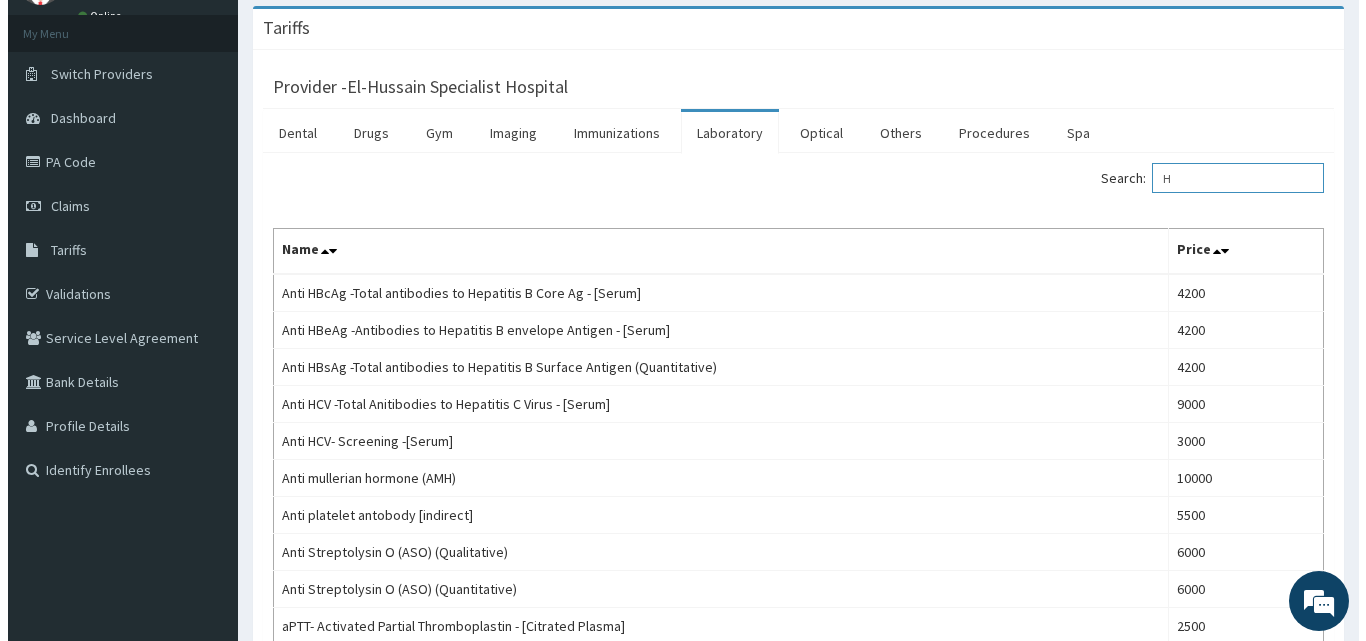 scroll, scrollTop: 0, scrollLeft: 0, axis: both 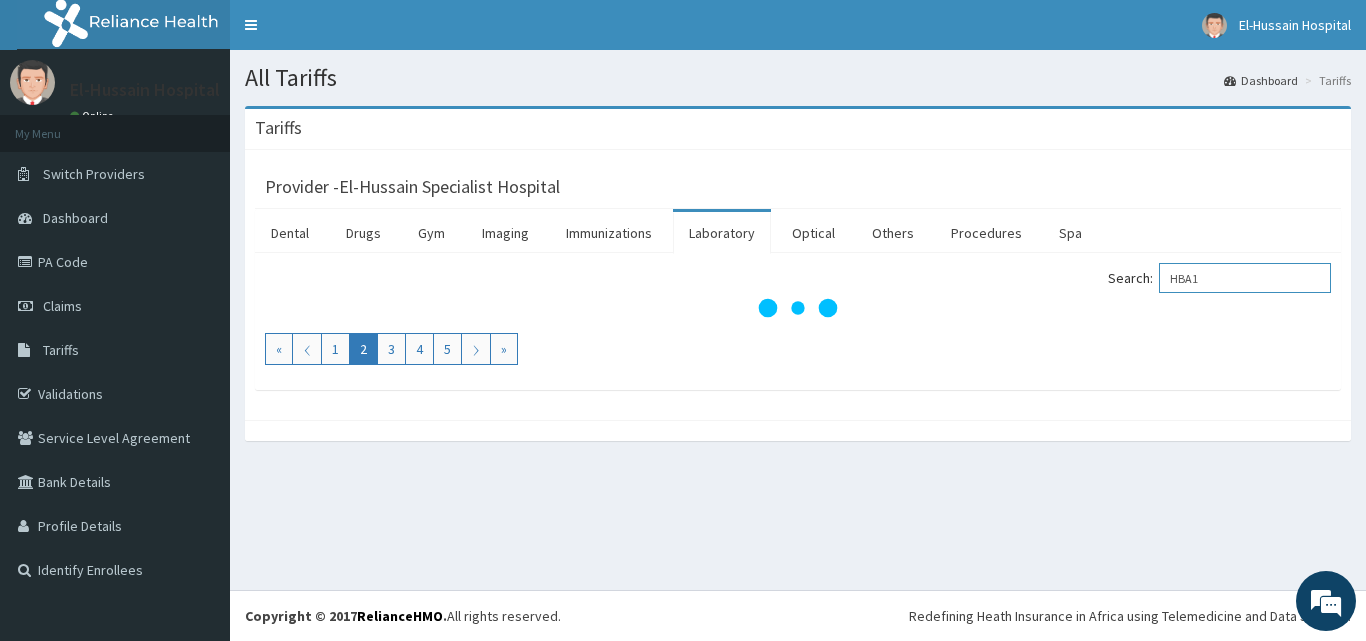 type on "HBA1C" 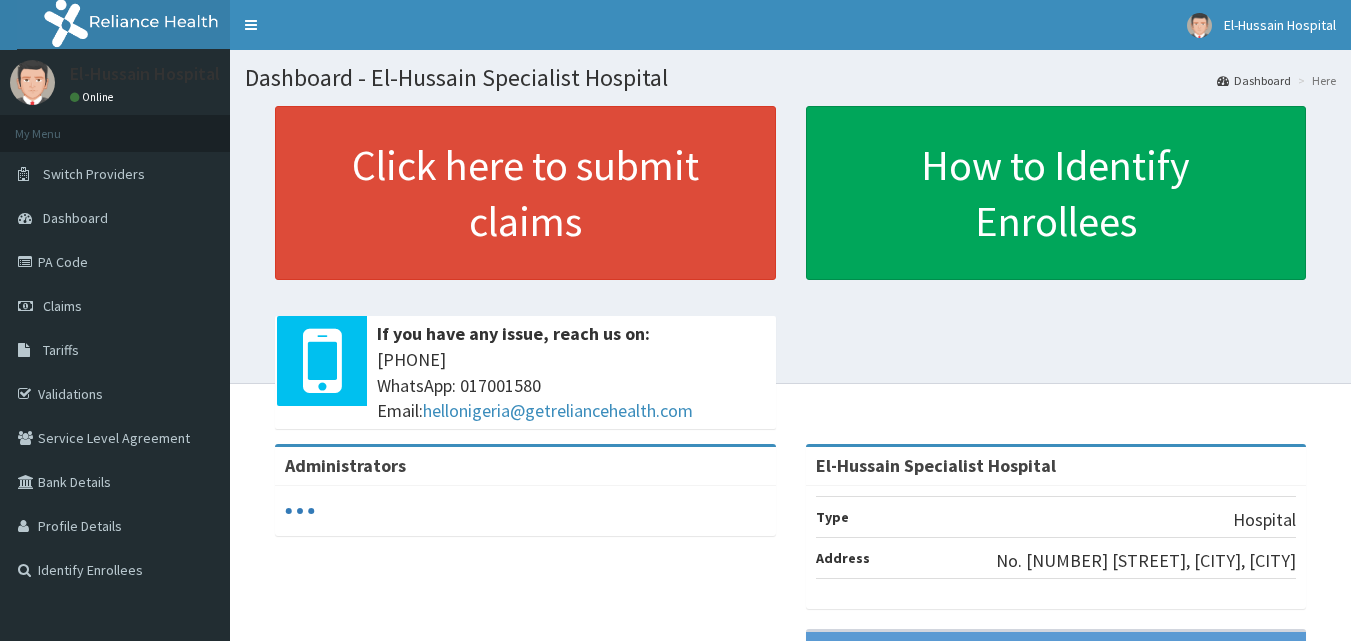 scroll, scrollTop: 0, scrollLeft: 0, axis: both 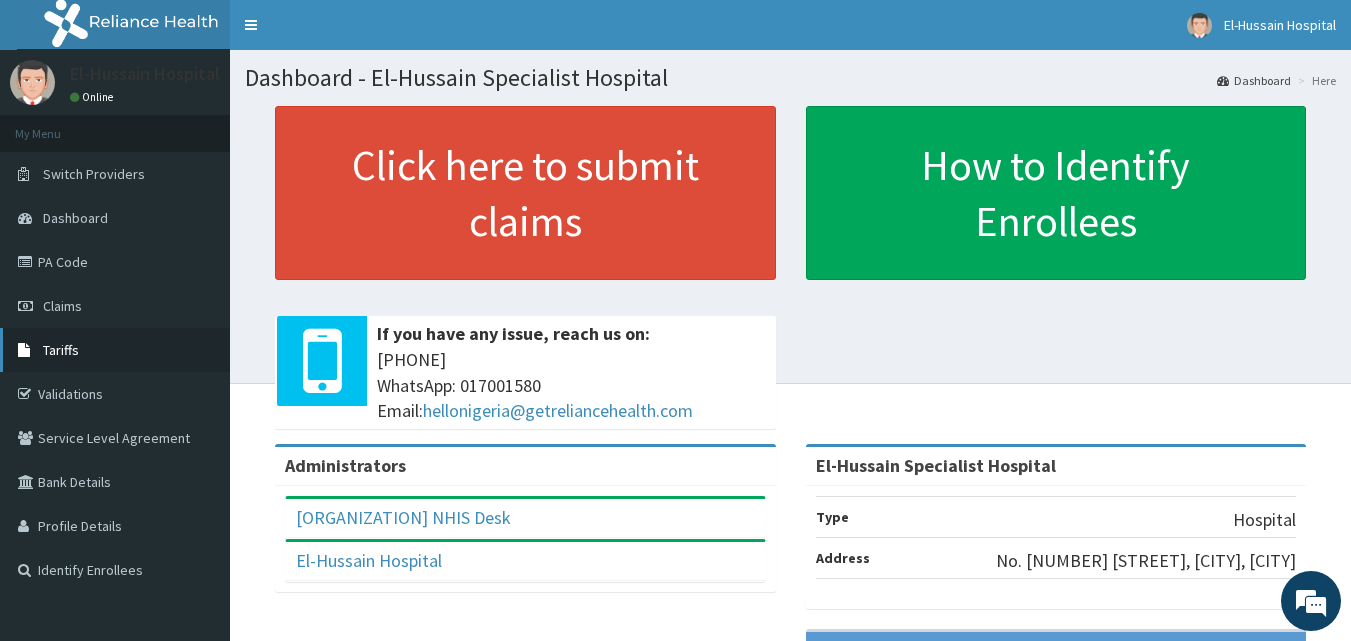 click on "Tariffs" at bounding box center (61, 350) 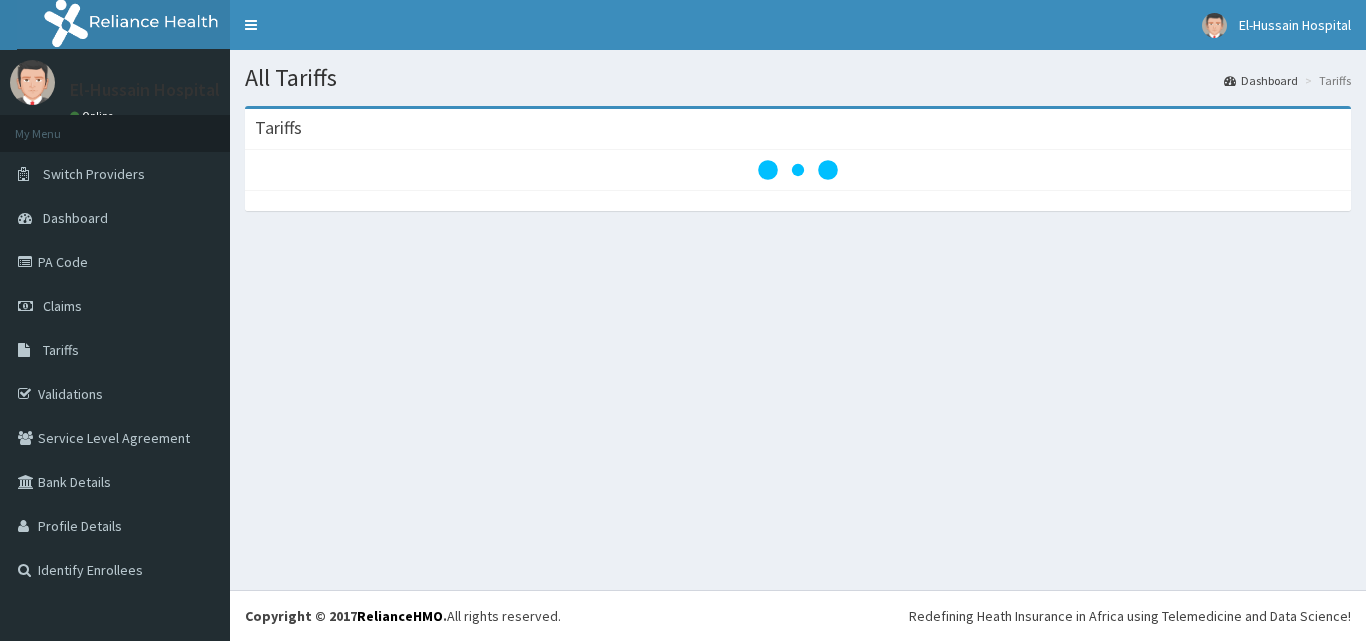 scroll, scrollTop: 0, scrollLeft: 0, axis: both 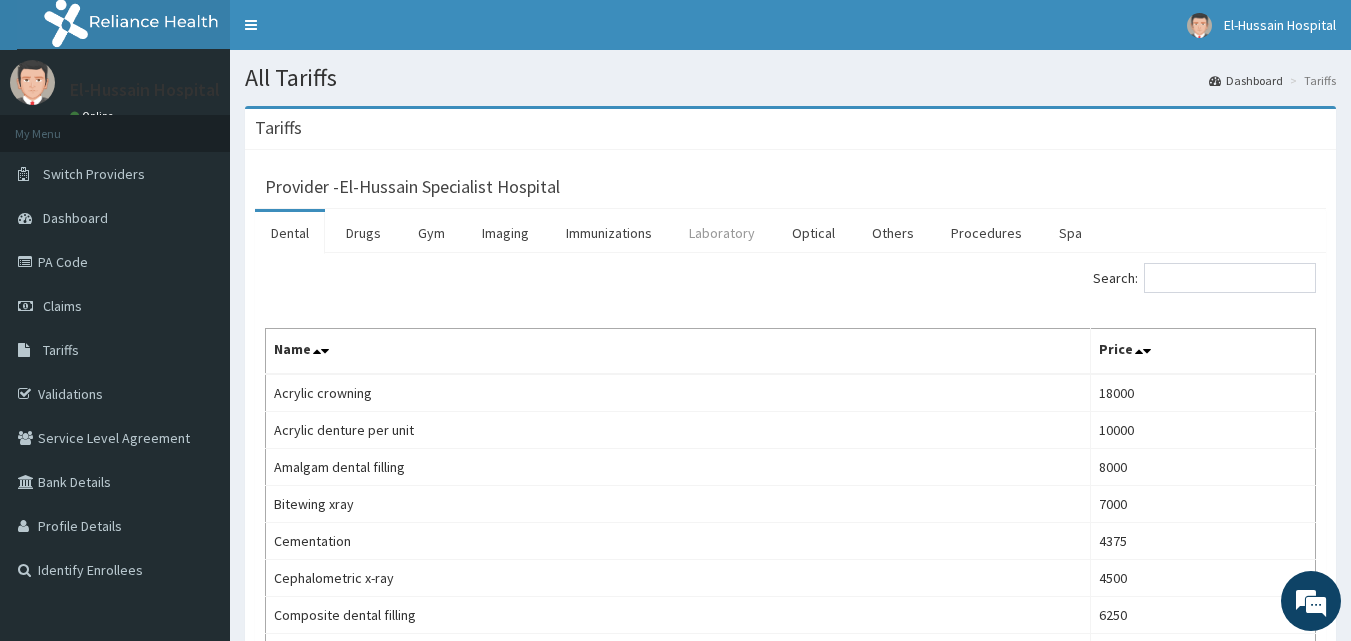 click on "Laboratory" at bounding box center (722, 233) 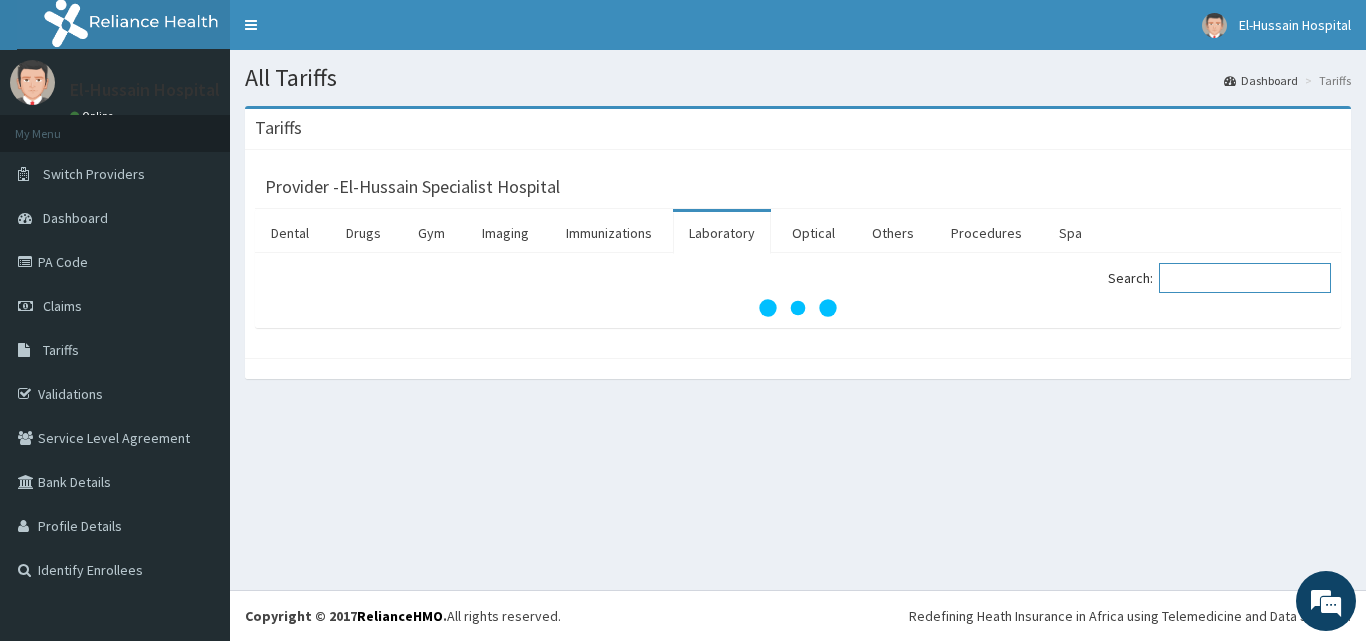 click on "Search:" at bounding box center [1245, 278] 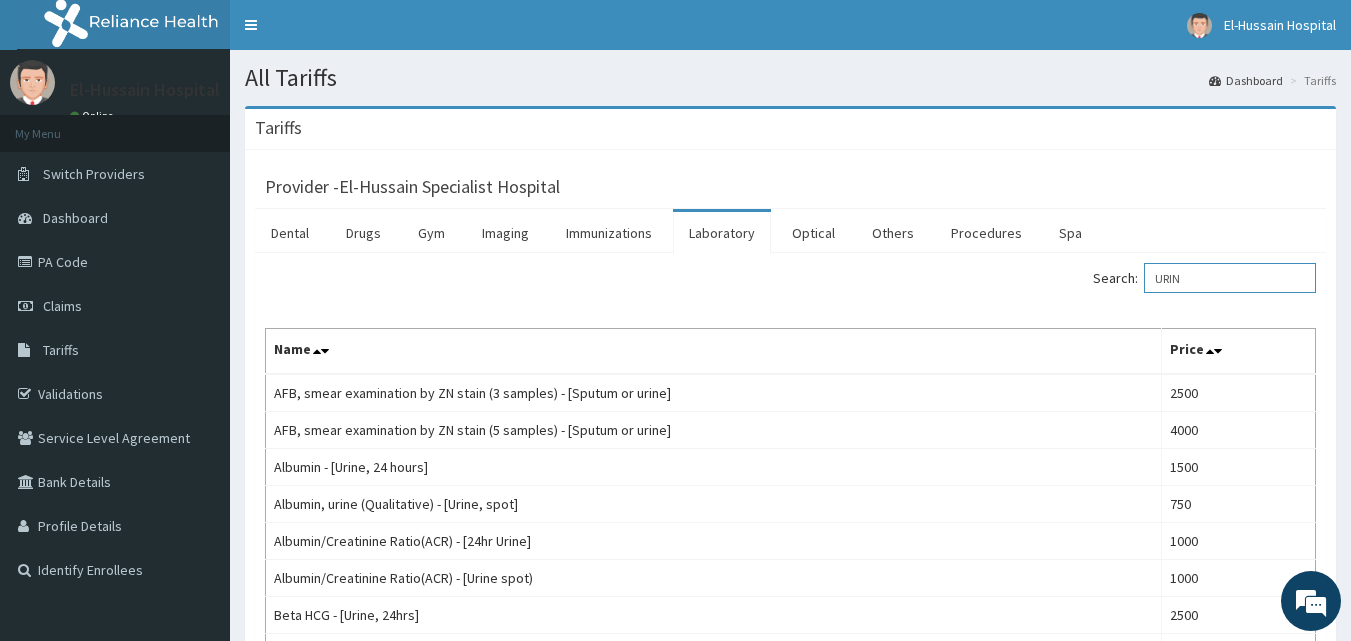 scroll, scrollTop: 0, scrollLeft: 0, axis: both 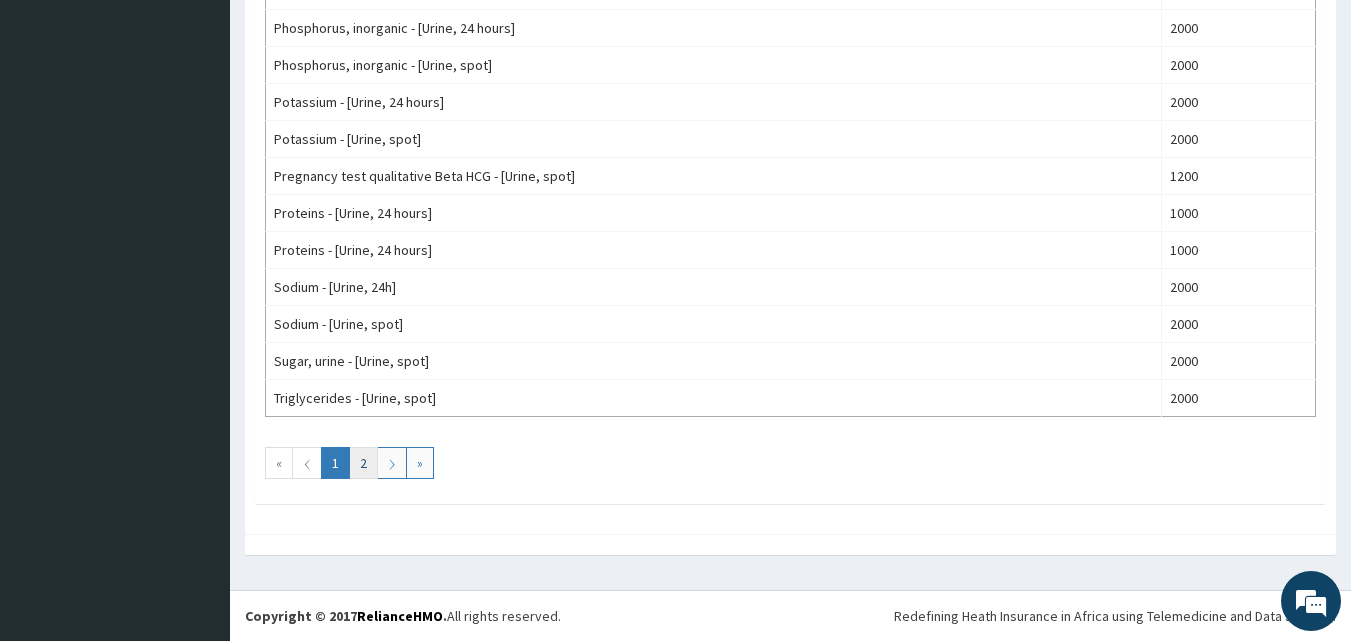 click on "2" at bounding box center (363, 463) 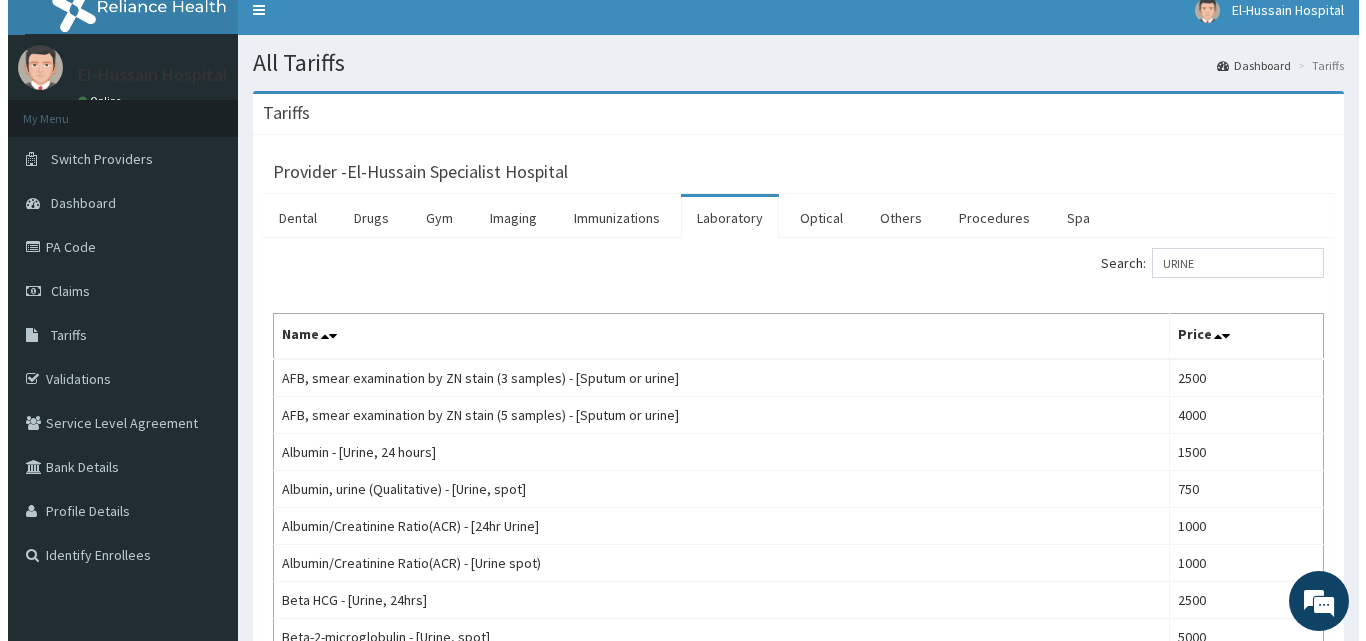 scroll, scrollTop: 0, scrollLeft: 0, axis: both 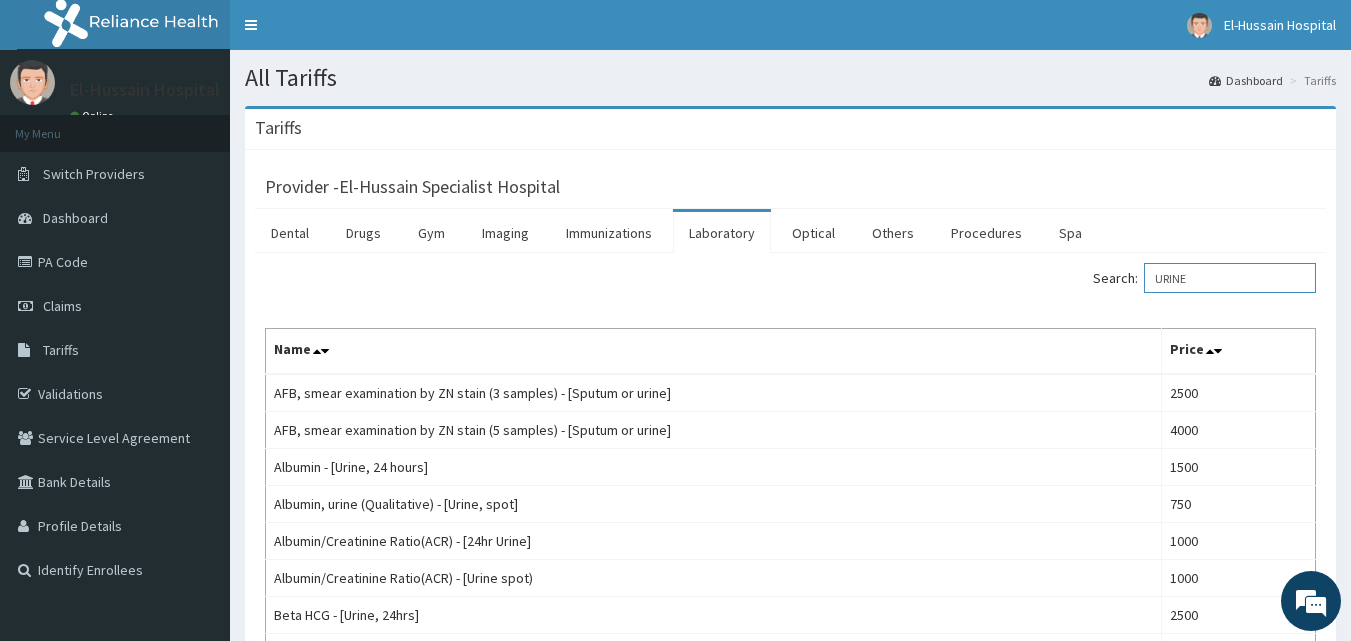 click on "URINE" at bounding box center [1230, 278] 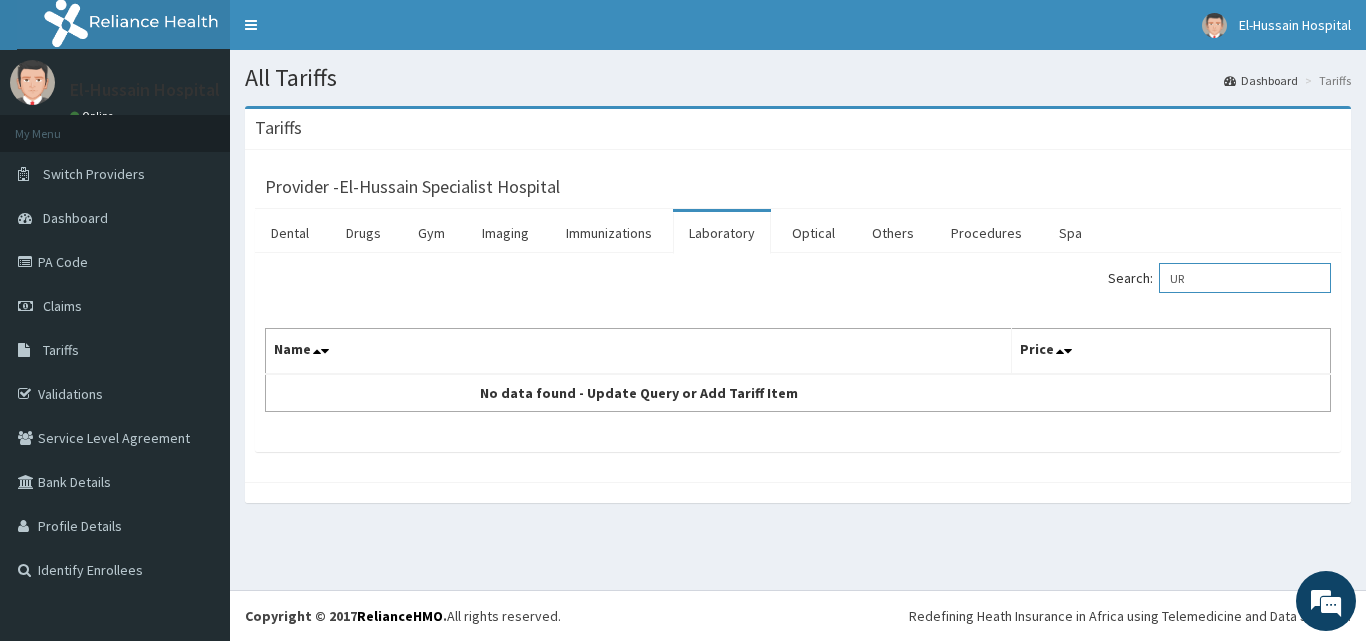type on "U" 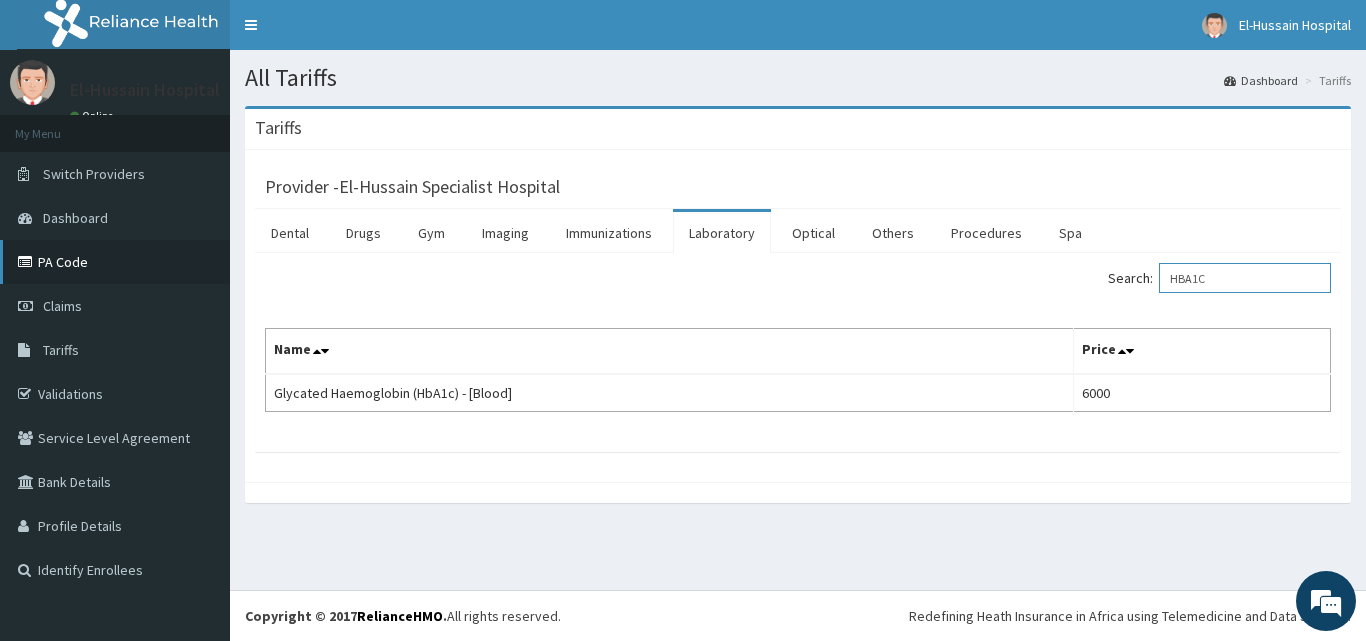 type on "HBA1C" 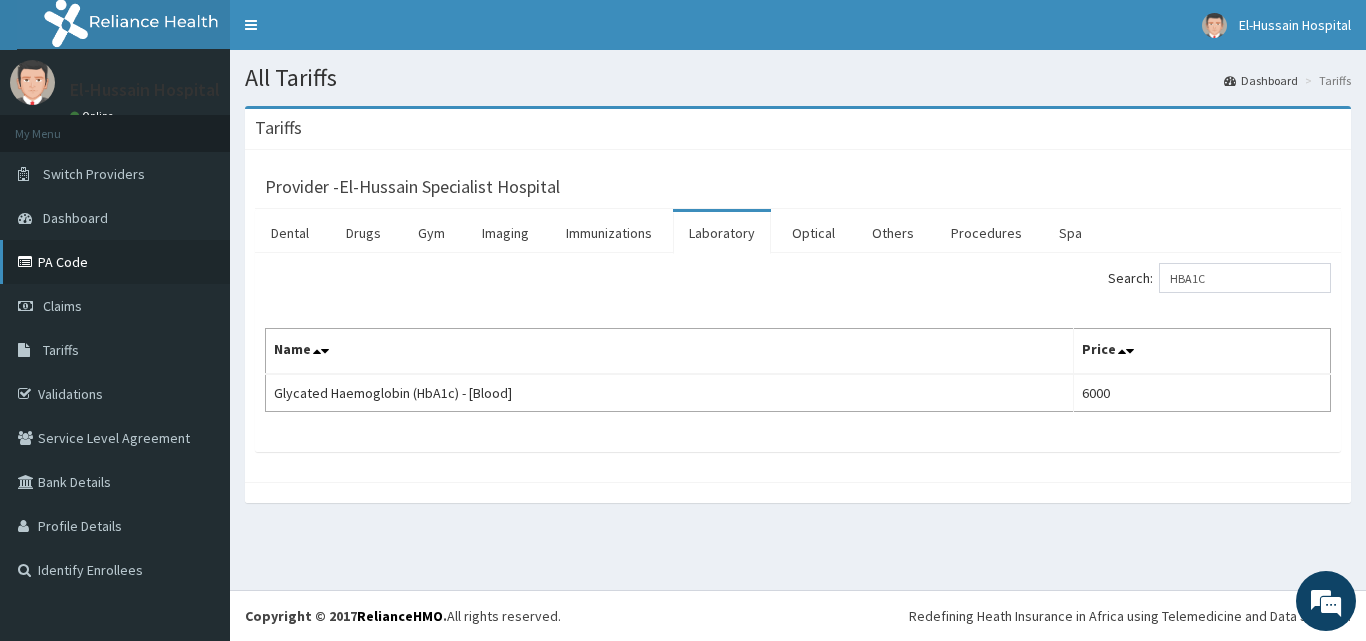 click on "PA Code" at bounding box center [115, 262] 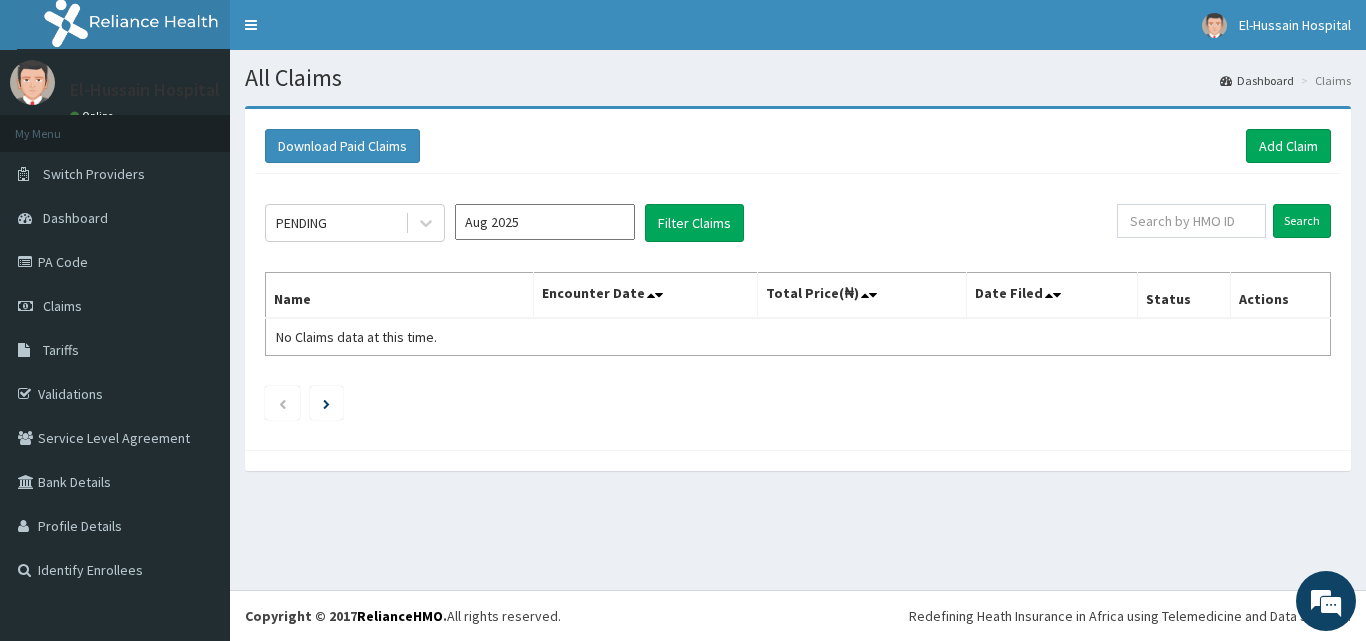 scroll, scrollTop: 0, scrollLeft: 0, axis: both 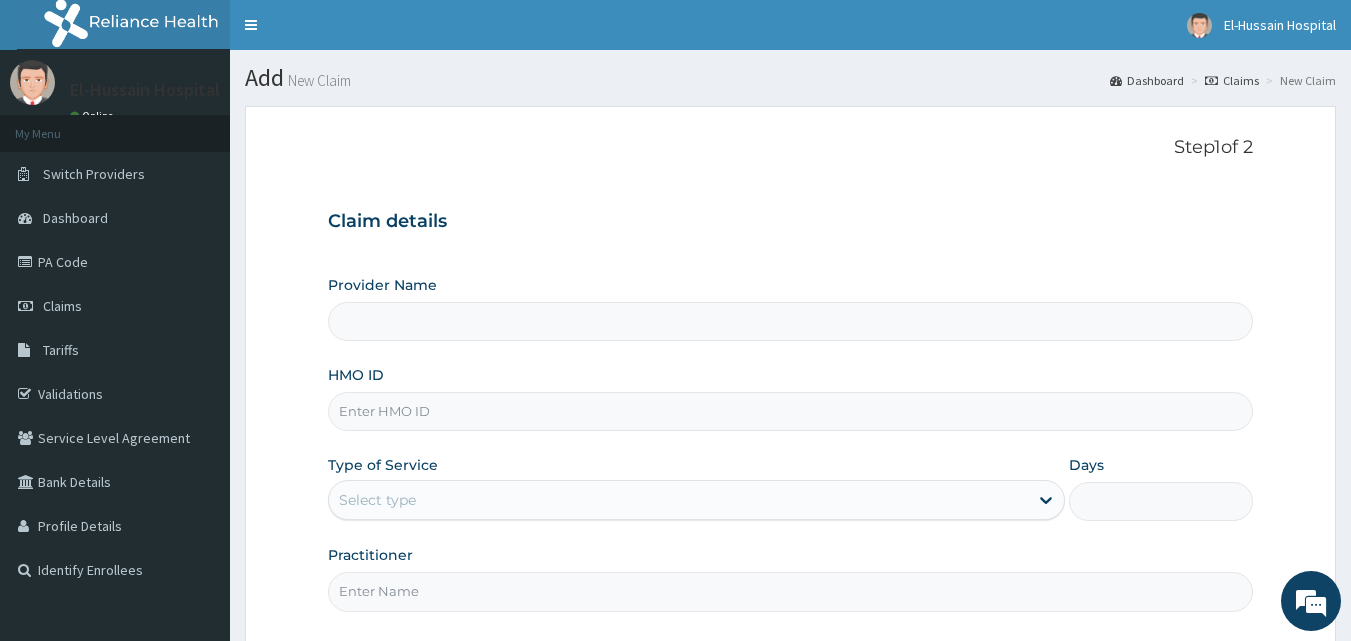 type on "El-Hussain Specialist Hospital" 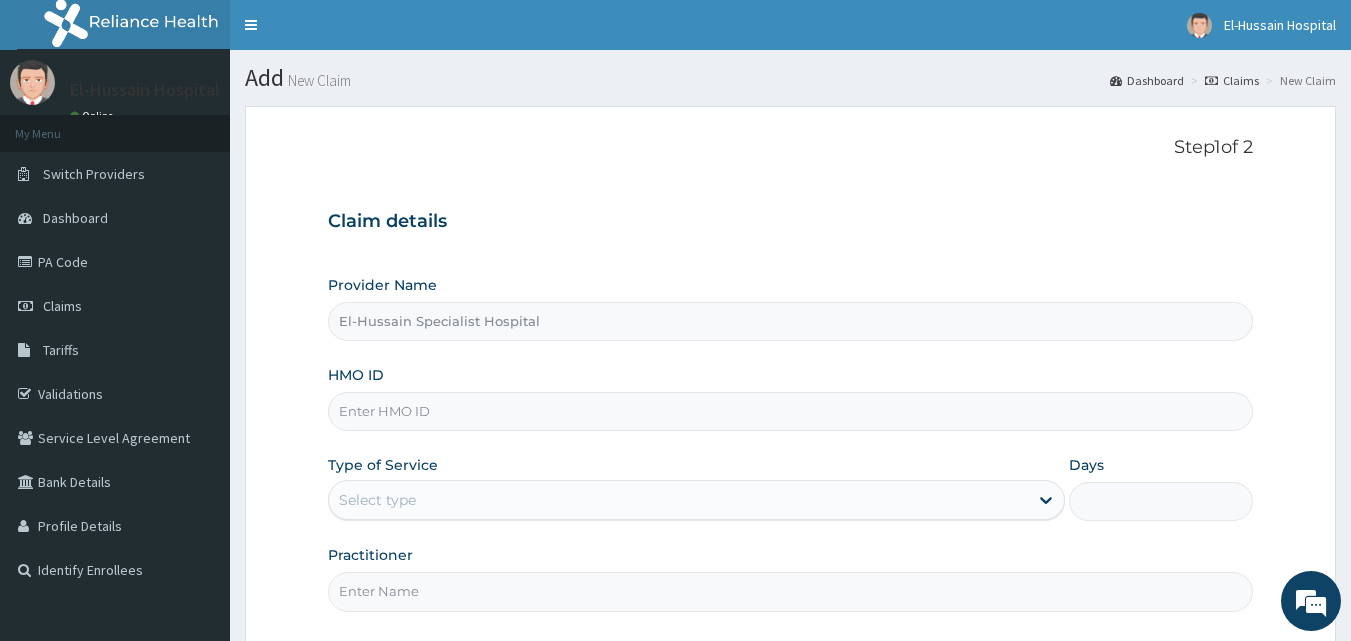click on "HMO ID" at bounding box center [791, 411] 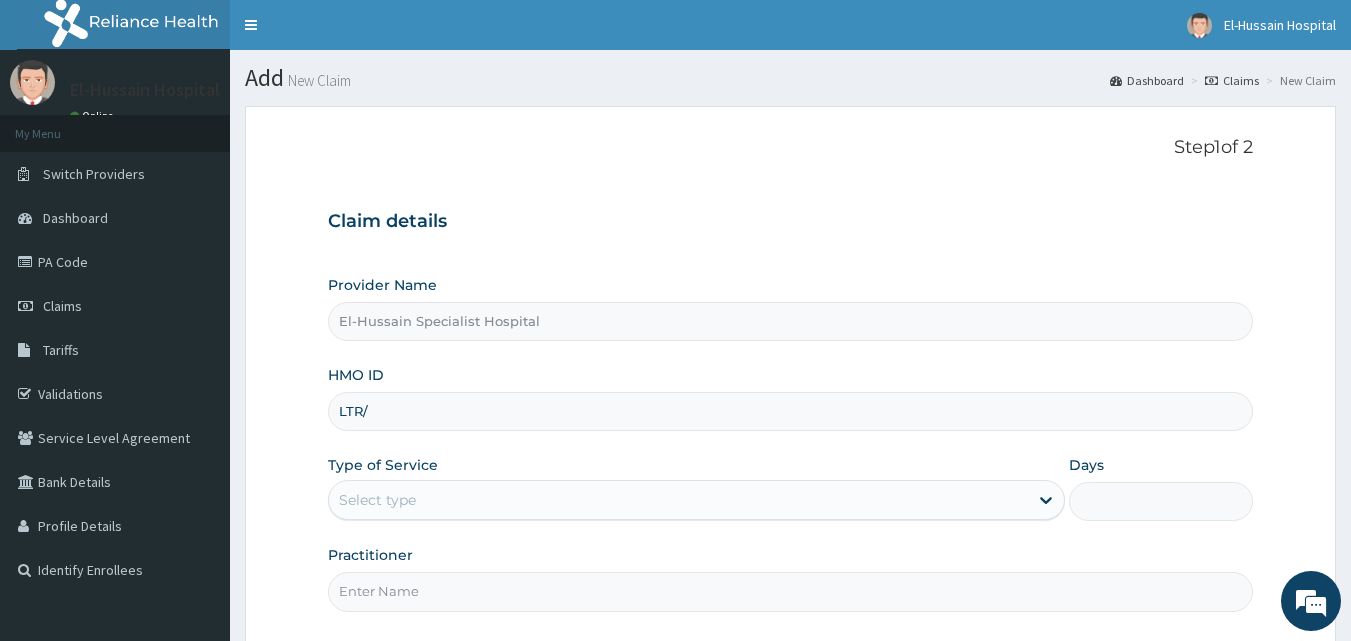 scroll, scrollTop: 0, scrollLeft: 0, axis: both 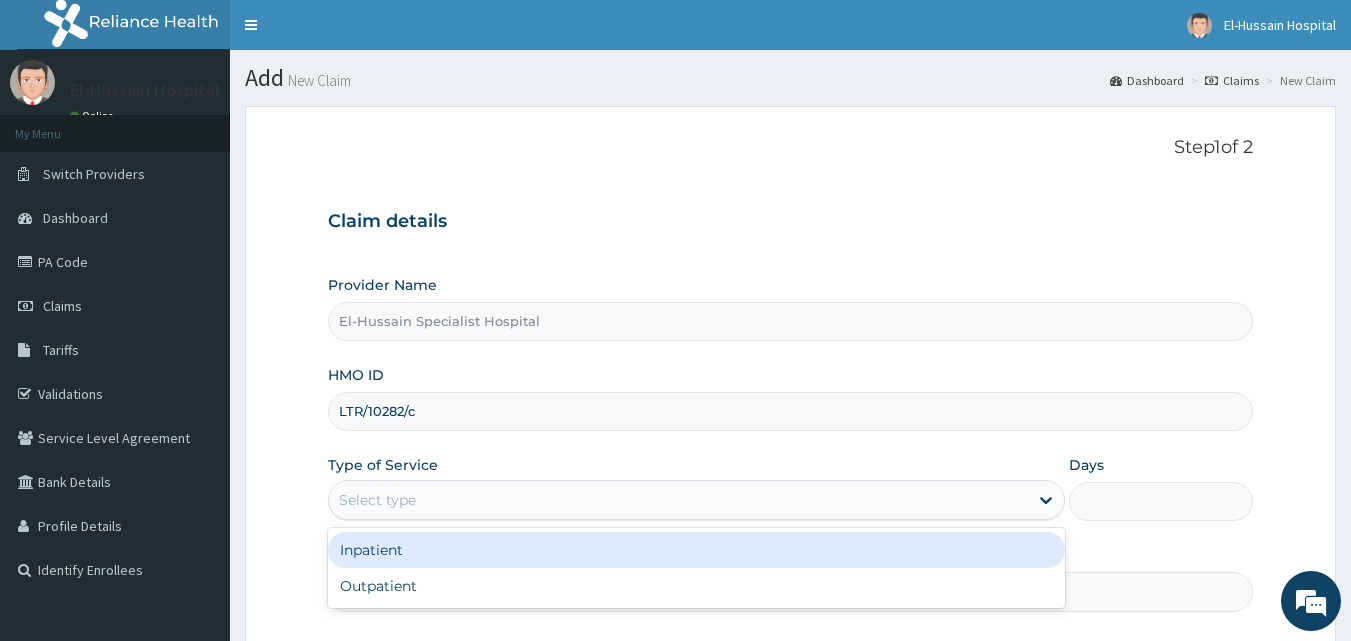 click on "Select type" at bounding box center (678, 500) 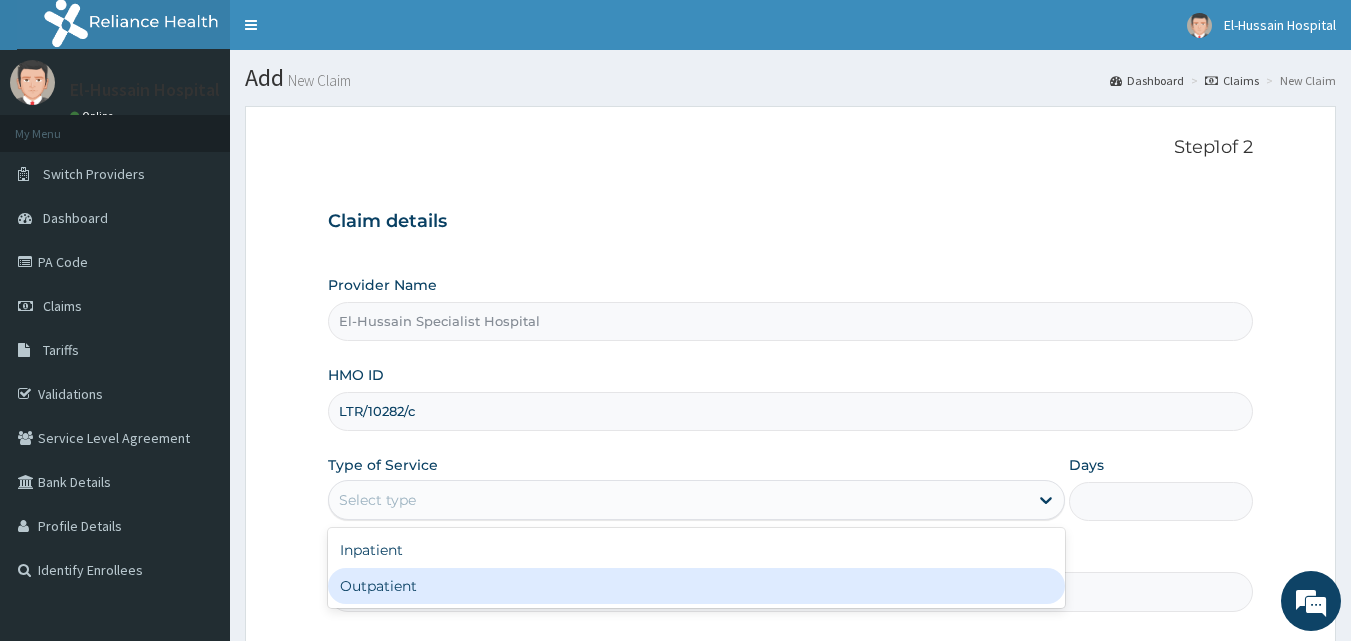 click on "Outpatient" at bounding box center (696, 586) 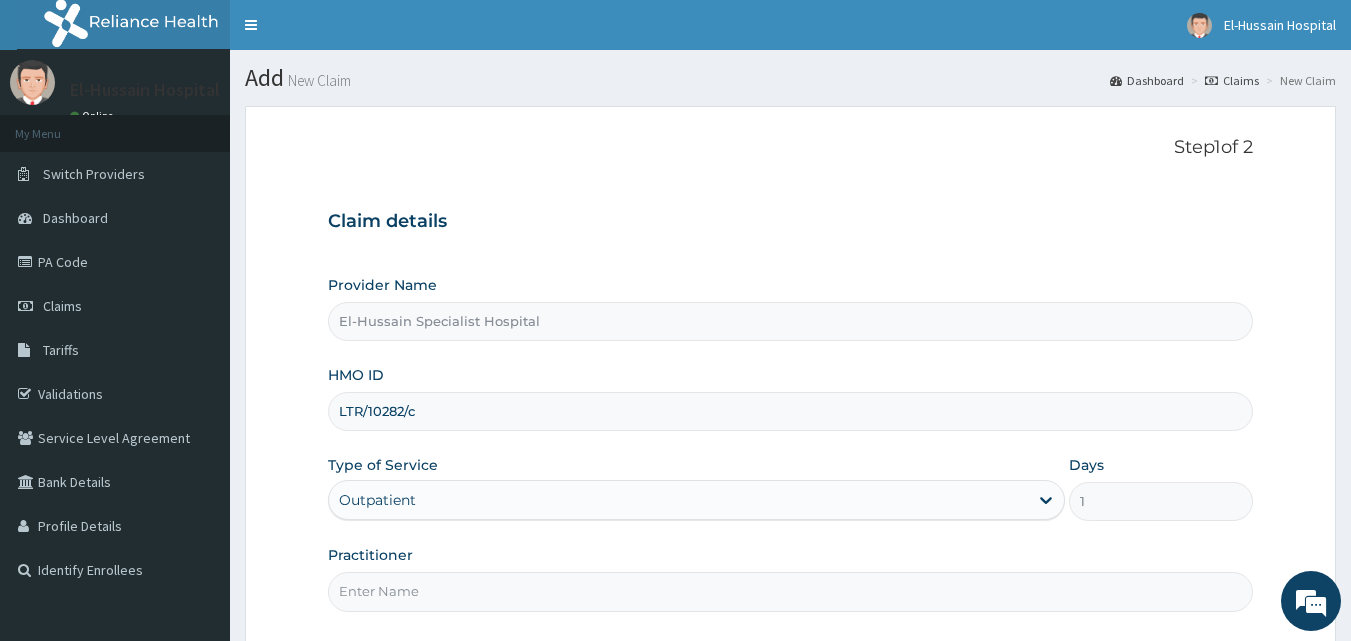 click on "Practitioner" at bounding box center [791, 591] 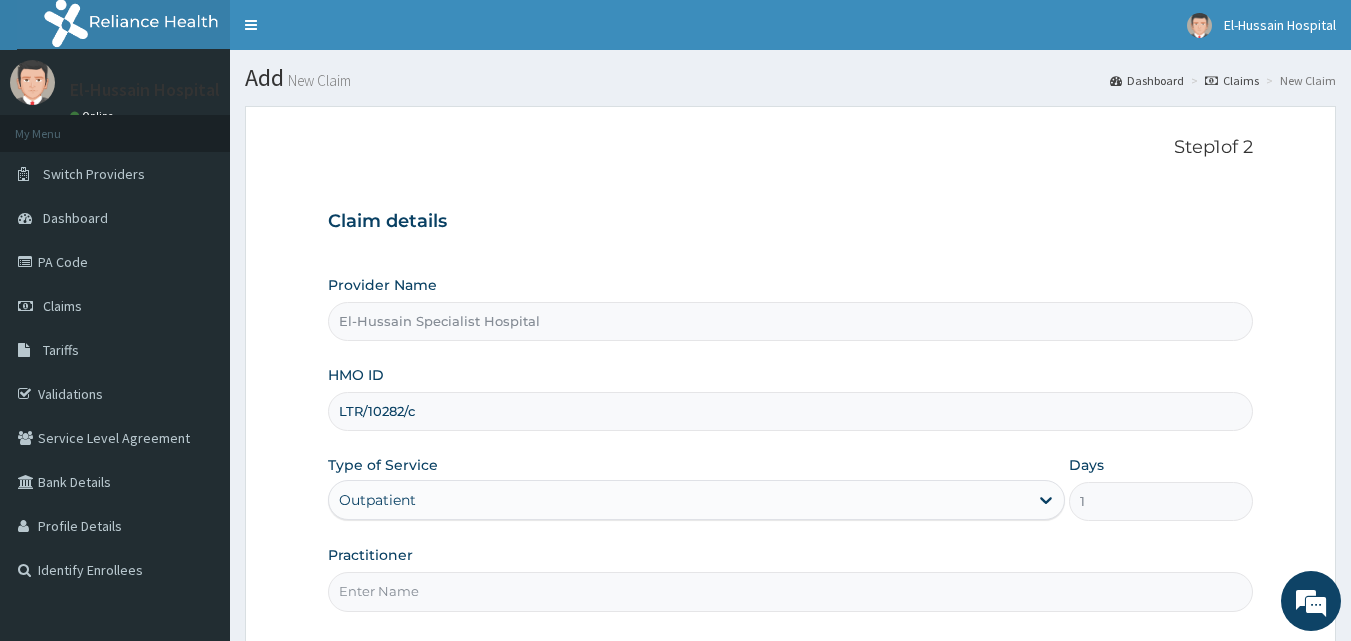 type on "DR. NURADDEEN" 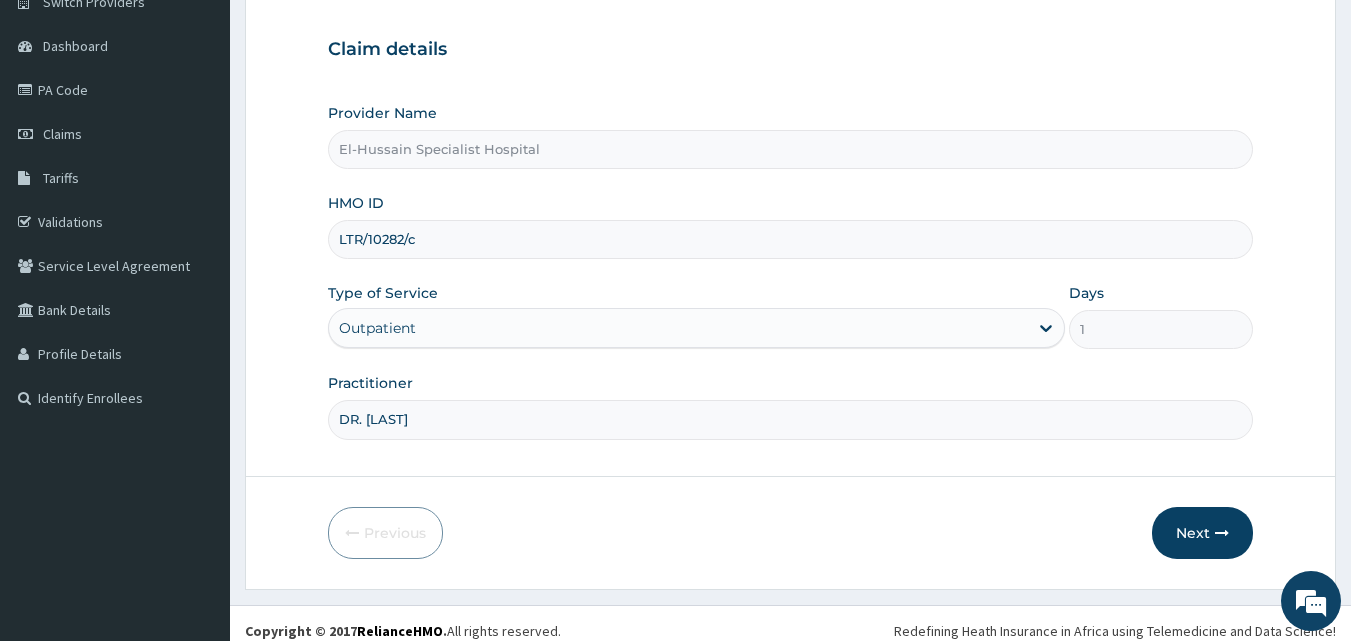 scroll, scrollTop: 187, scrollLeft: 0, axis: vertical 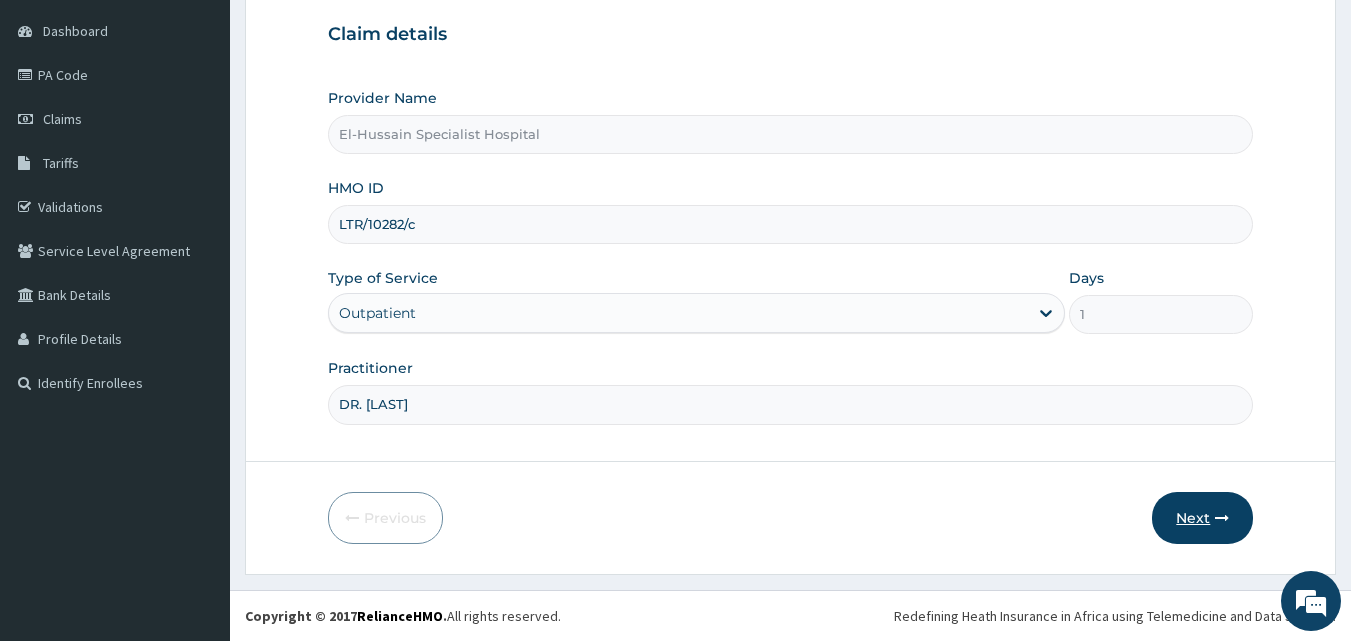 click on "Next" at bounding box center [1202, 518] 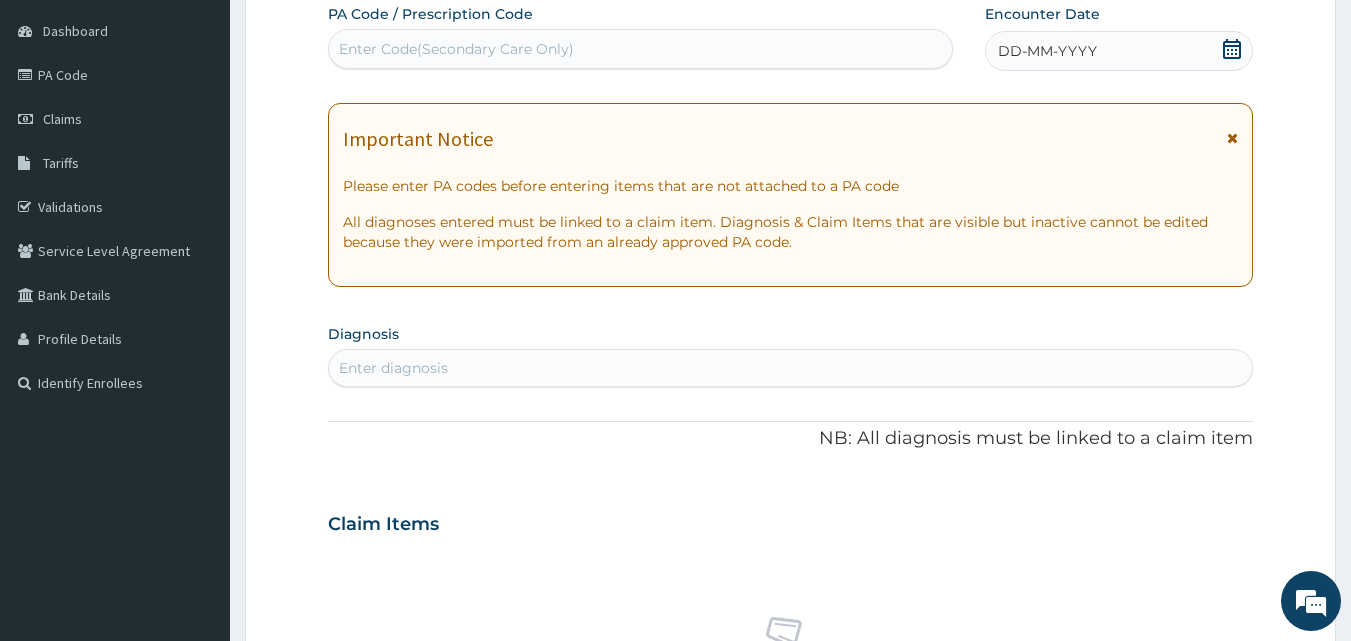 click on "Enter Code(Secondary Care Only)" at bounding box center (641, 49) 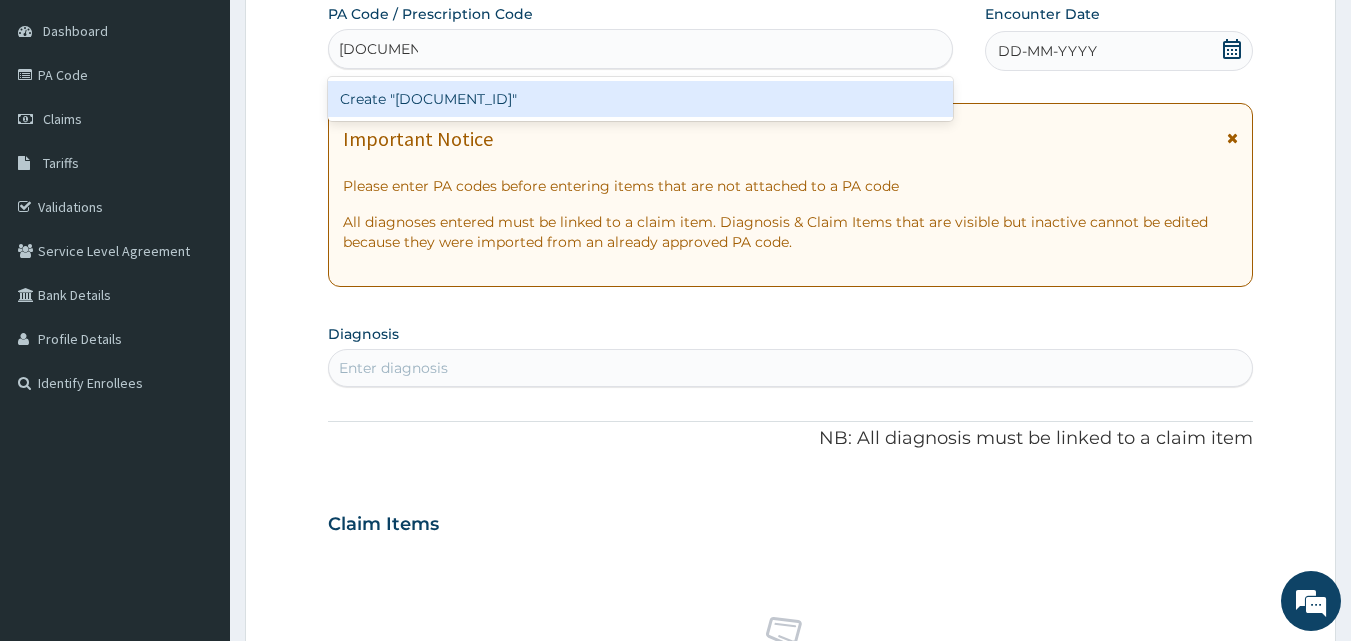 click on "Create "PA/B18948"" at bounding box center (641, 99) 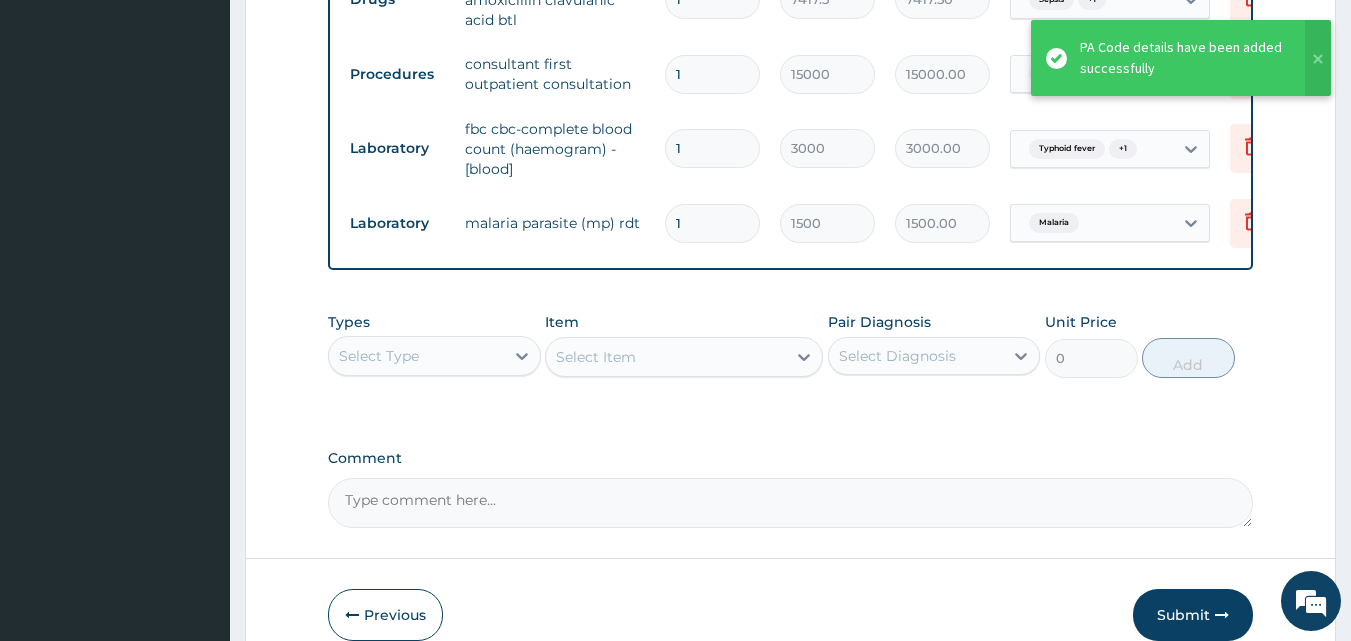 scroll, scrollTop: 1179, scrollLeft: 0, axis: vertical 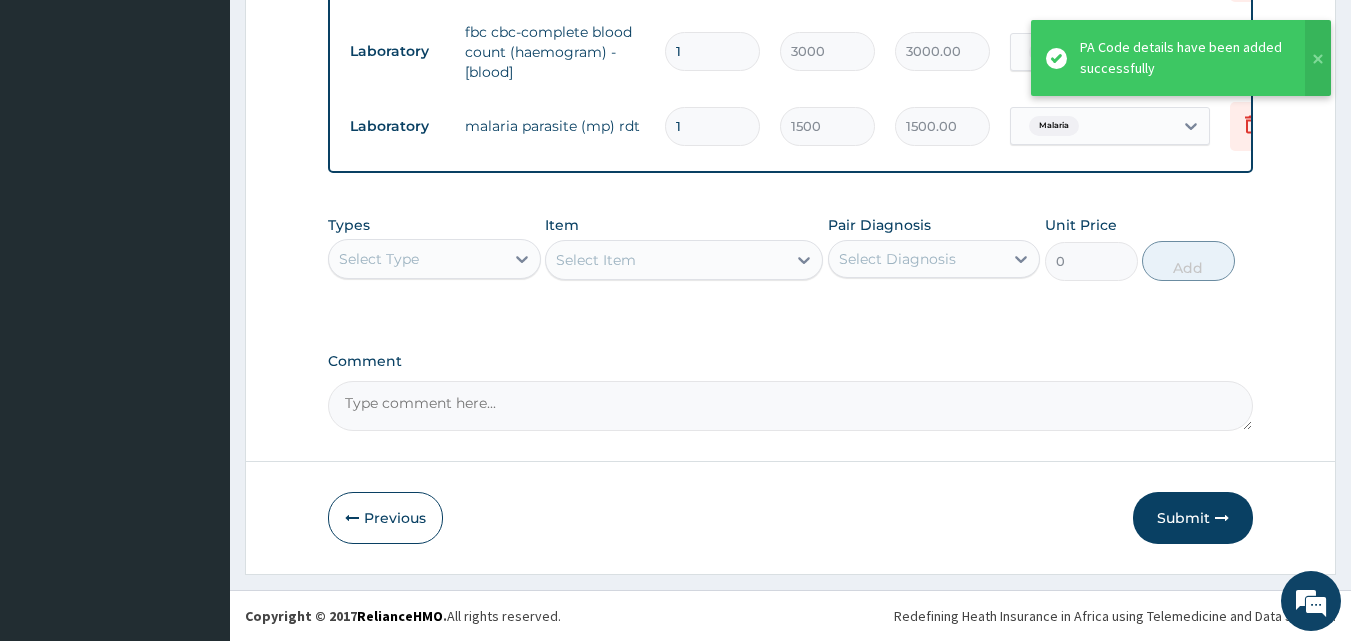 click on "Submit" at bounding box center (1193, 518) 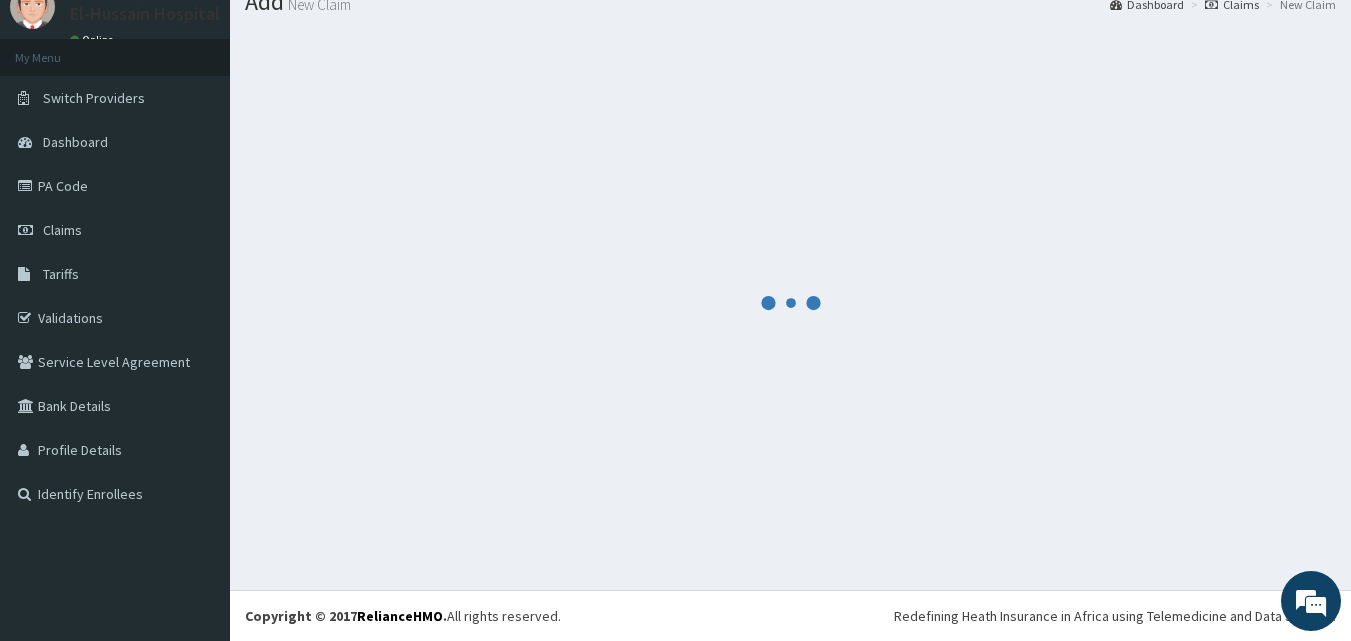 scroll, scrollTop: 1179, scrollLeft: 0, axis: vertical 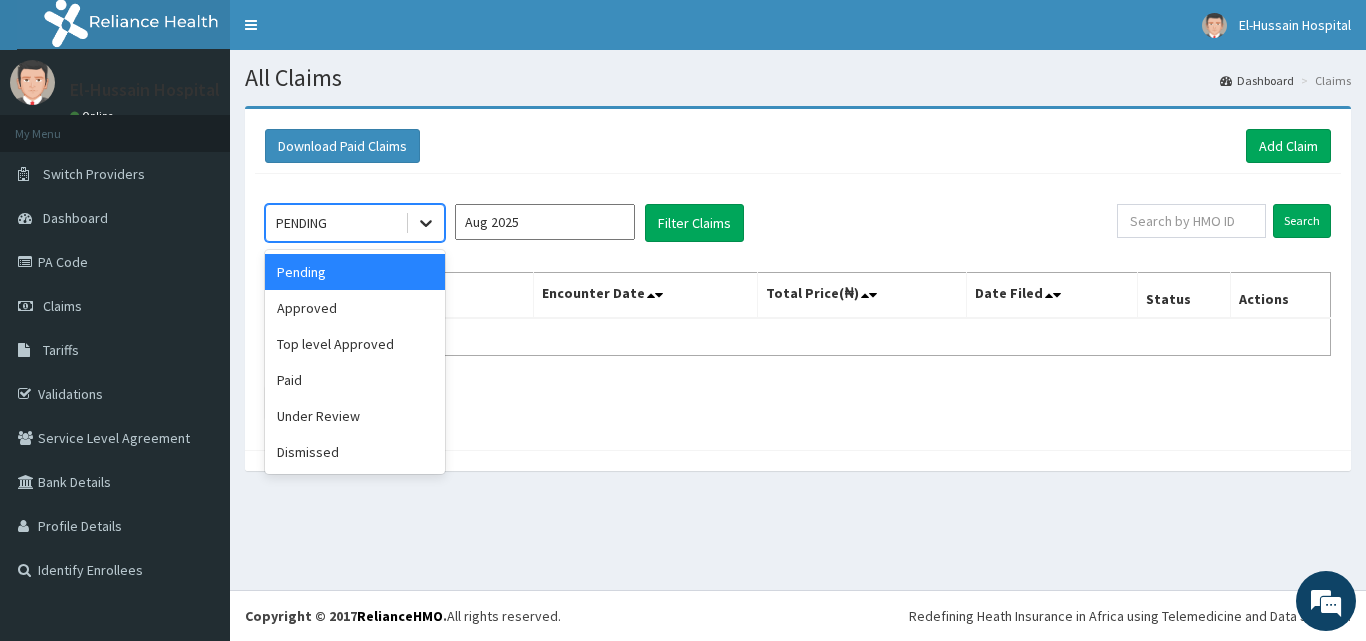 click 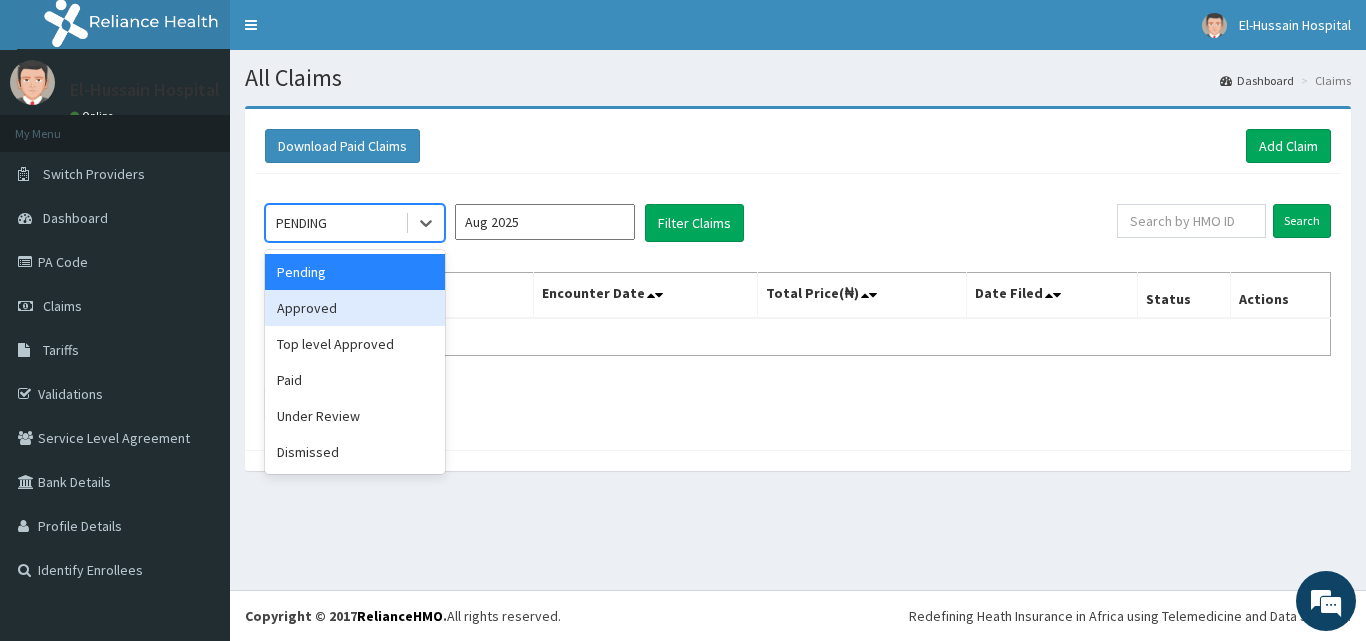 click on "Approved" at bounding box center [355, 308] 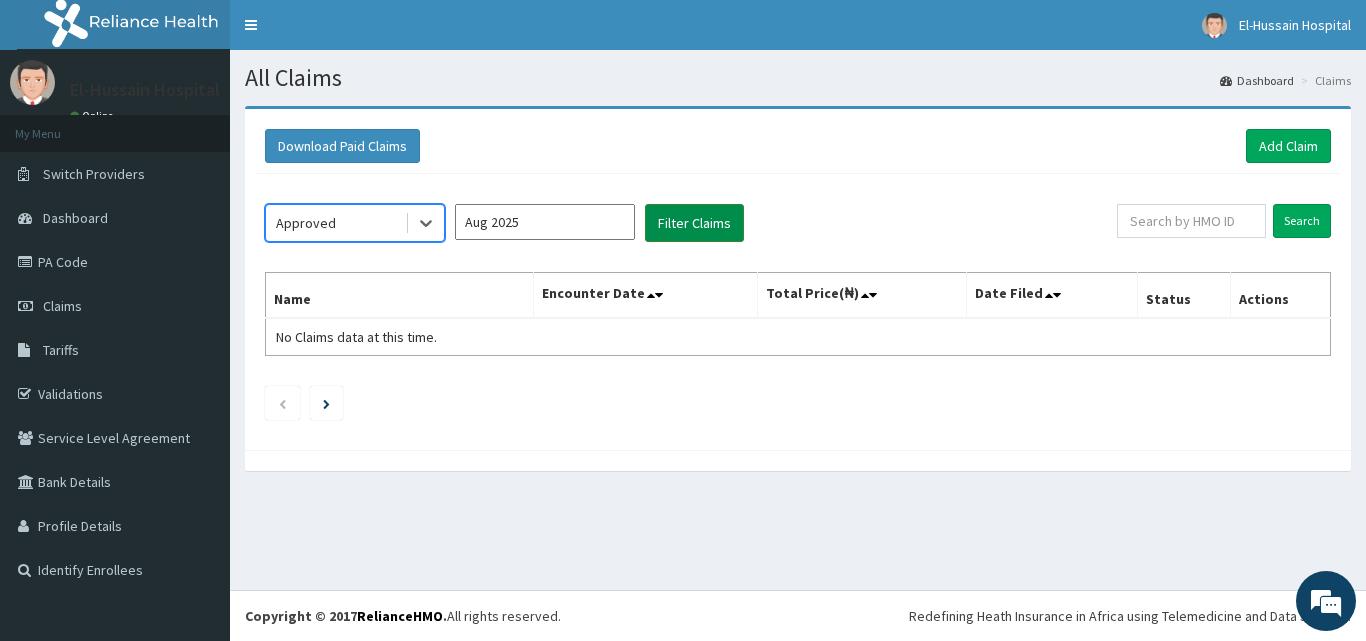 click on "Filter Claims" at bounding box center [694, 223] 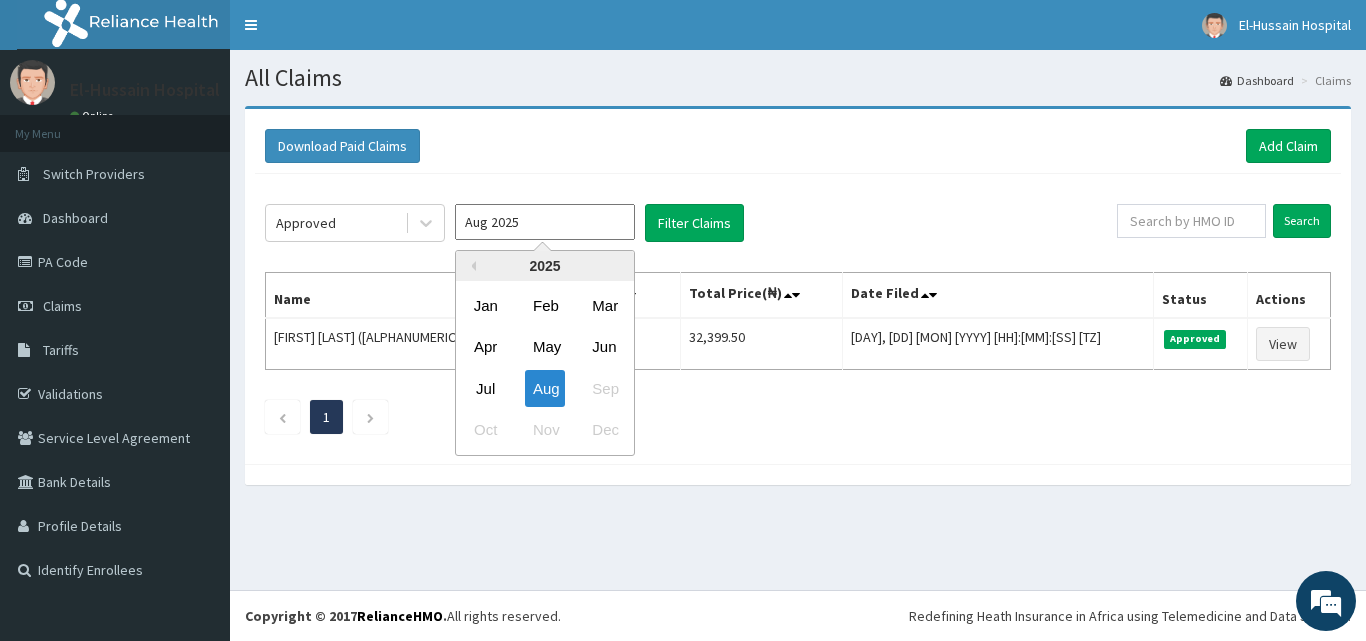 click on "Aug 2025" at bounding box center (545, 222) 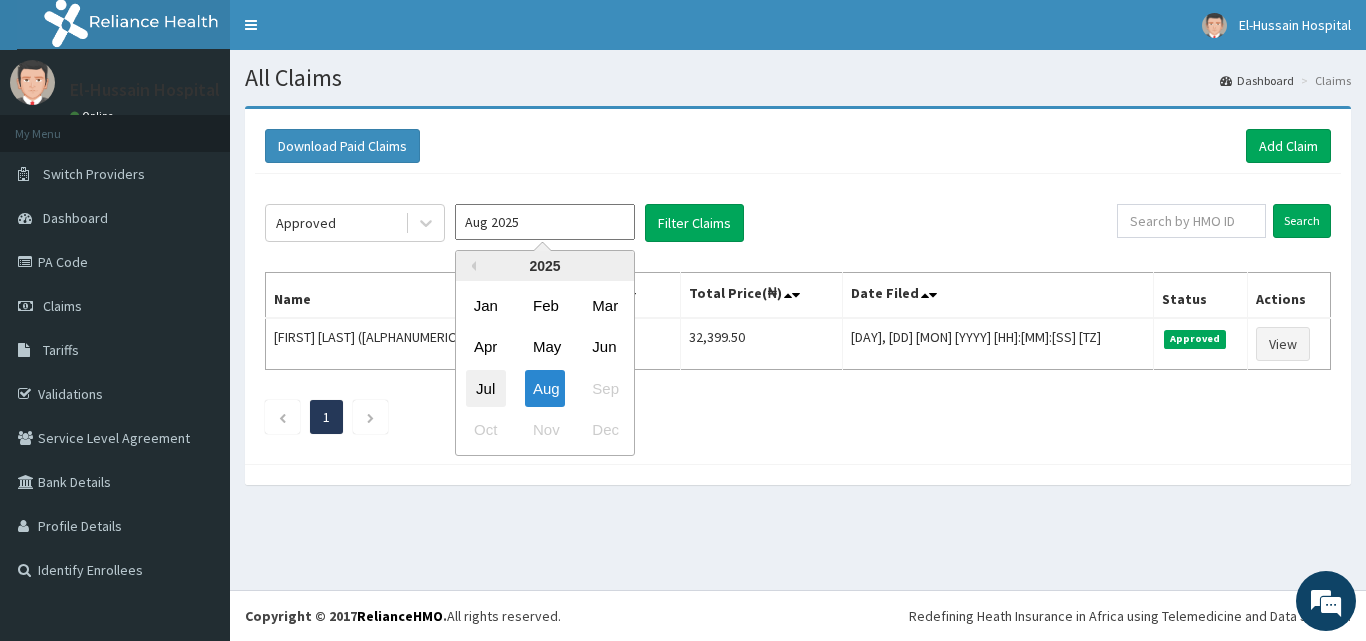 click on "Jul" at bounding box center (486, 388) 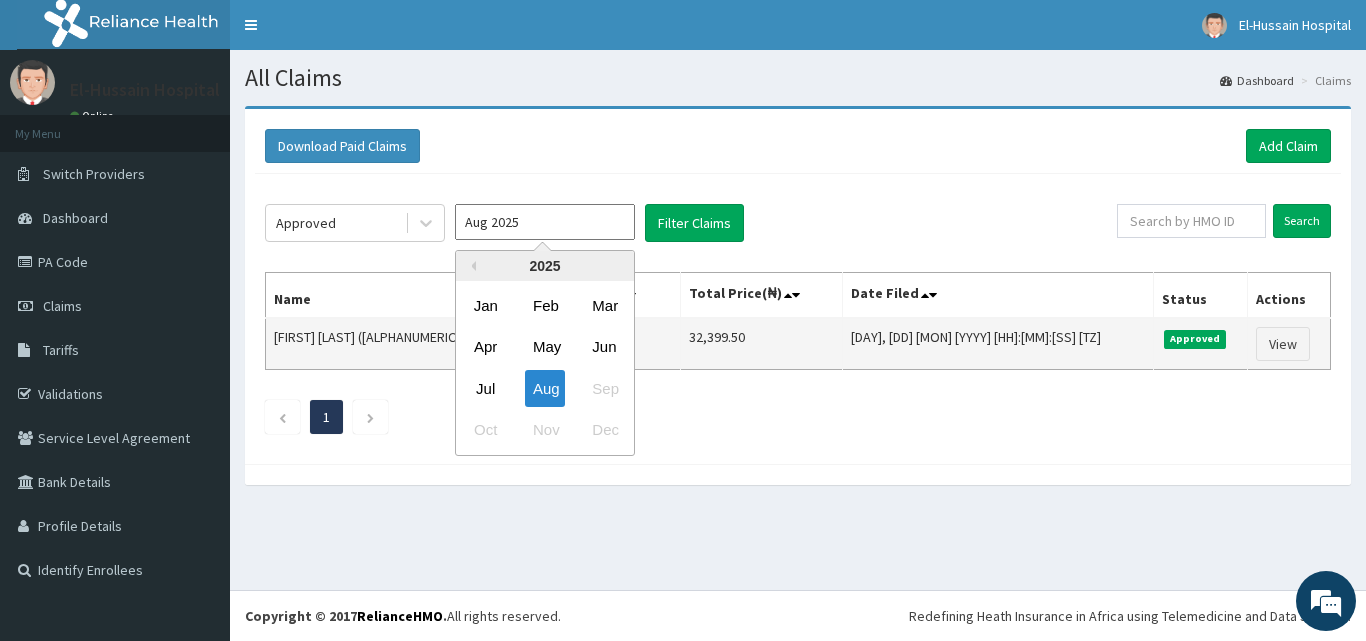 type on "Jul 2025" 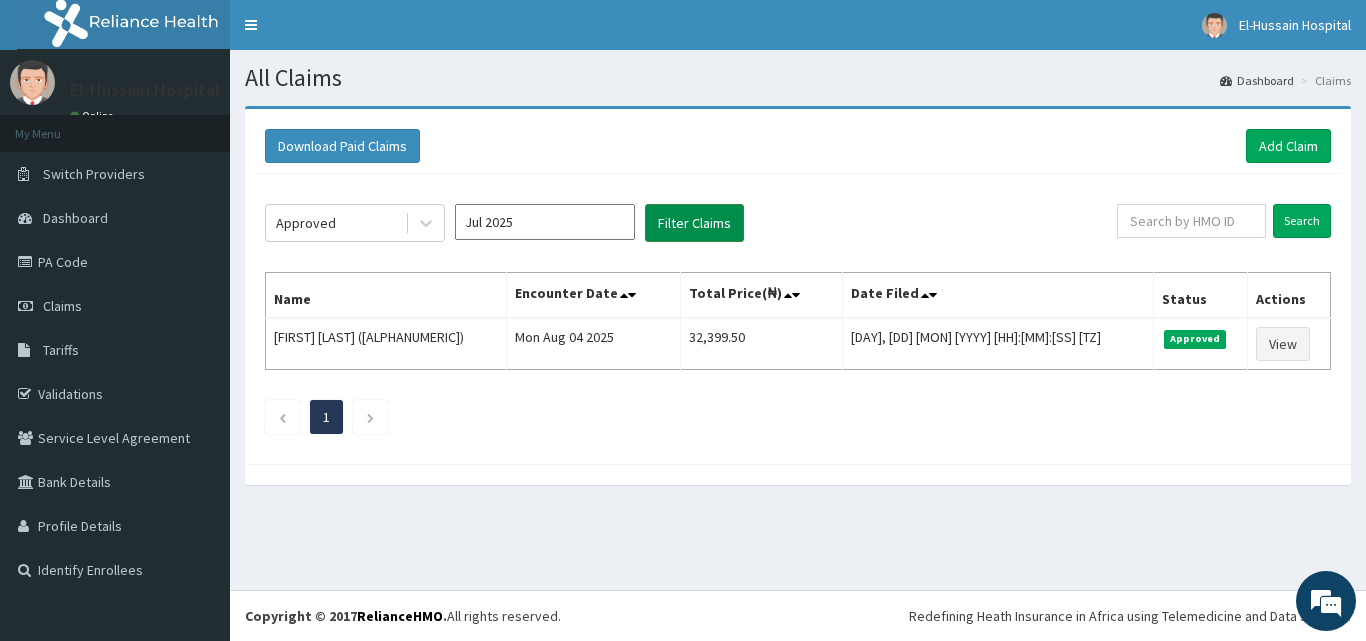 click on "Filter Claims" at bounding box center [694, 223] 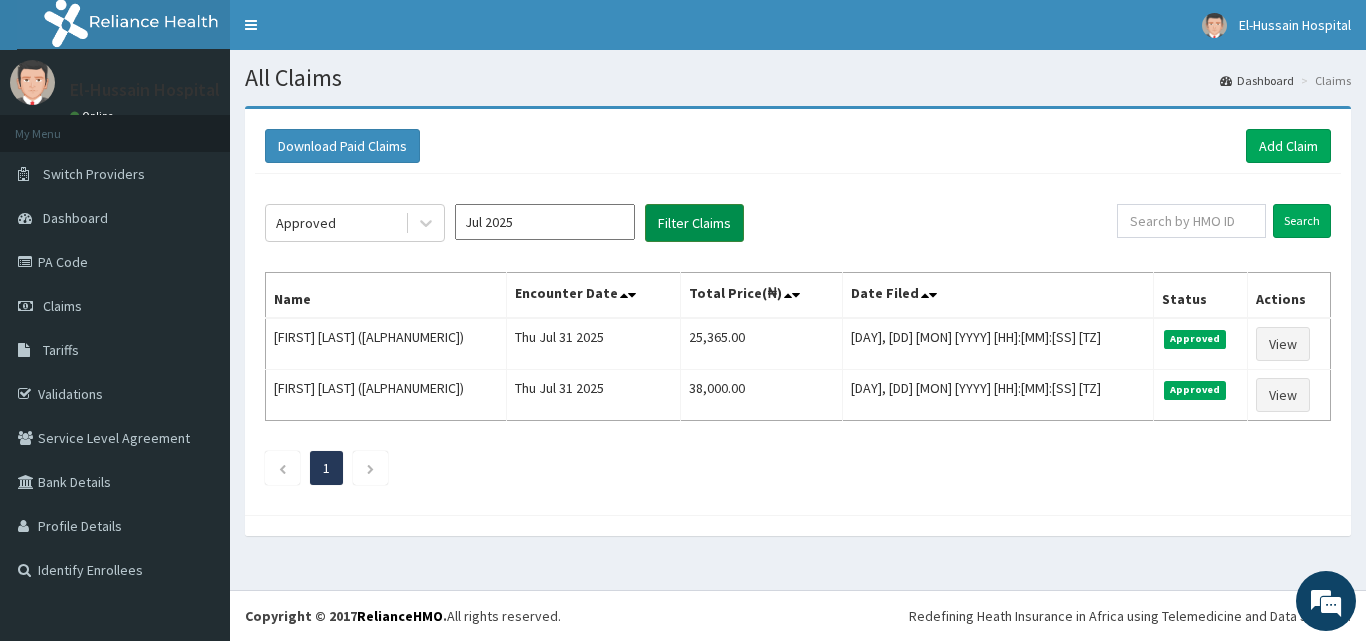 scroll, scrollTop: 0, scrollLeft: 0, axis: both 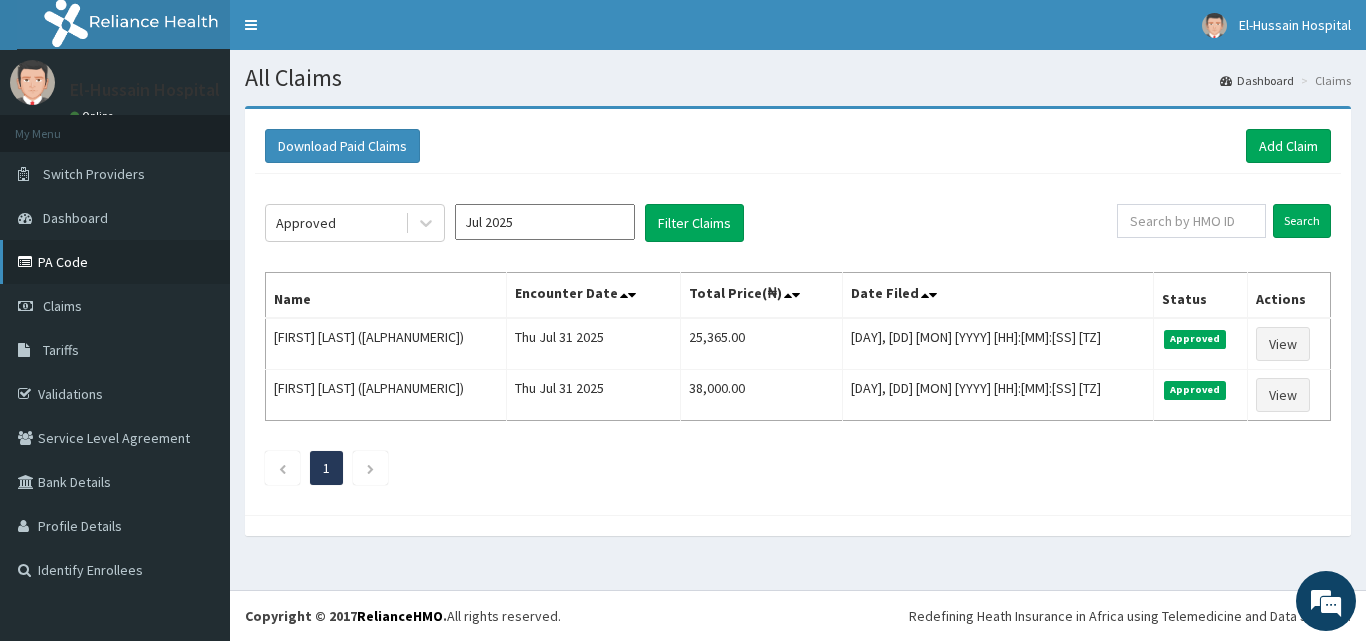click on "PA Code" at bounding box center [115, 262] 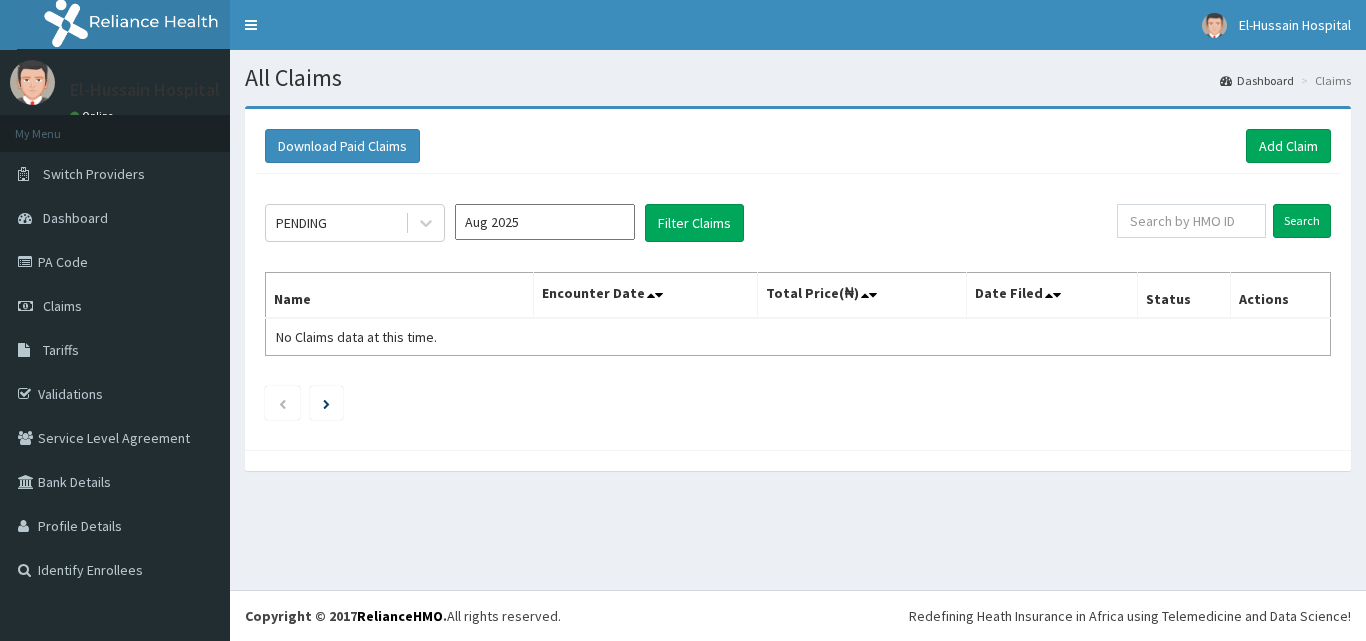scroll, scrollTop: 0, scrollLeft: 0, axis: both 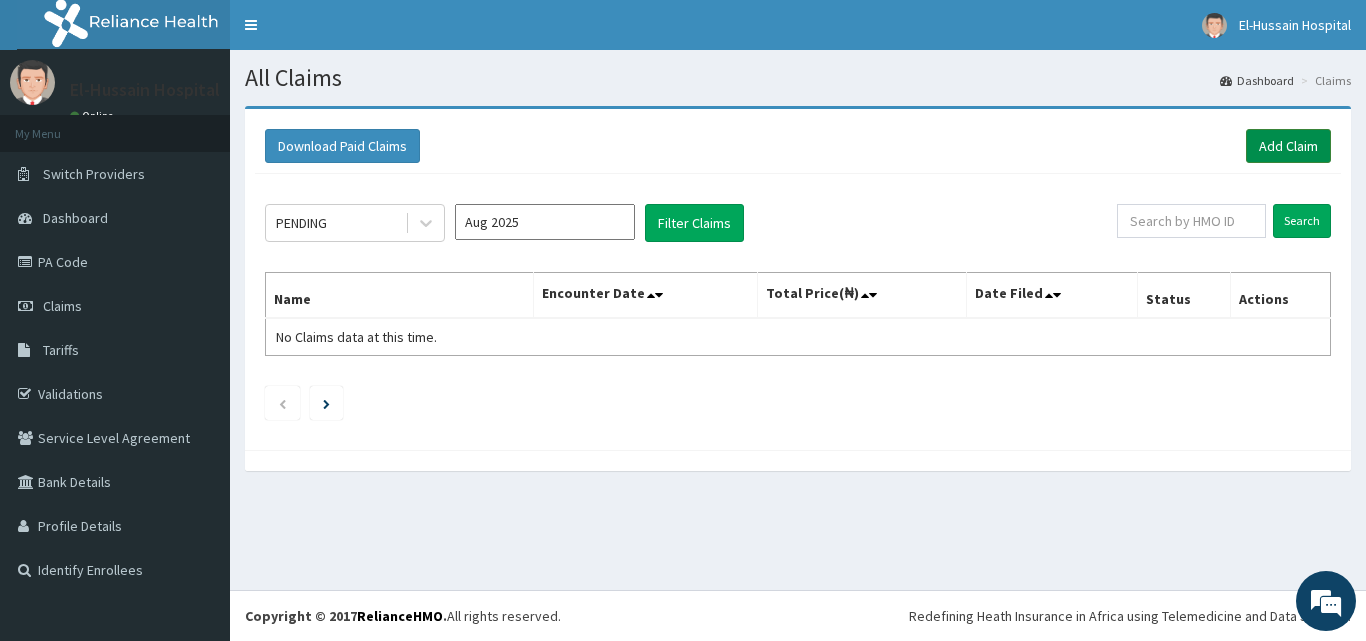 click on "Add Claim" at bounding box center (1288, 146) 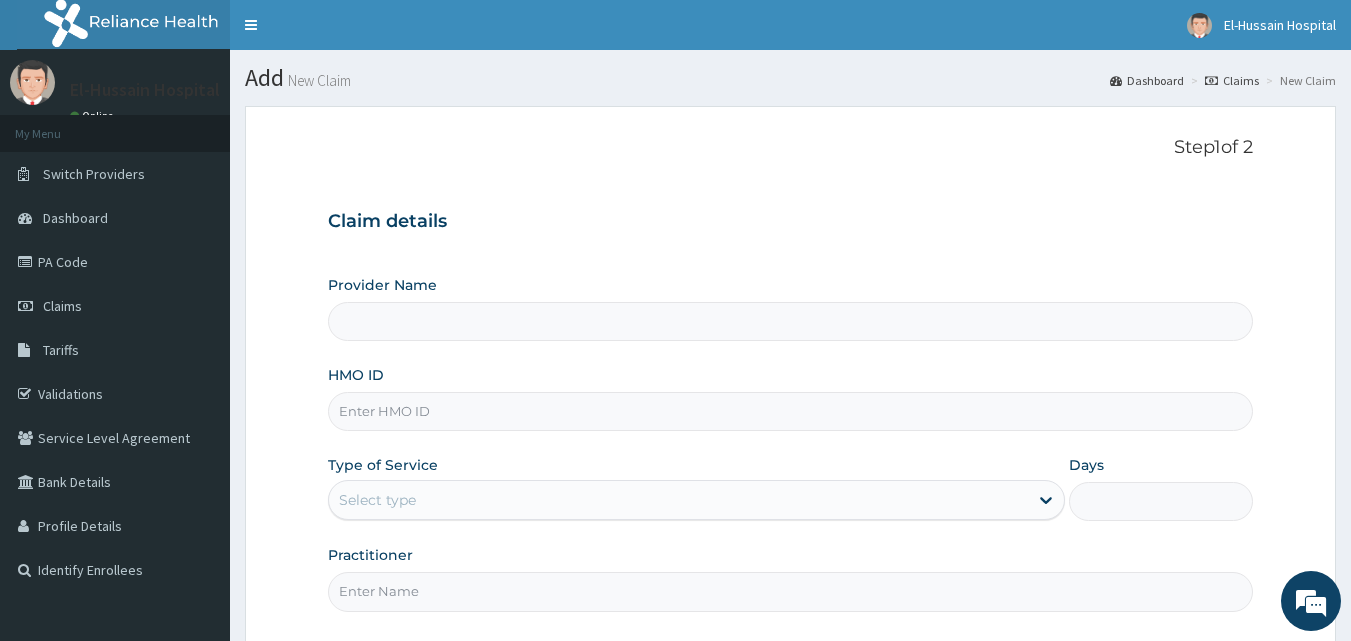 scroll, scrollTop: 0, scrollLeft: 0, axis: both 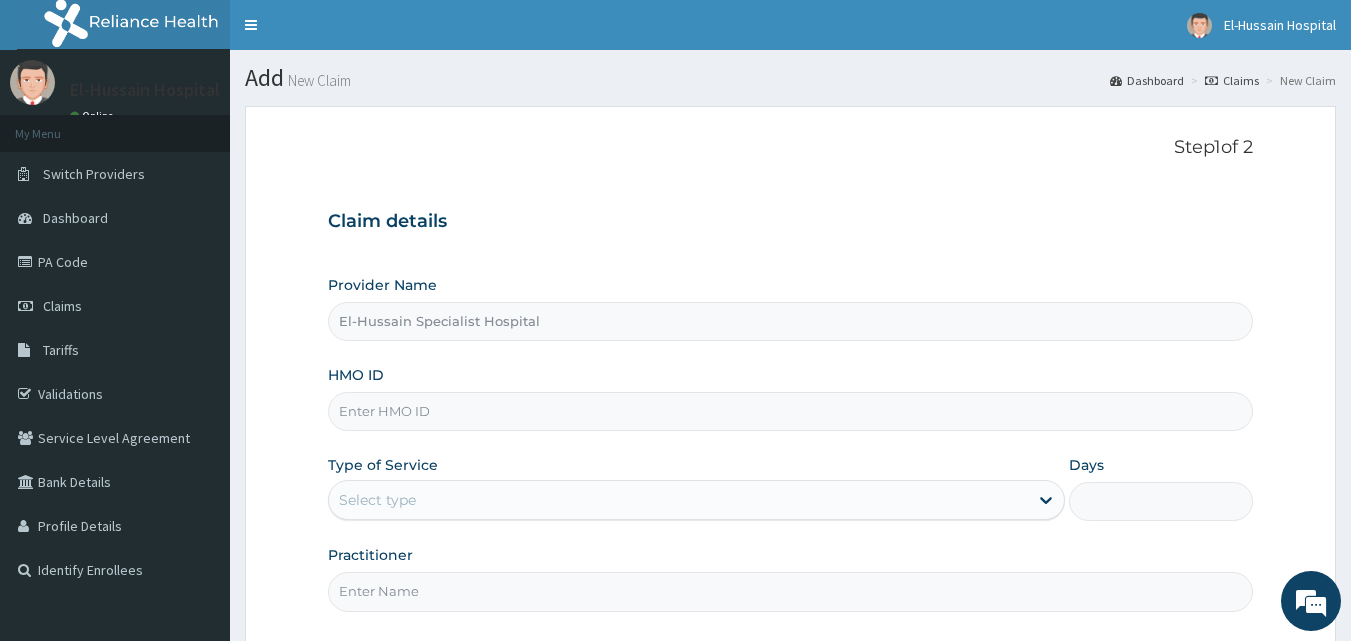 type on "El-Hussain Specialist Hospital" 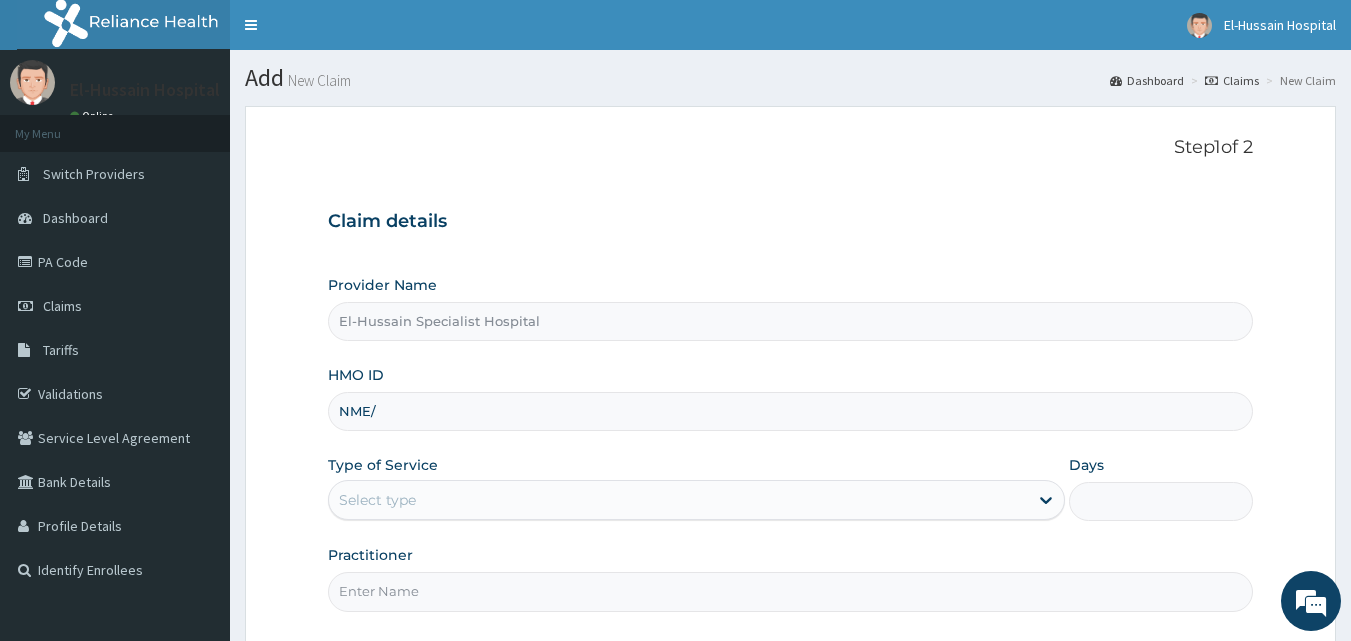 type on "NME/10011/D" 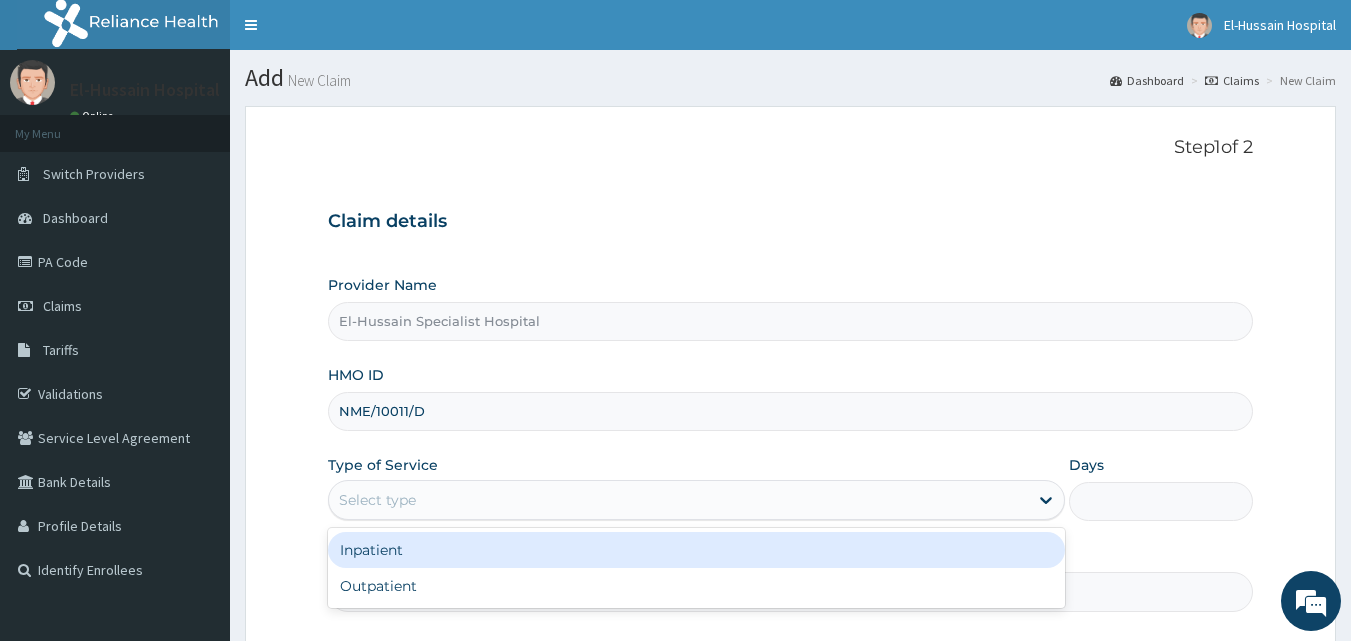 click on "Select type" at bounding box center (678, 500) 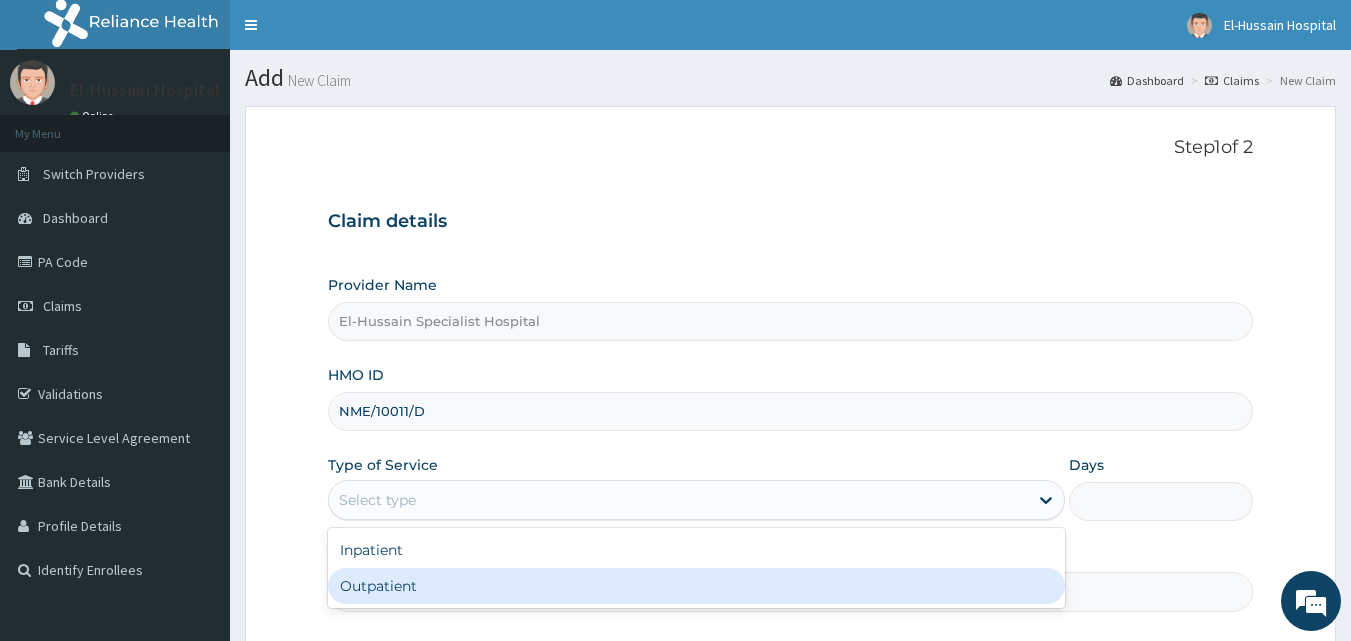 scroll, scrollTop: 0, scrollLeft: 0, axis: both 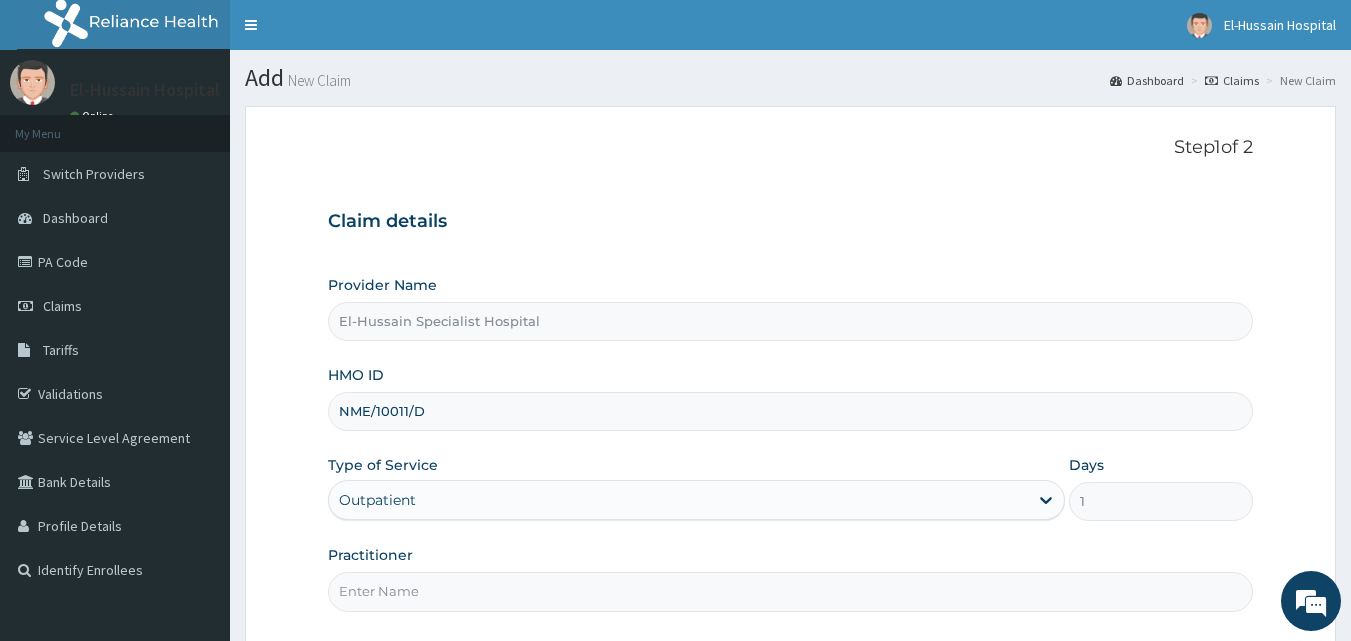 click on "Practitioner" at bounding box center (791, 591) 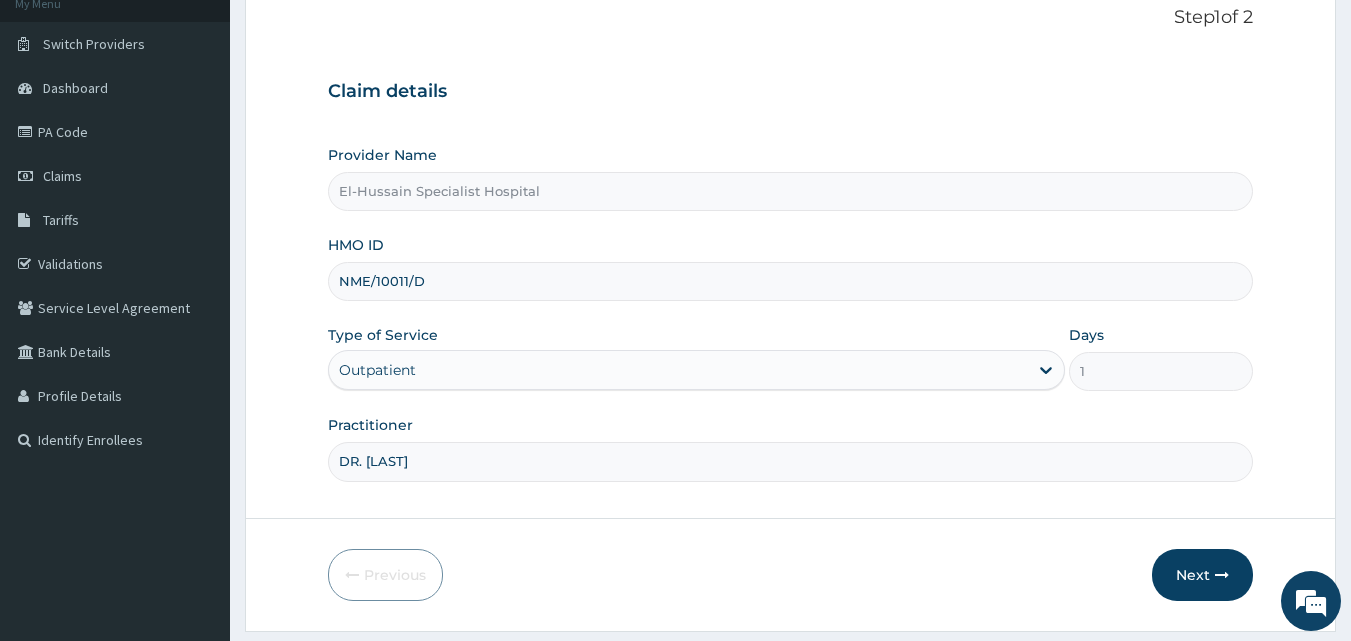 scroll, scrollTop: 187, scrollLeft: 0, axis: vertical 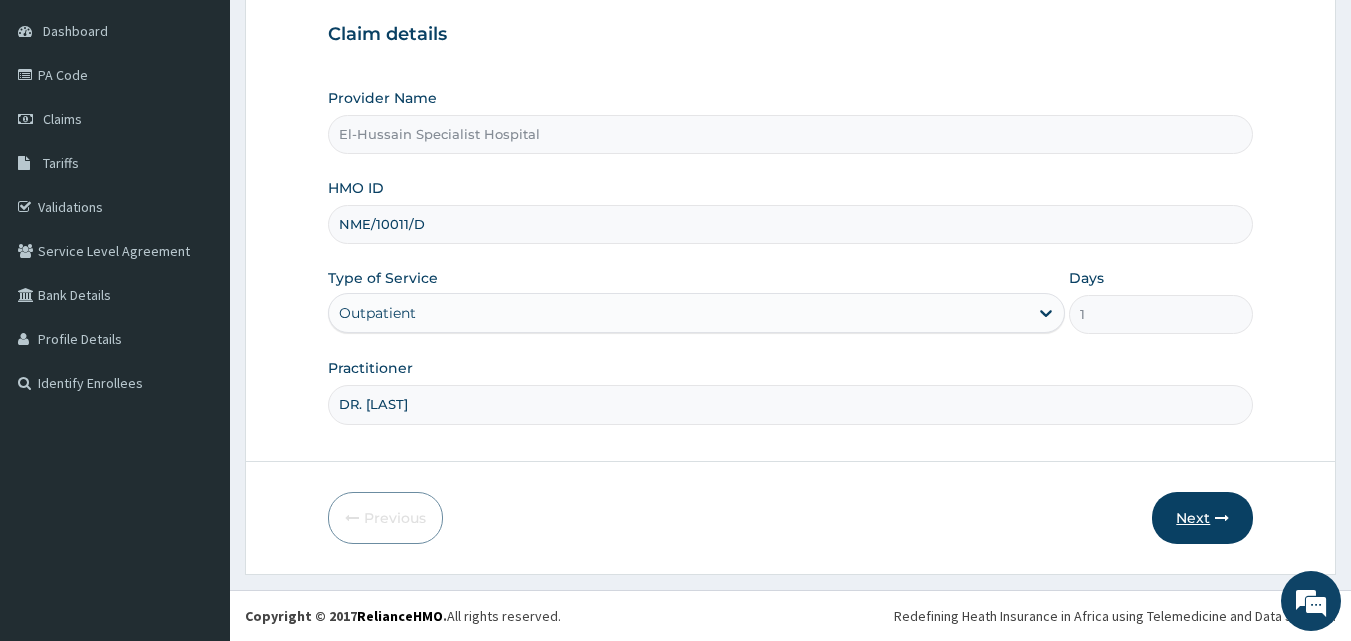 click on "Next" at bounding box center (1202, 518) 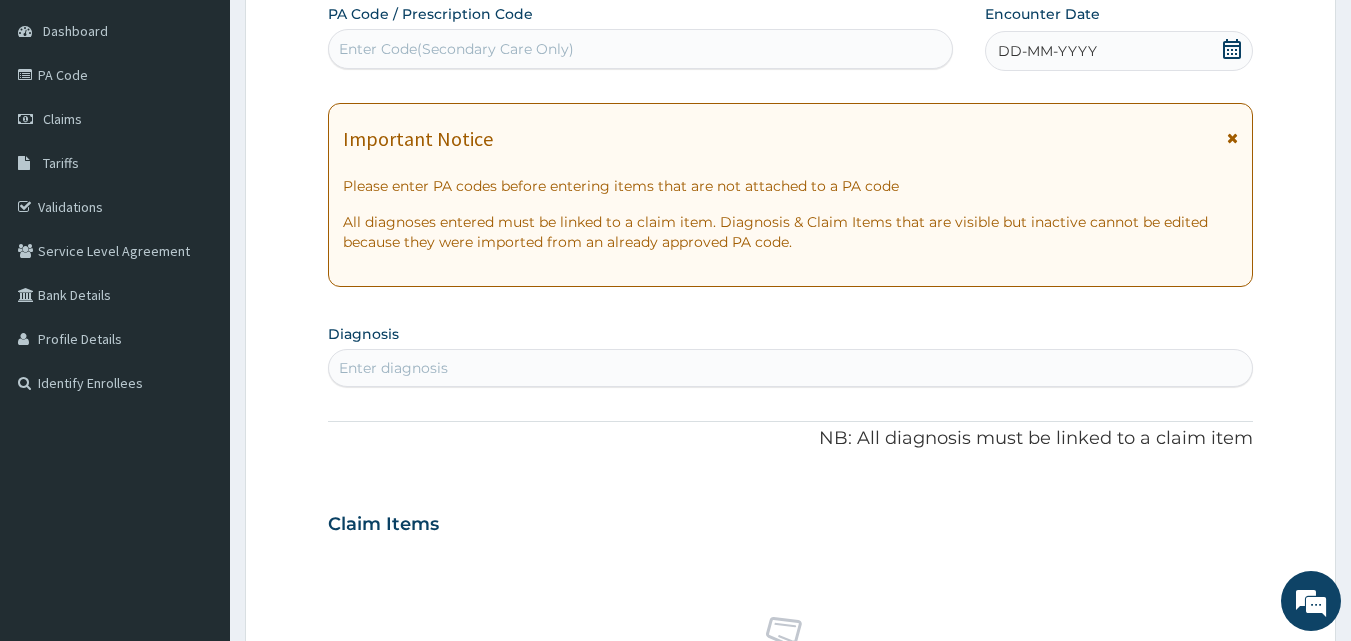 click on "Enter Code(Secondary Care Only)" at bounding box center [456, 49] 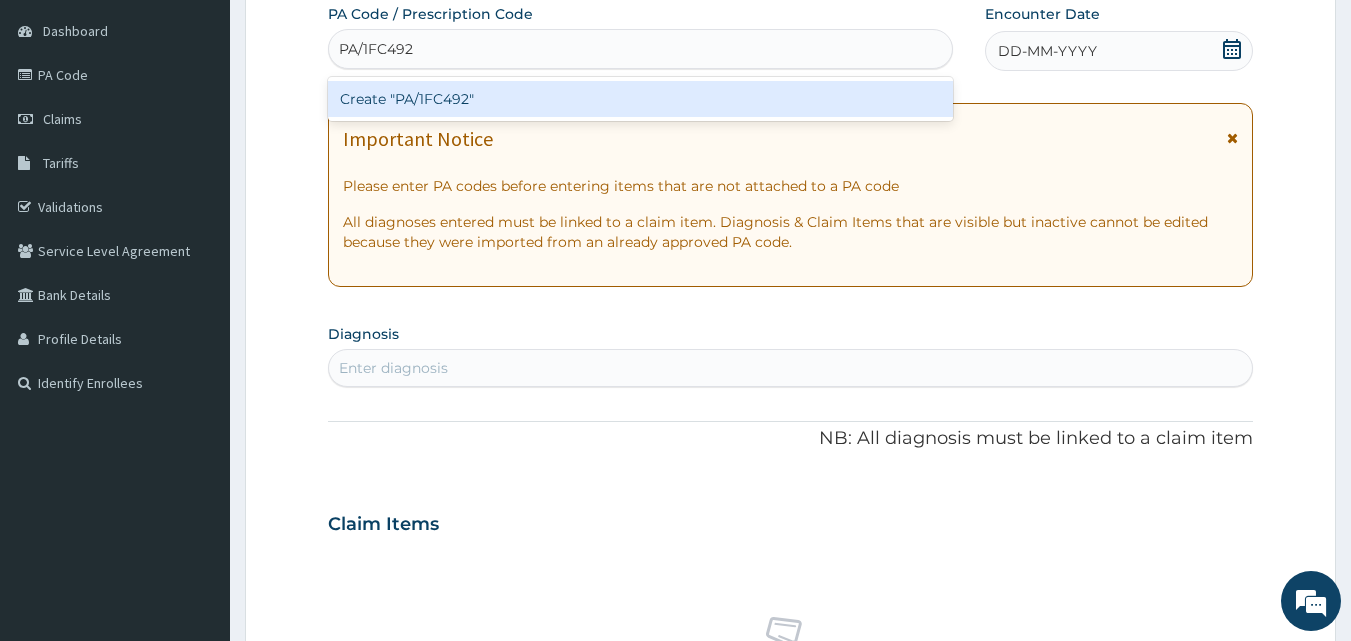 click on "Create "PA/1FC492"" at bounding box center [641, 99] 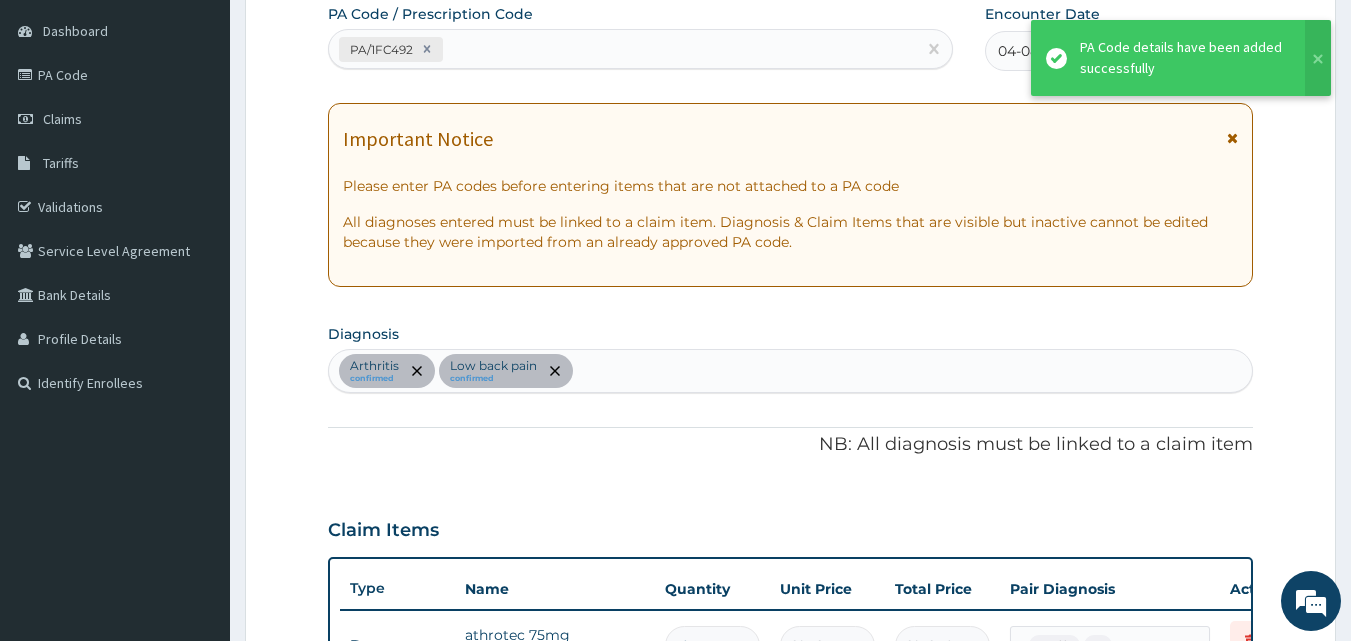 scroll, scrollTop: 681, scrollLeft: 0, axis: vertical 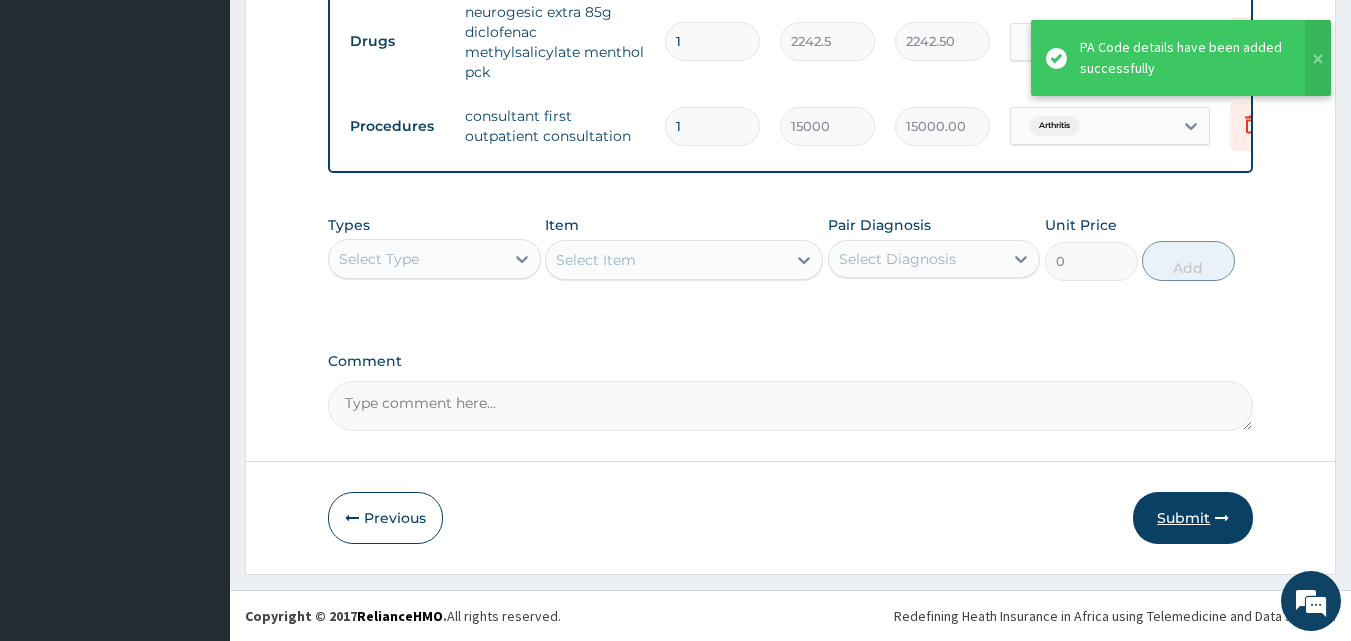 click on "Submit" at bounding box center (1193, 518) 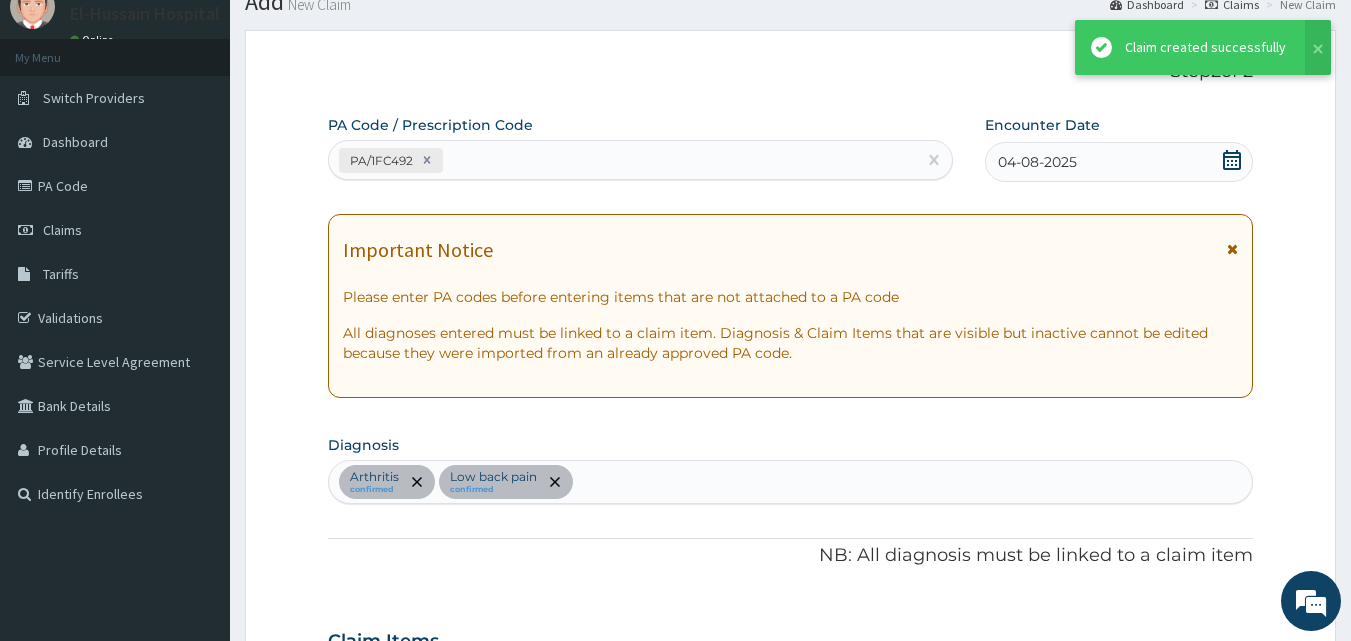 scroll, scrollTop: 890, scrollLeft: 0, axis: vertical 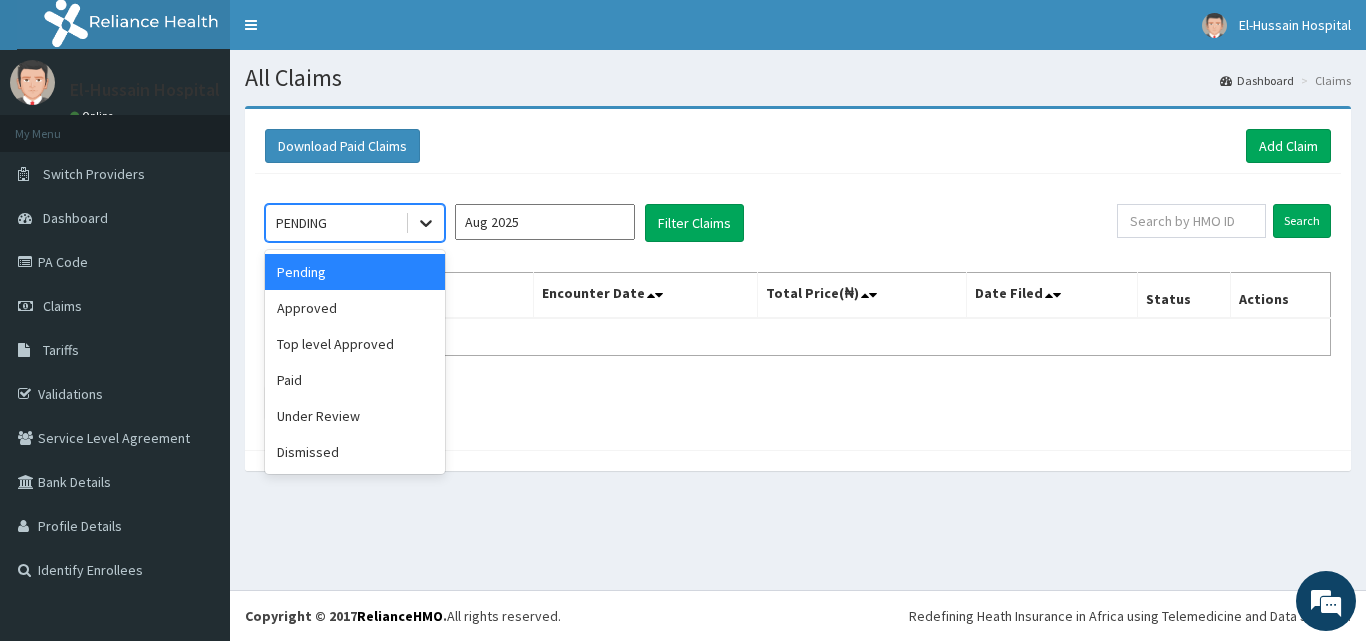 click 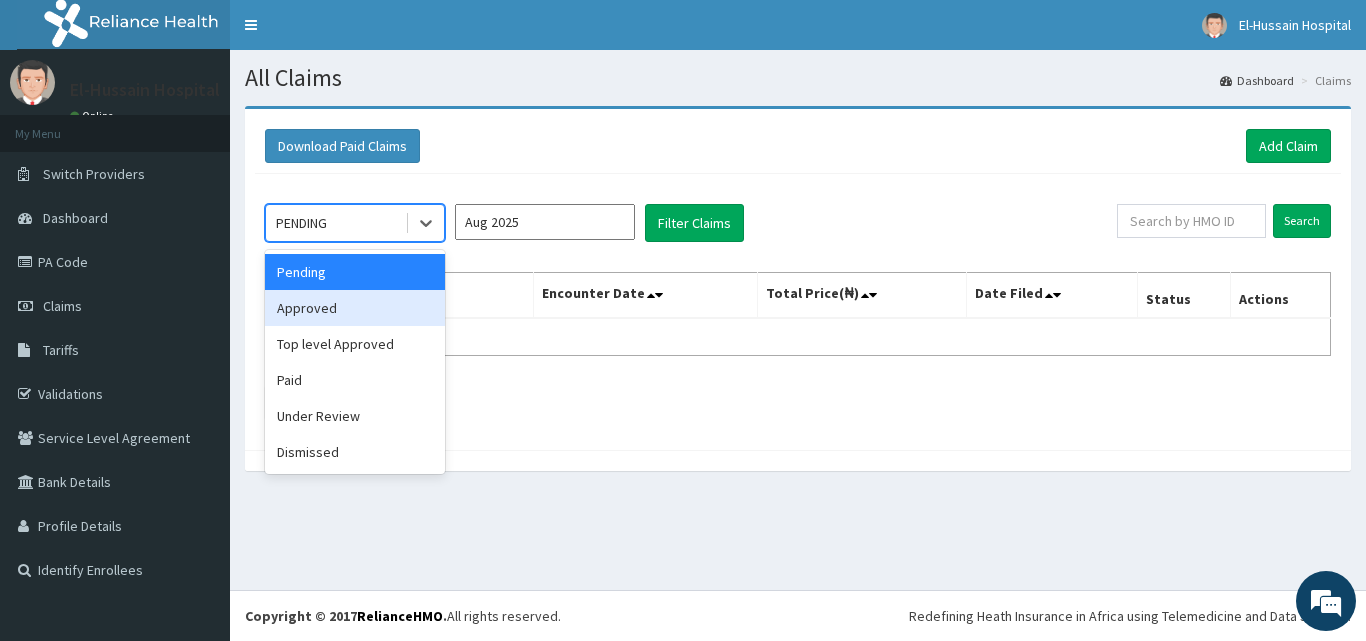 click on "Approved" at bounding box center [355, 308] 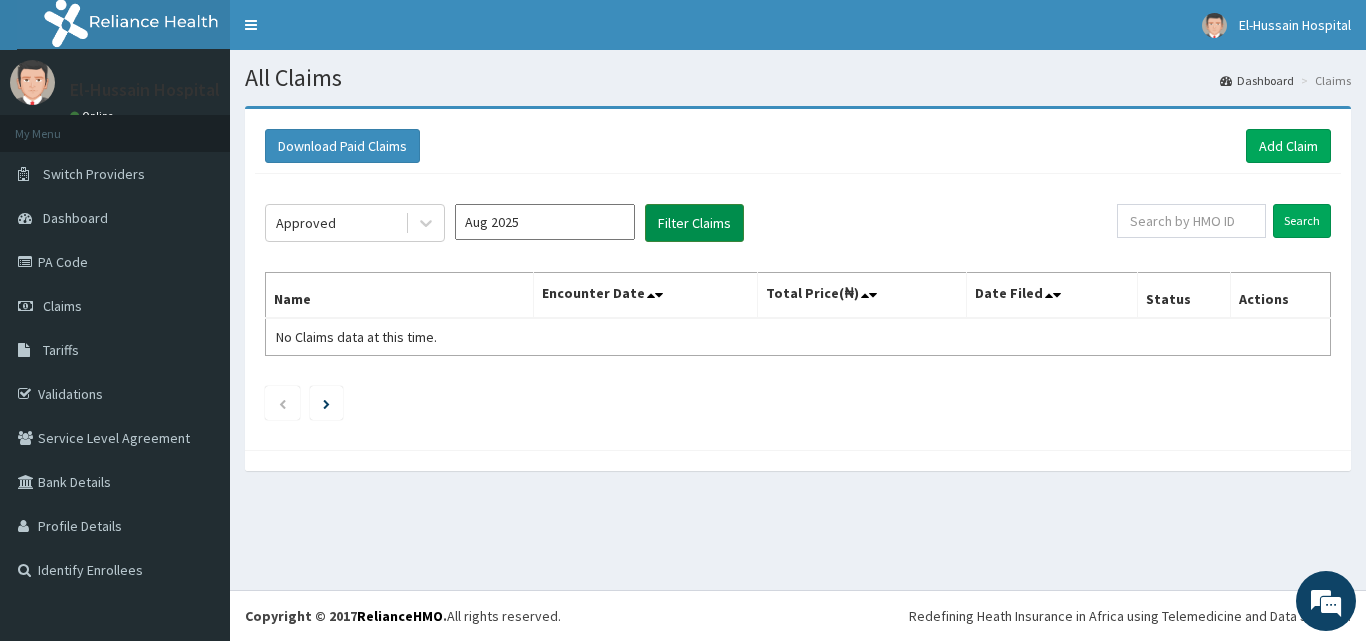 click on "Filter Claims" at bounding box center (694, 223) 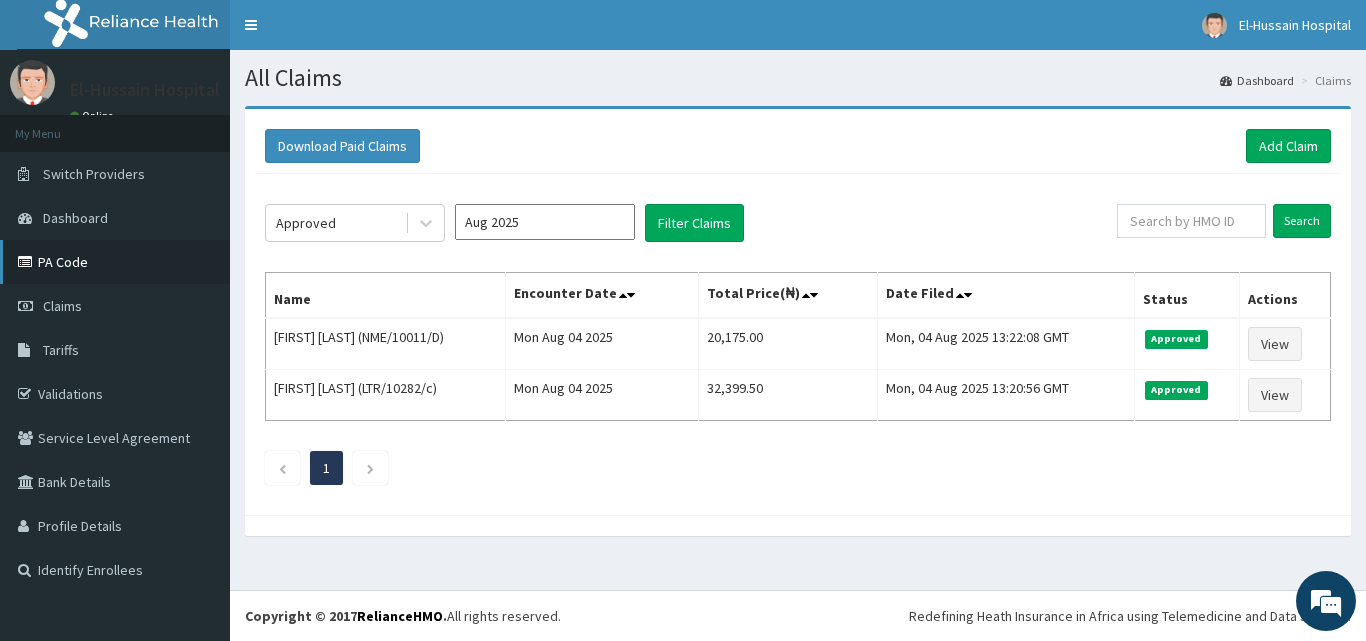 click on "PA Code" at bounding box center (115, 262) 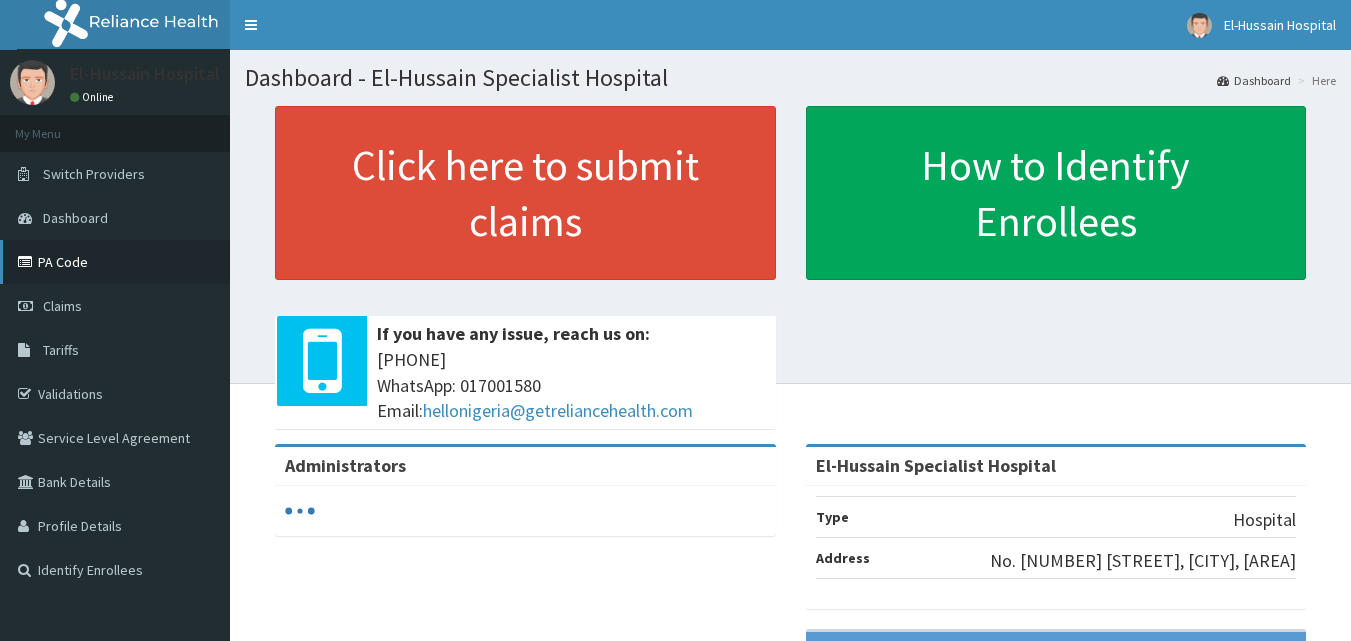 scroll, scrollTop: 0, scrollLeft: 0, axis: both 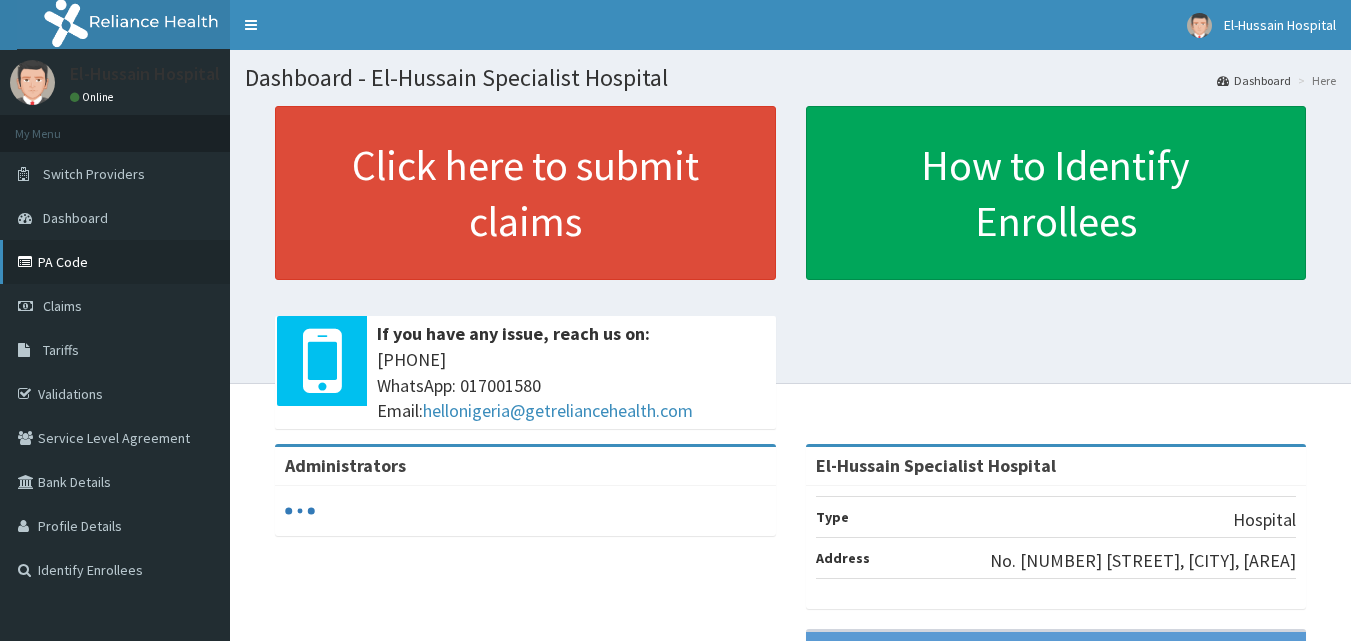 click on "PA Code" at bounding box center [115, 262] 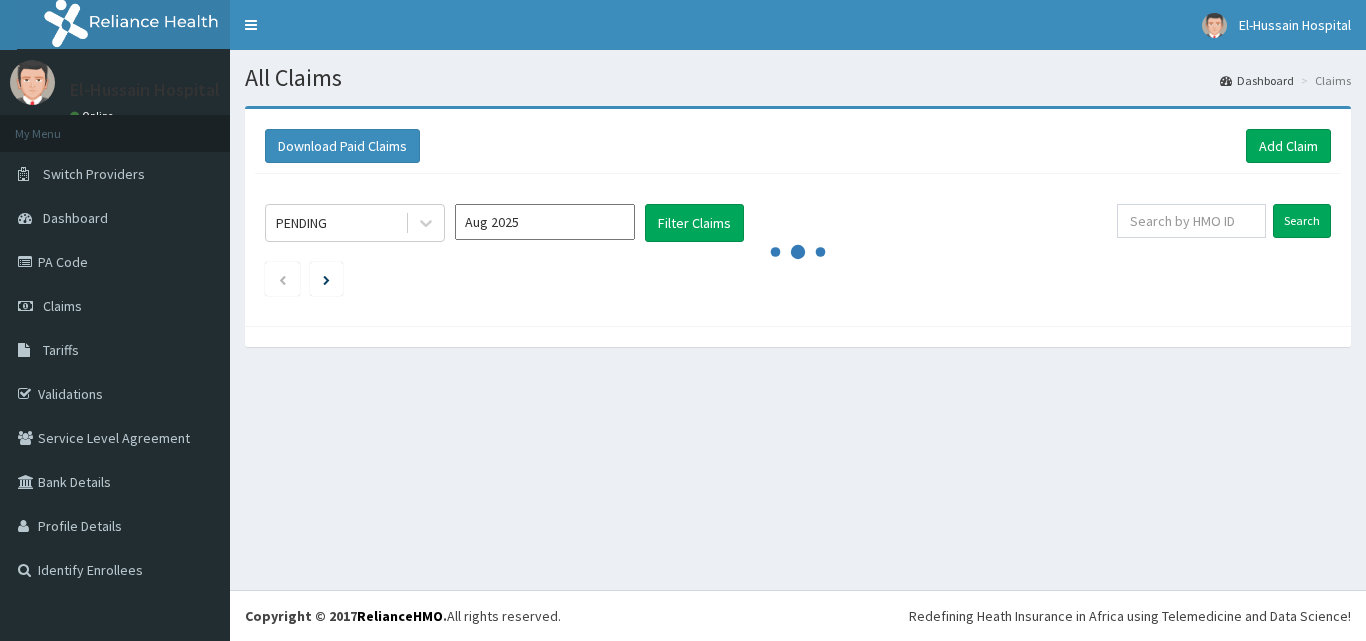 scroll, scrollTop: 0, scrollLeft: 0, axis: both 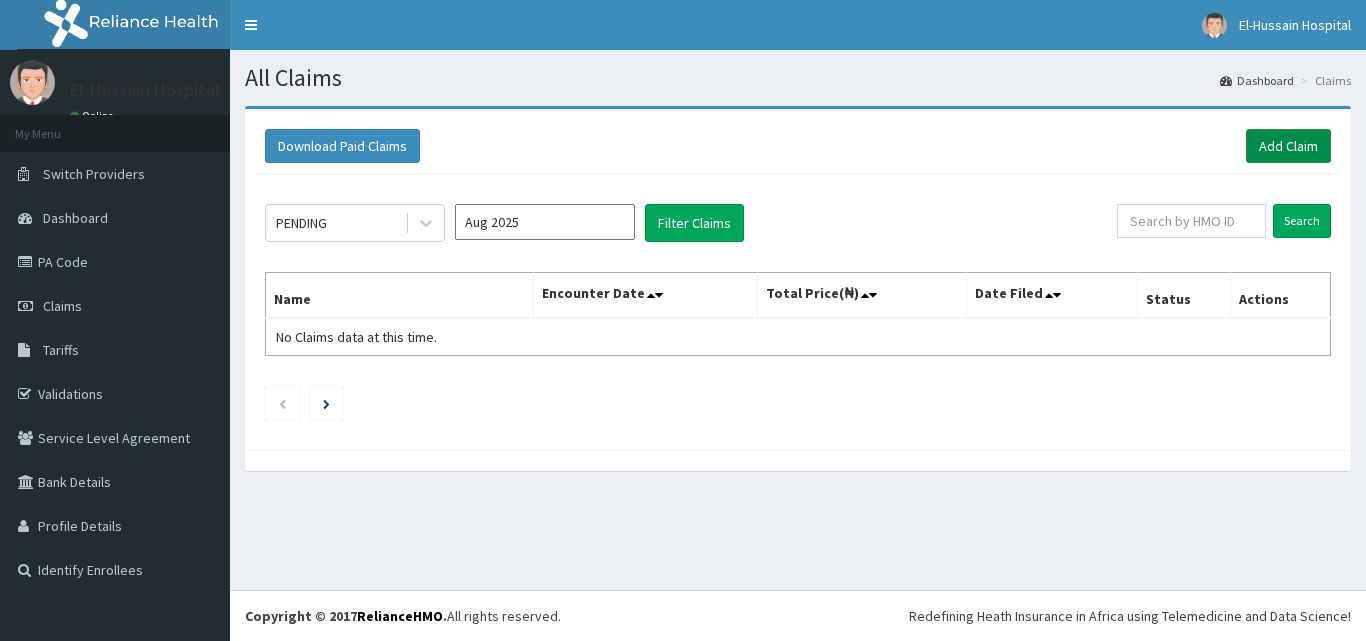 click on "Add Claim" at bounding box center [1288, 146] 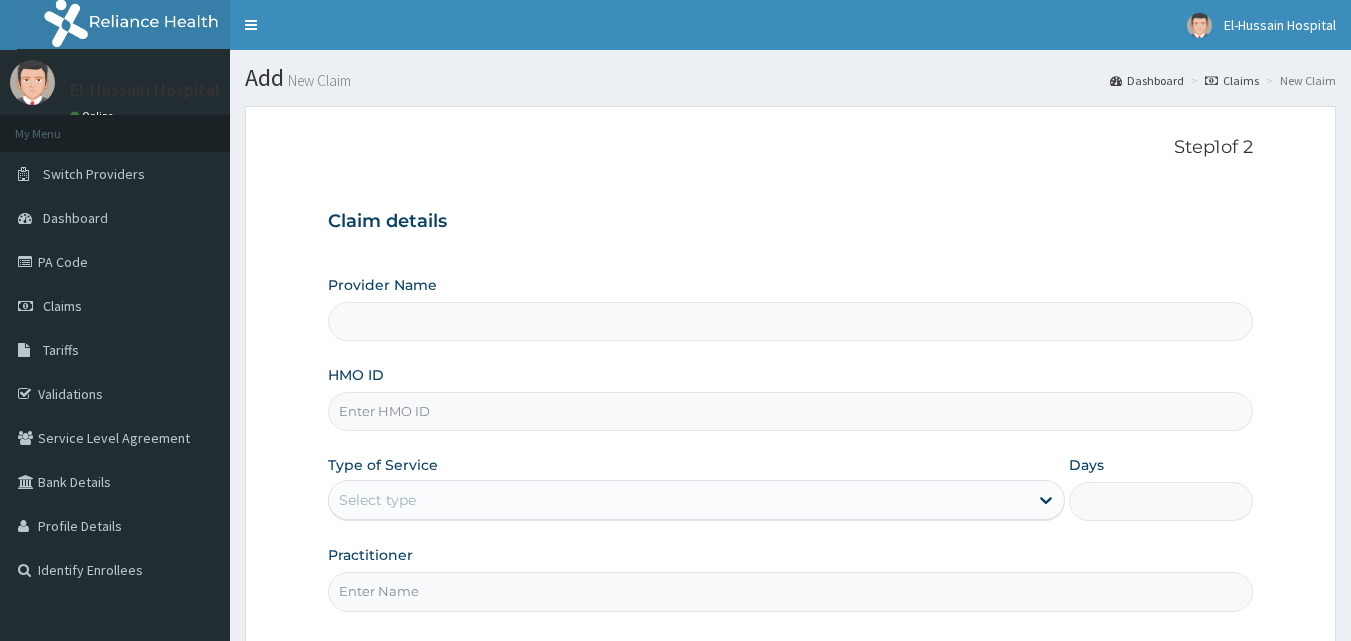 scroll, scrollTop: 0, scrollLeft: 0, axis: both 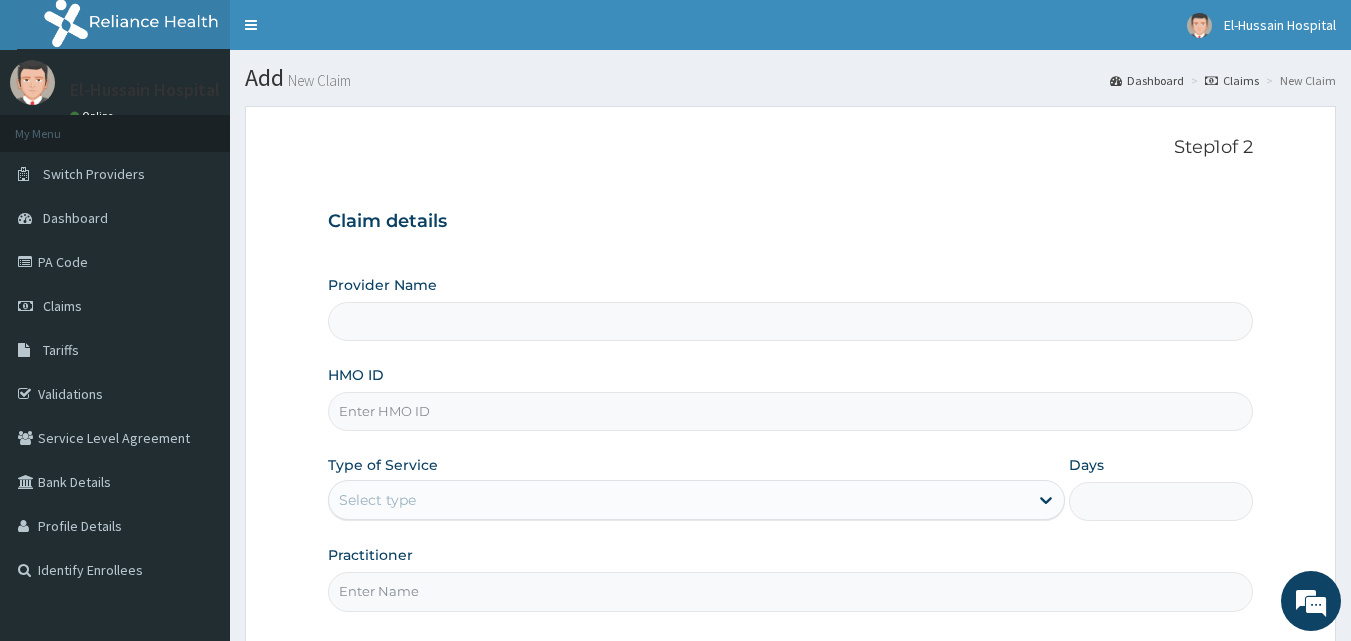 click on "HMO ID" at bounding box center [791, 411] 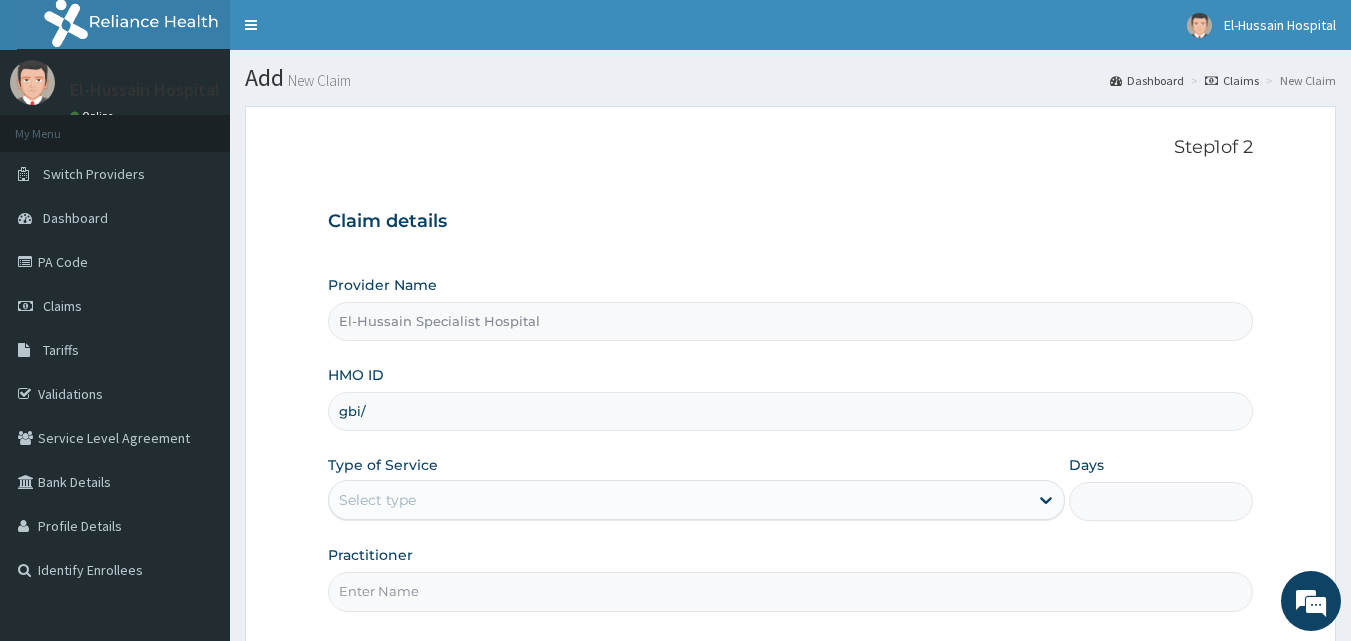 type on "GBI/10415/B" 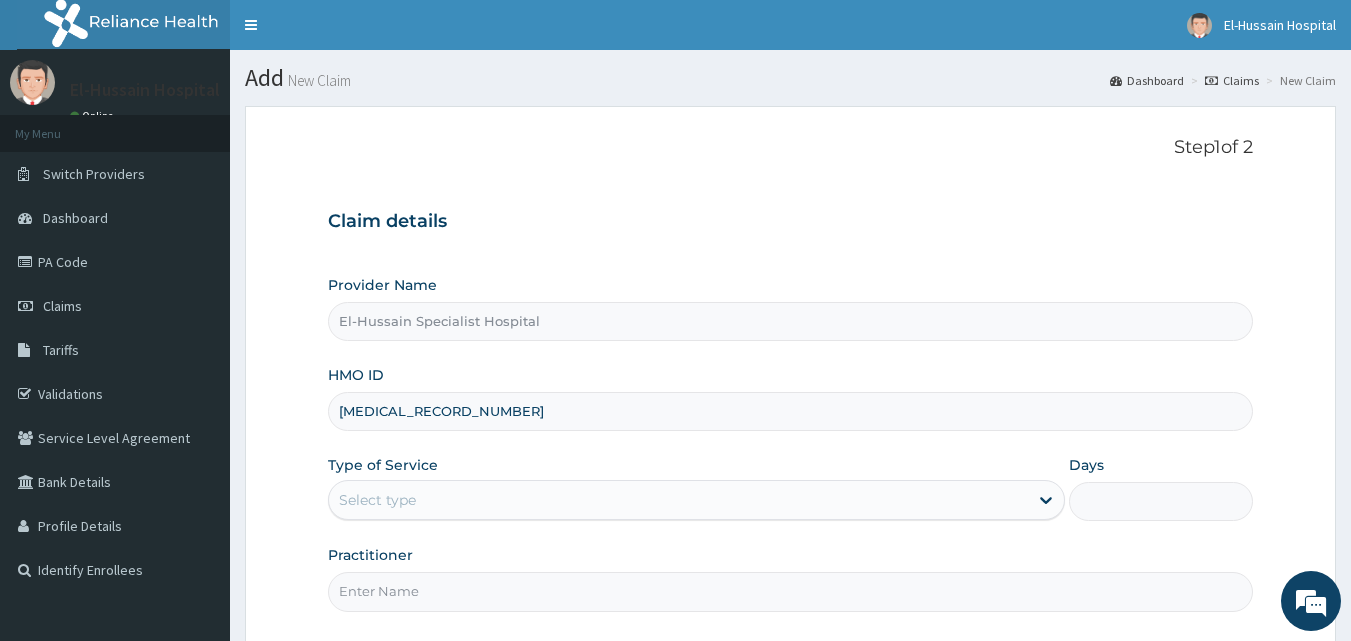 scroll, scrollTop: 0, scrollLeft: 0, axis: both 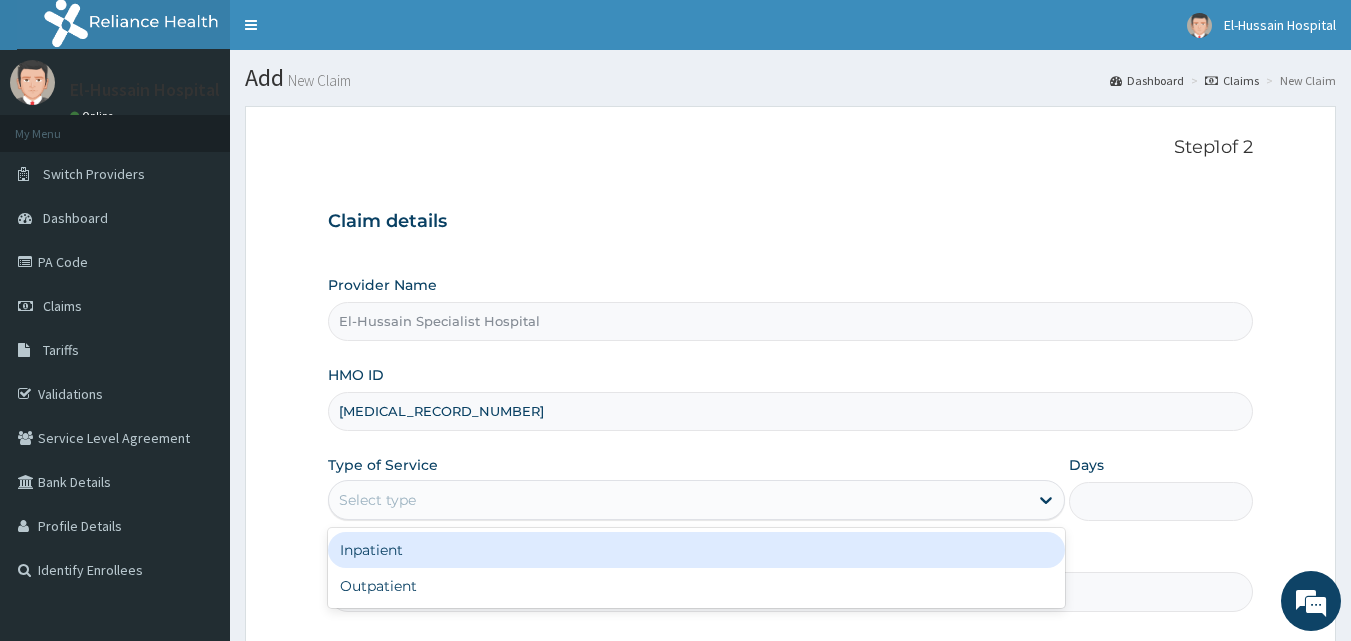 click on "Select type" at bounding box center (678, 500) 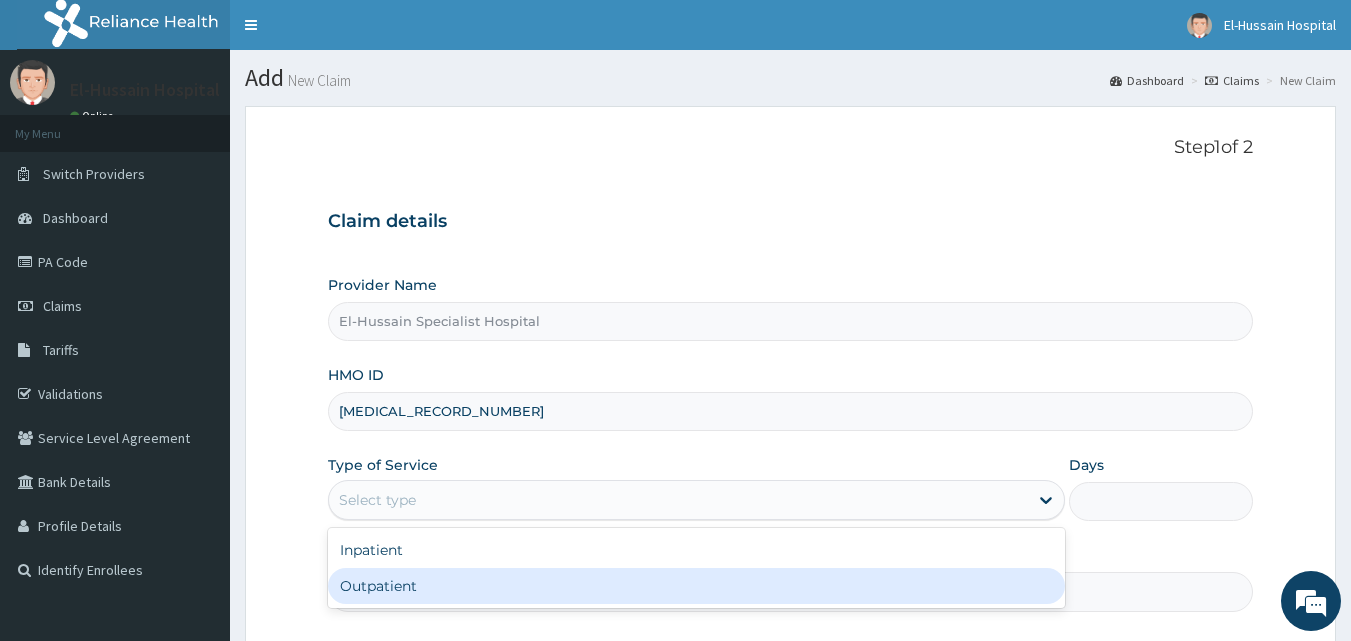 click on "Outpatient" at bounding box center (696, 586) 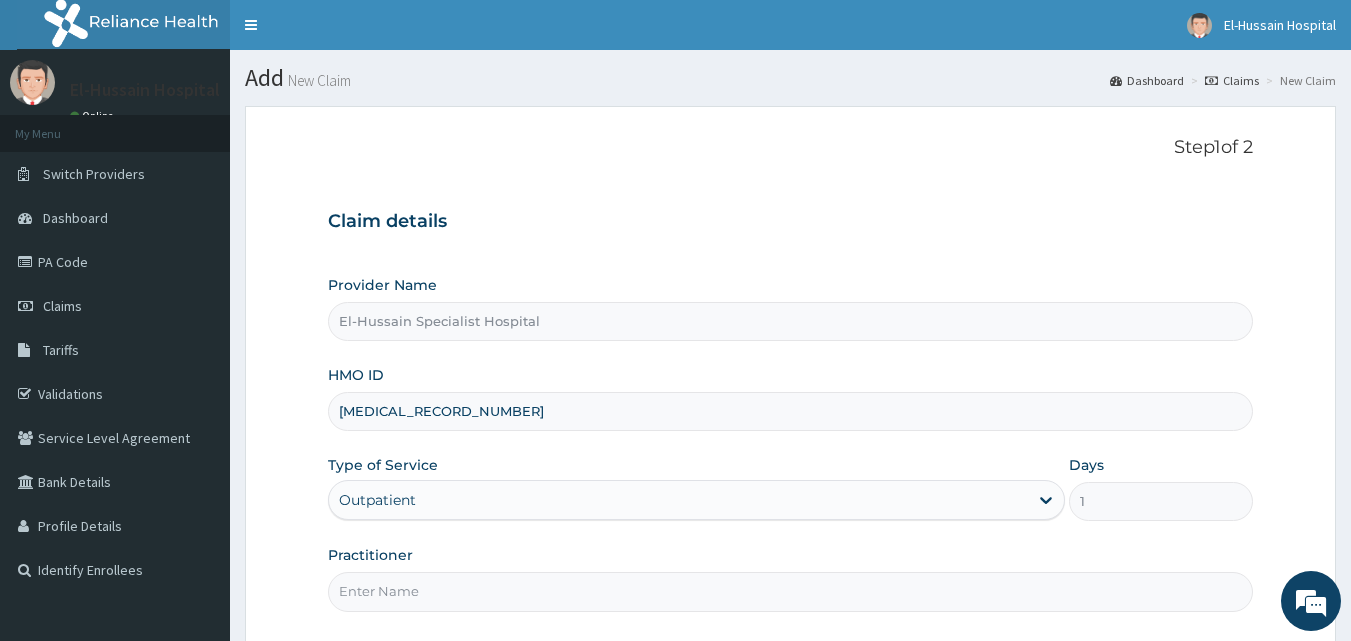 click on "Practitioner" at bounding box center [791, 591] 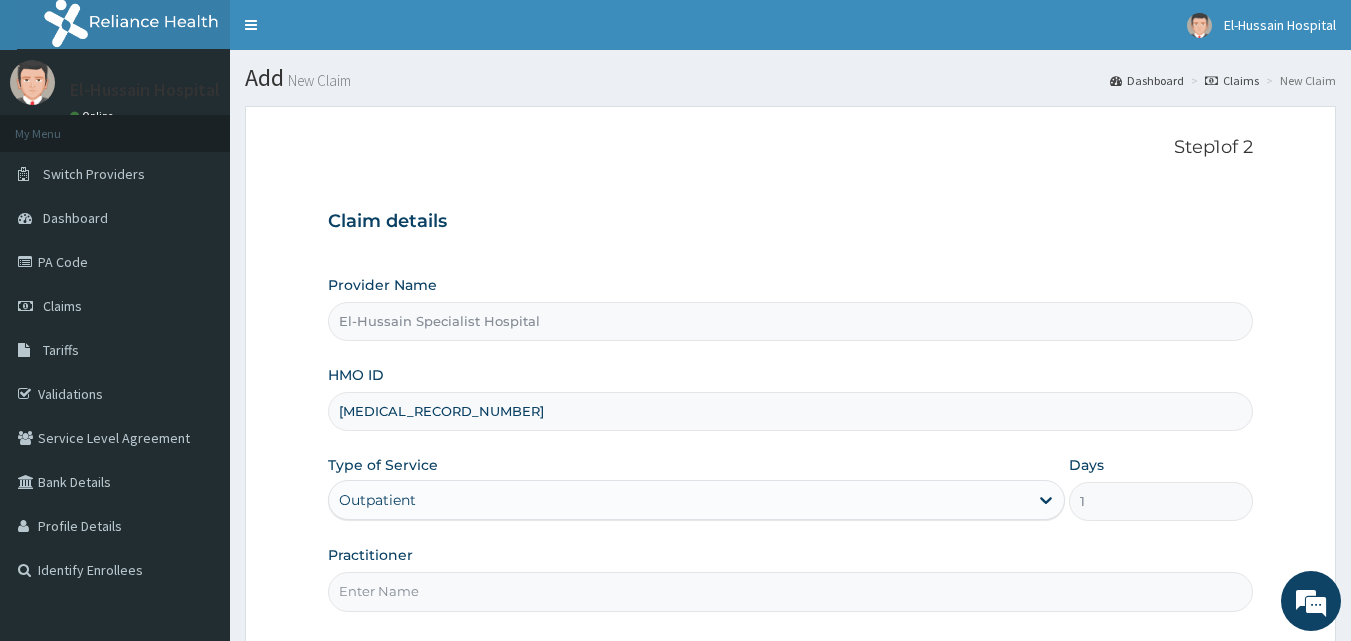 type on "d" 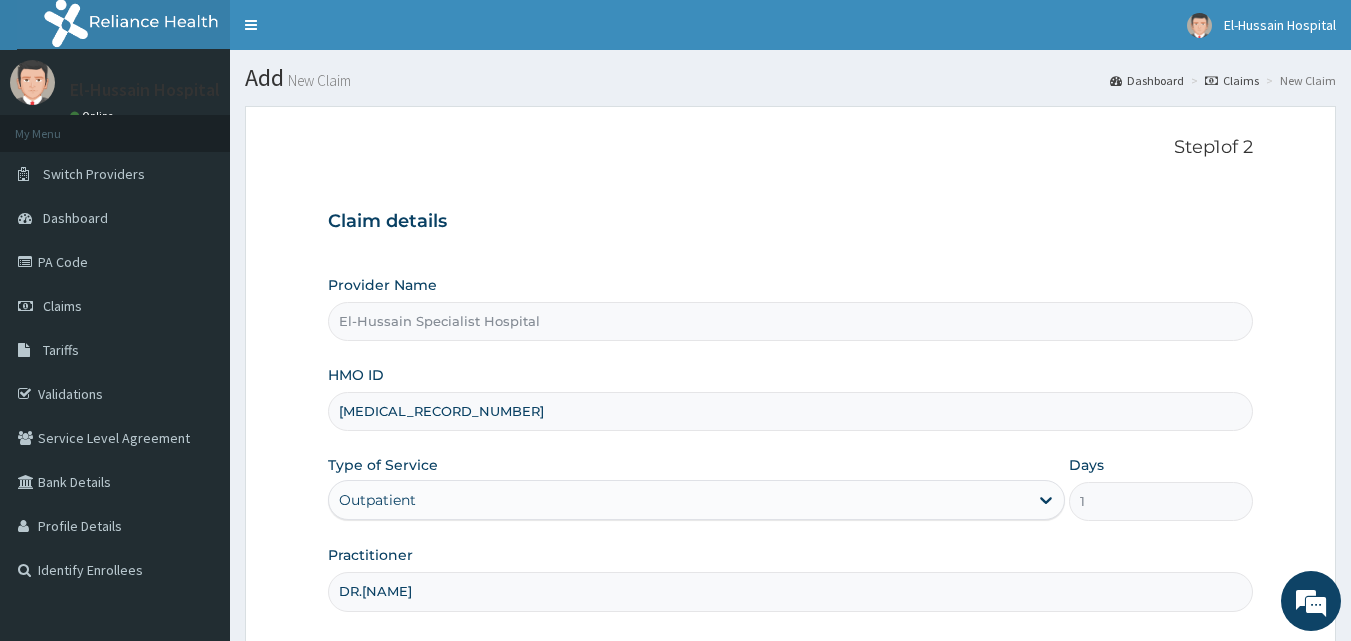 click on "DR.NYAMZI" at bounding box center (791, 591) 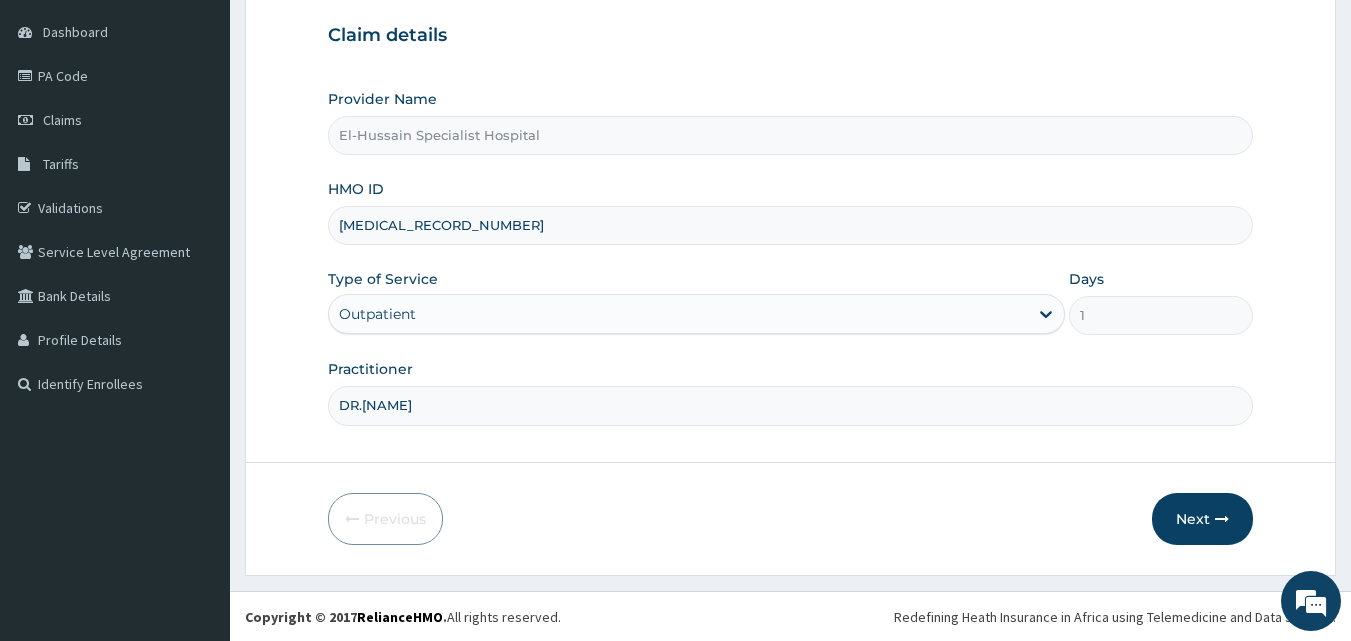 scroll, scrollTop: 187, scrollLeft: 0, axis: vertical 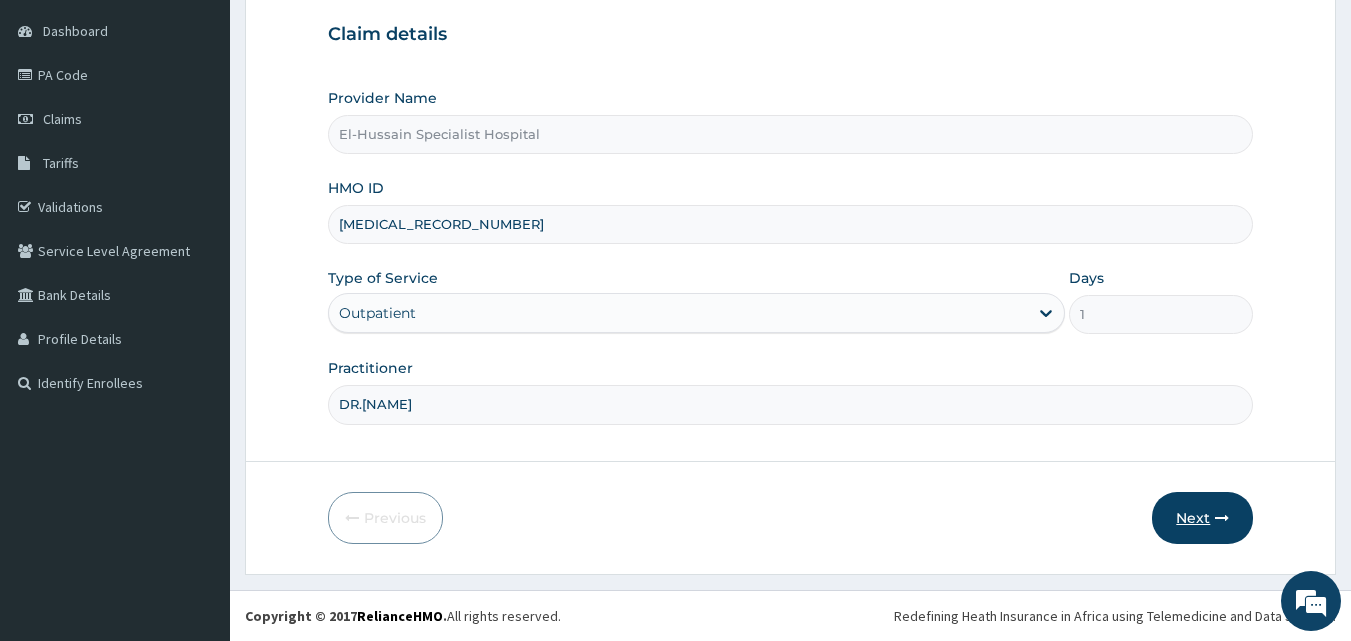 type on "DR. NYAMZI" 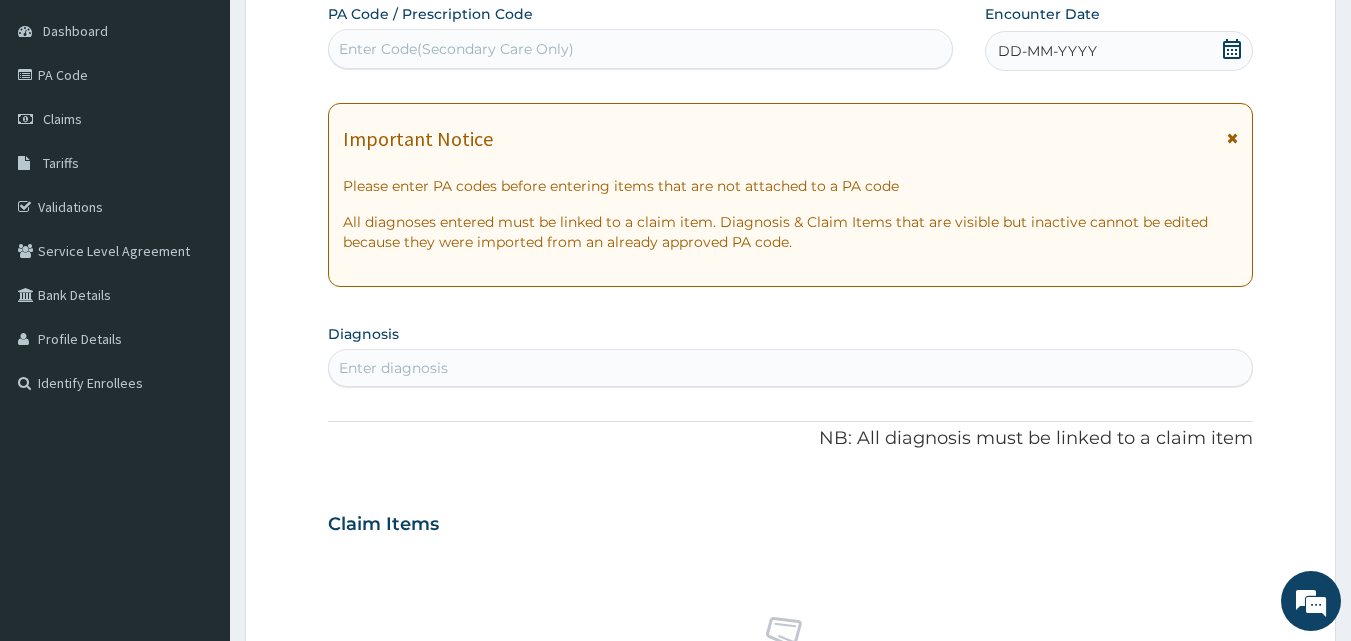 click on "Enter Code(Secondary Care Only)" at bounding box center [641, 49] 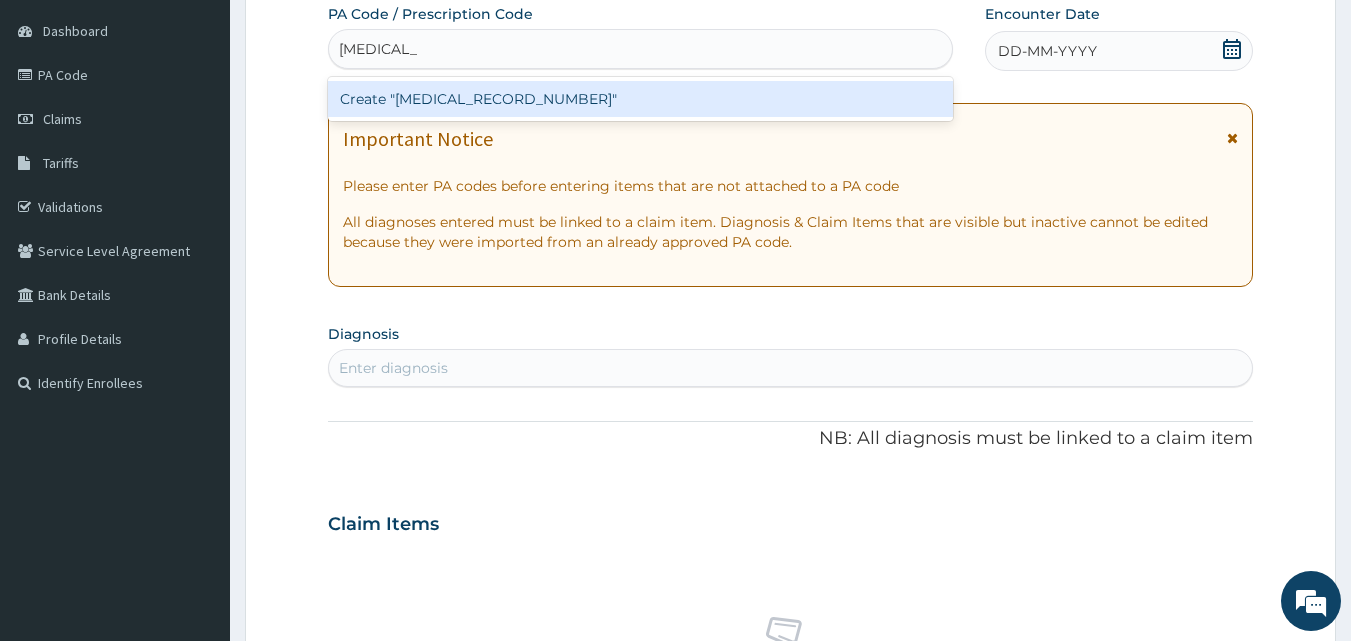 click on "Create "PA/580045"" at bounding box center [641, 99] 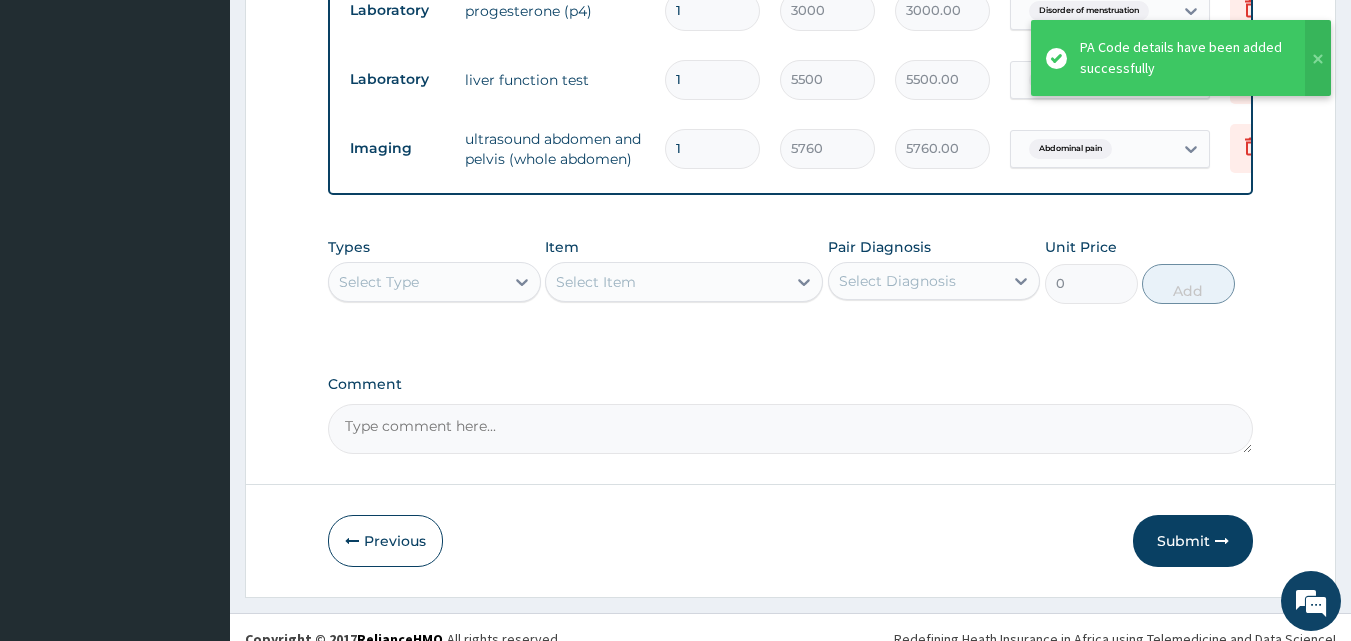 scroll, scrollTop: 1392, scrollLeft: 0, axis: vertical 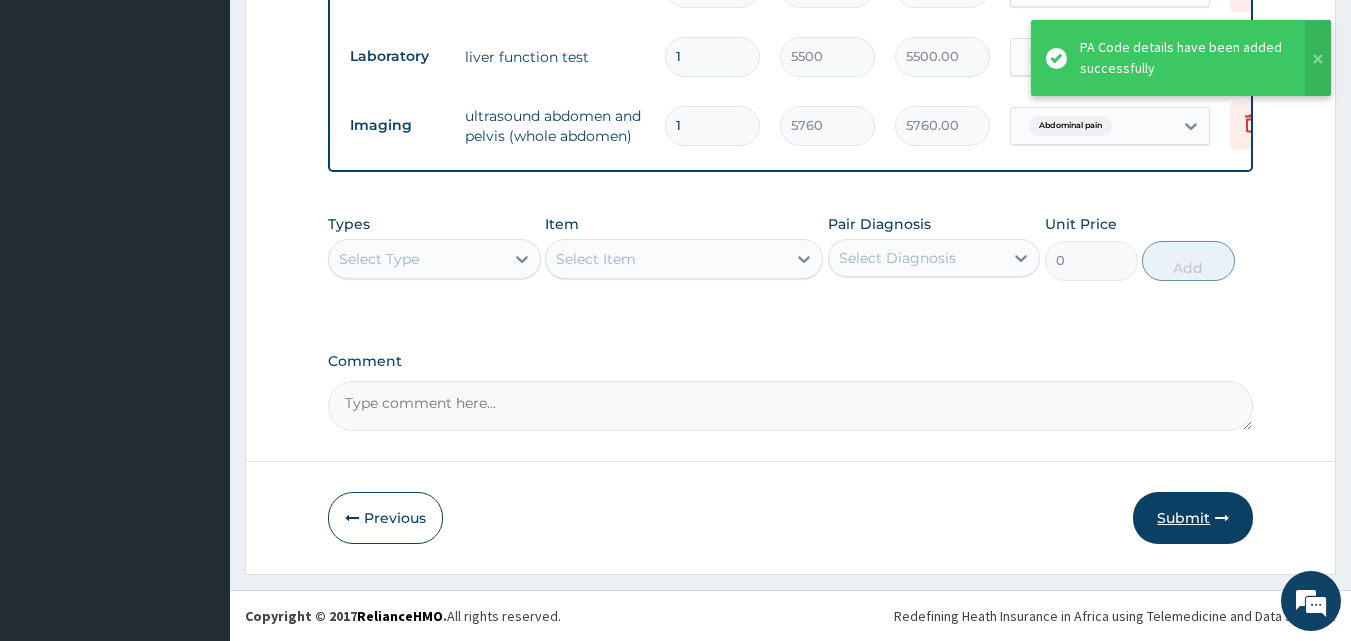 click on "Submit" at bounding box center [1193, 518] 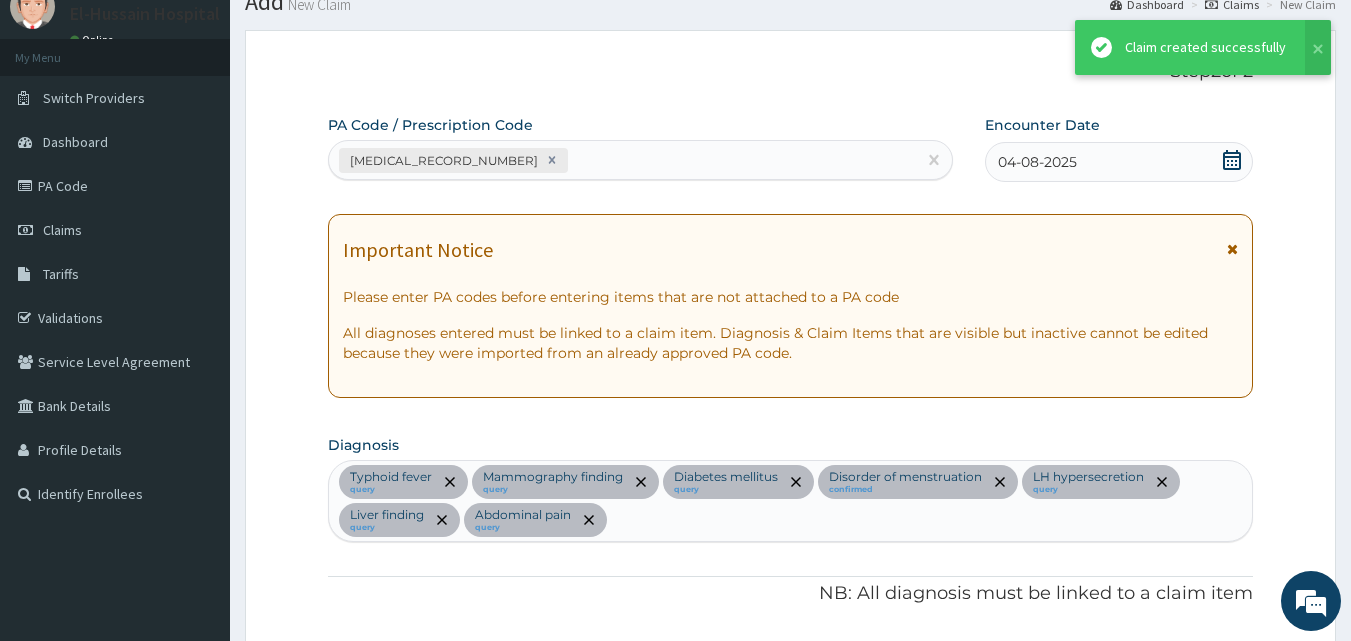 scroll, scrollTop: 1392, scrollLeft: 0, axis: vertical 